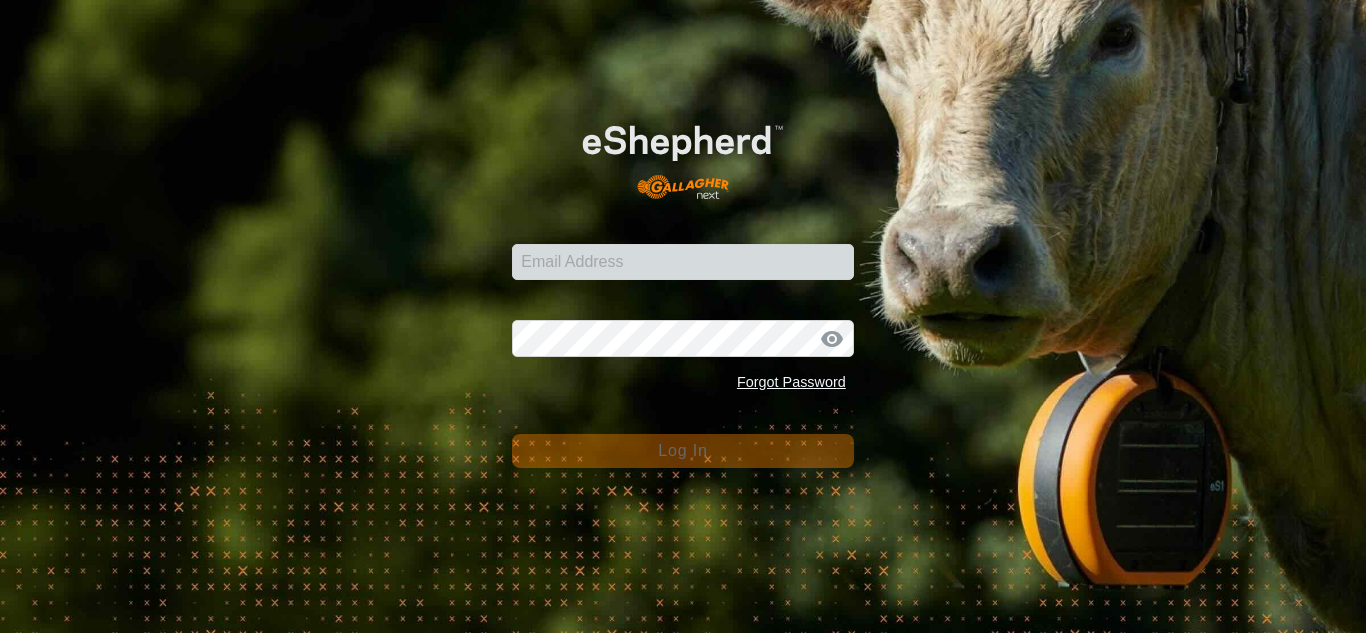 scroll, scrollTop: 0, scrollLeft: 0, axis: both 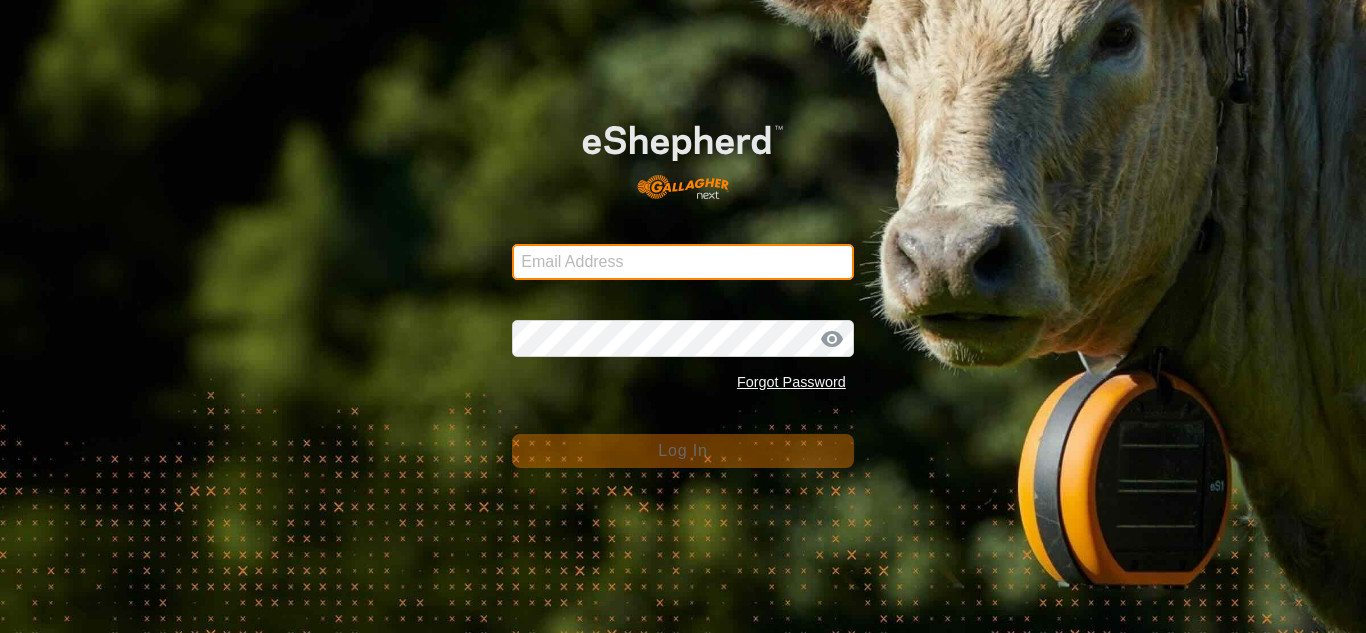 type on "[EMAIL]" 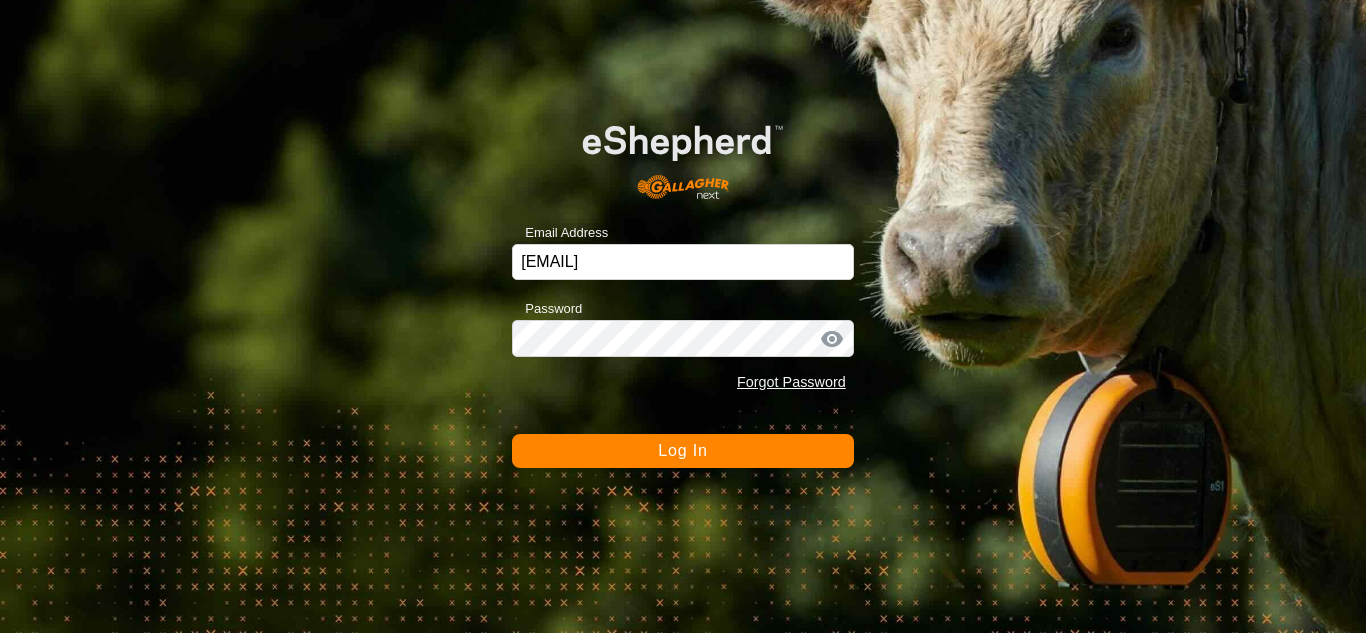 click on "Log In" 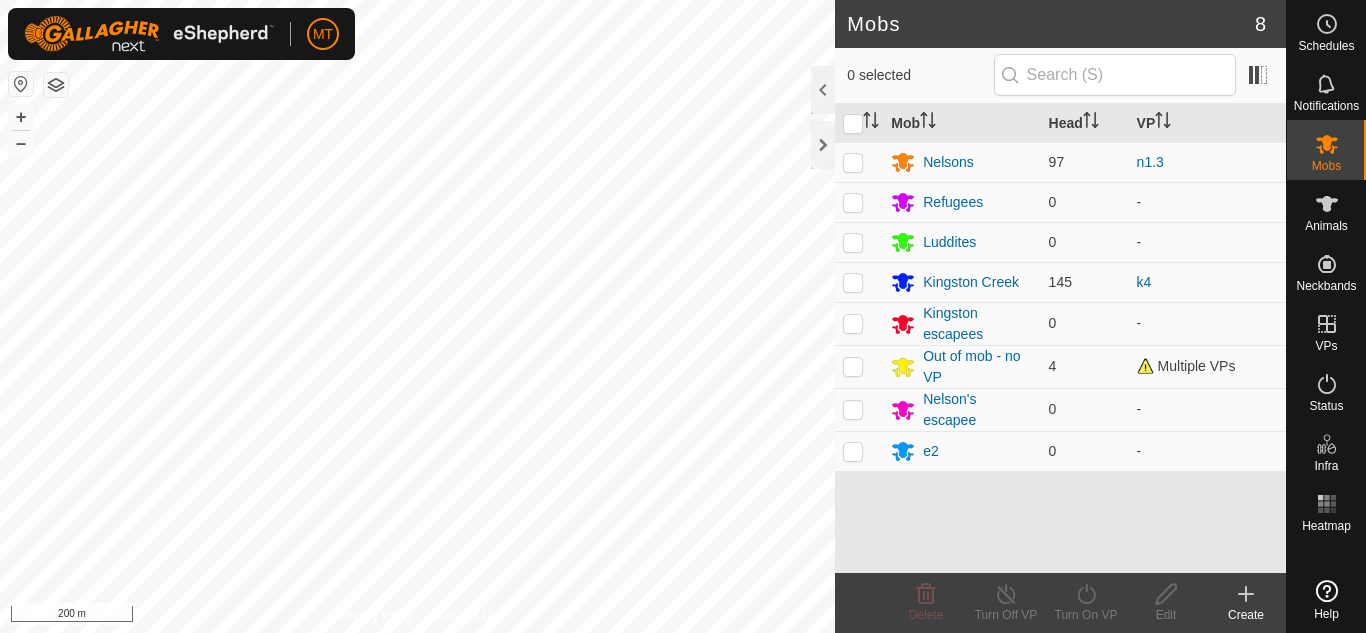 click 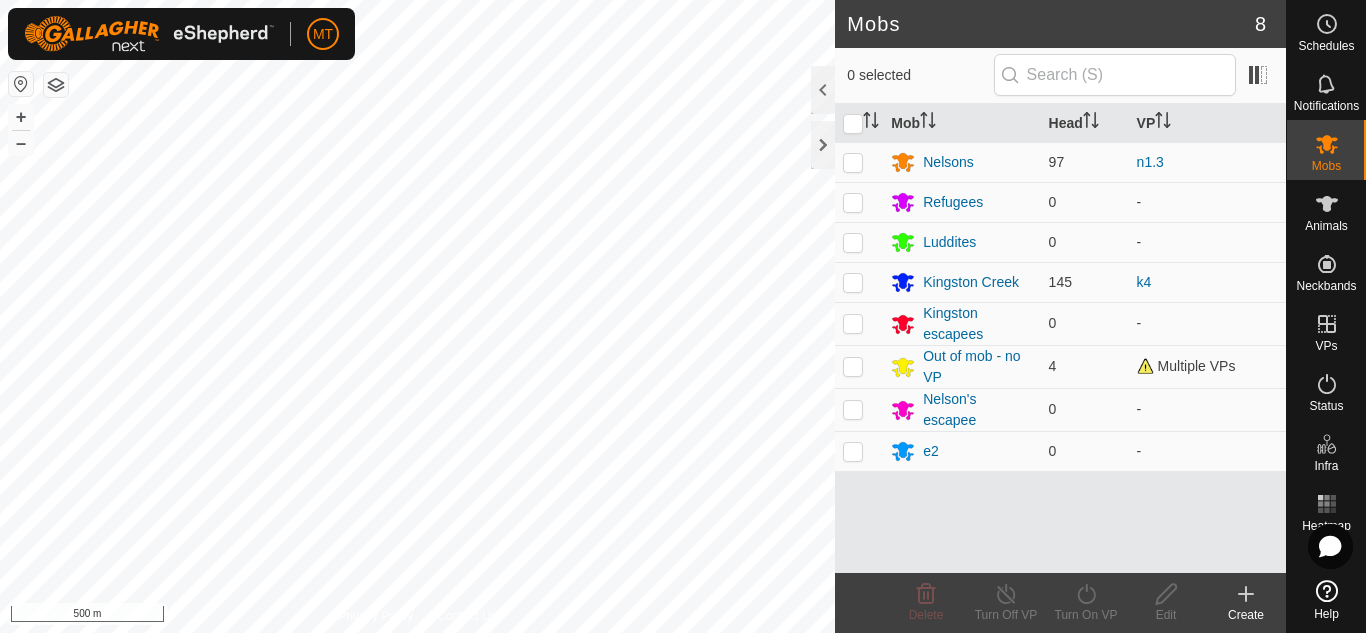 scroll, scrollTop: 0, scrollLeft: 0, axis: both 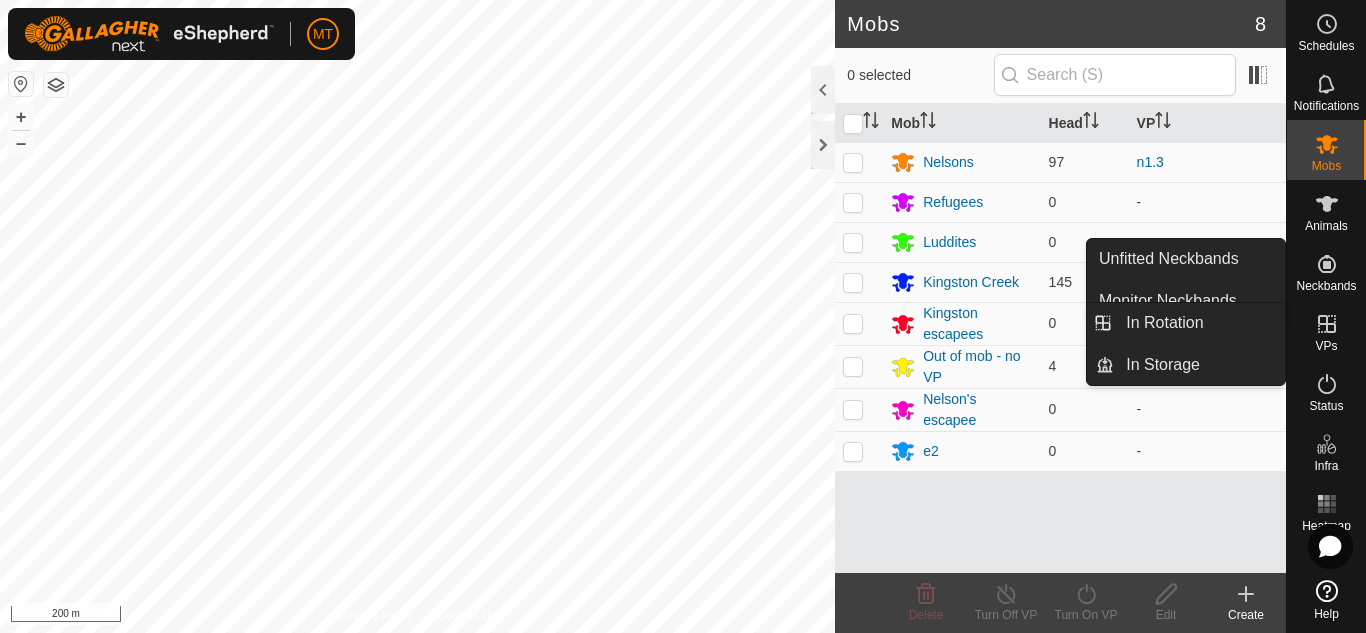 click 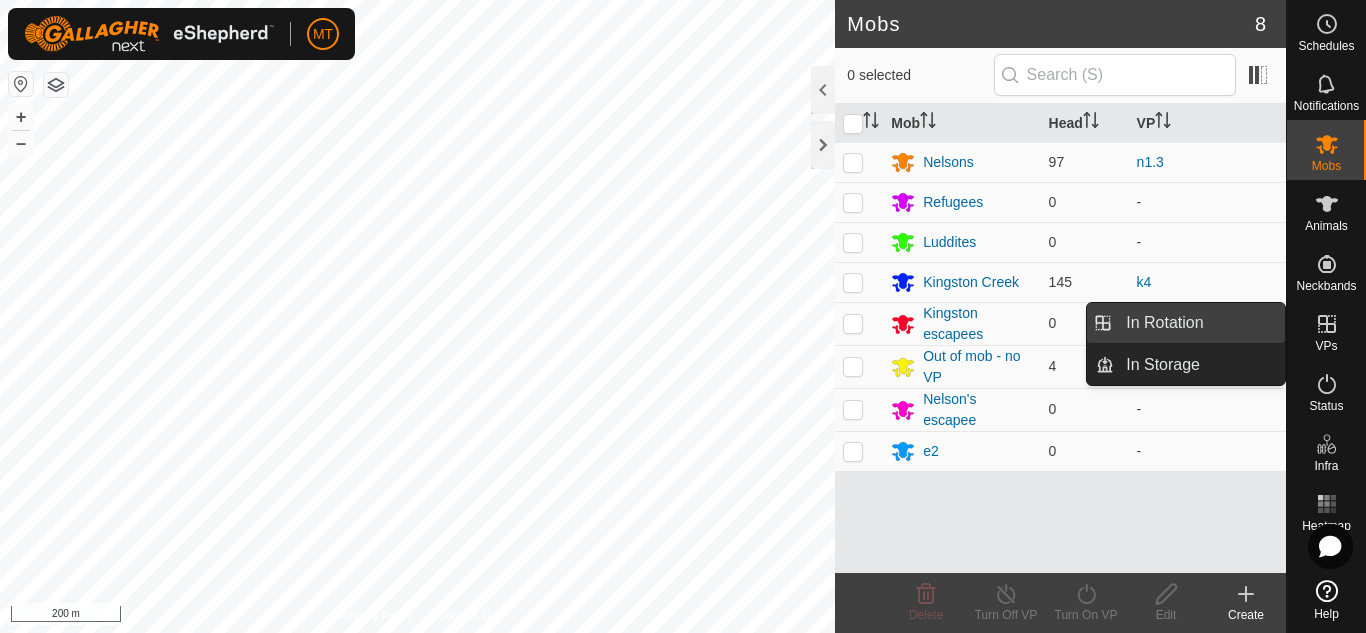 click on "In Rotation" at bounding box center (1199, 323) 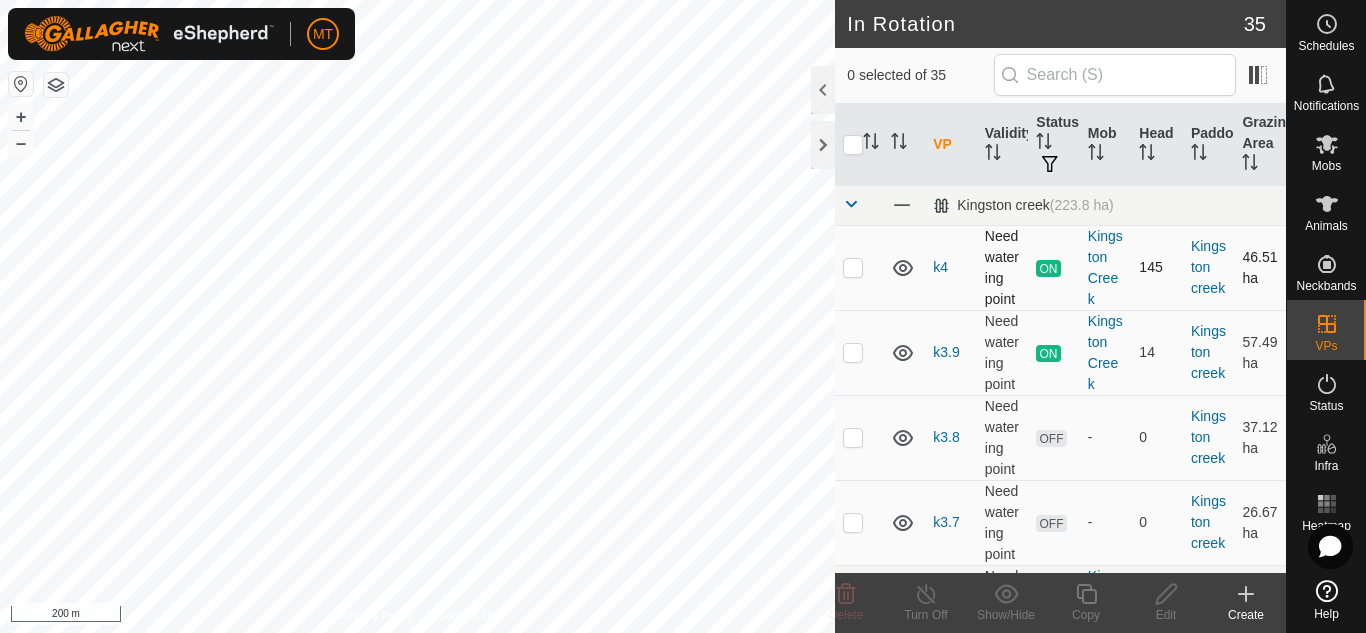 click at bounding box center [853, 267] 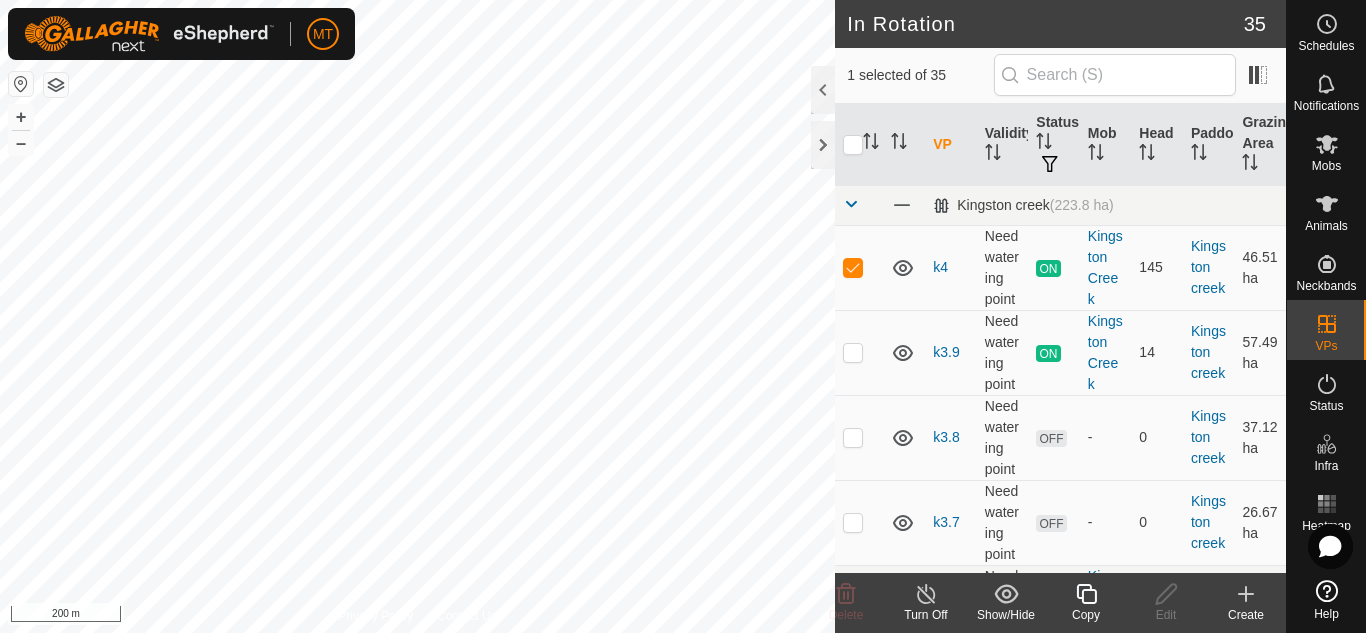 click 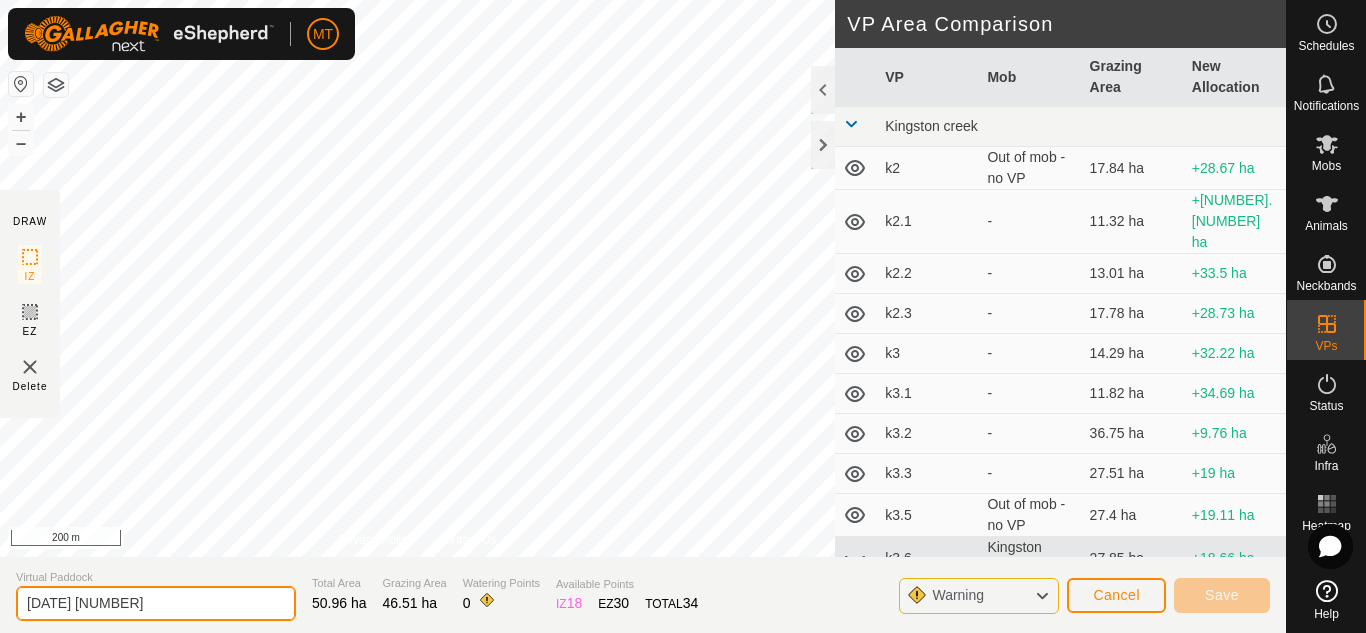 drag, startPoint x: 186, startPoint y: 605, endPoint x: 0, endPoint y: 597, distance: 186.17197 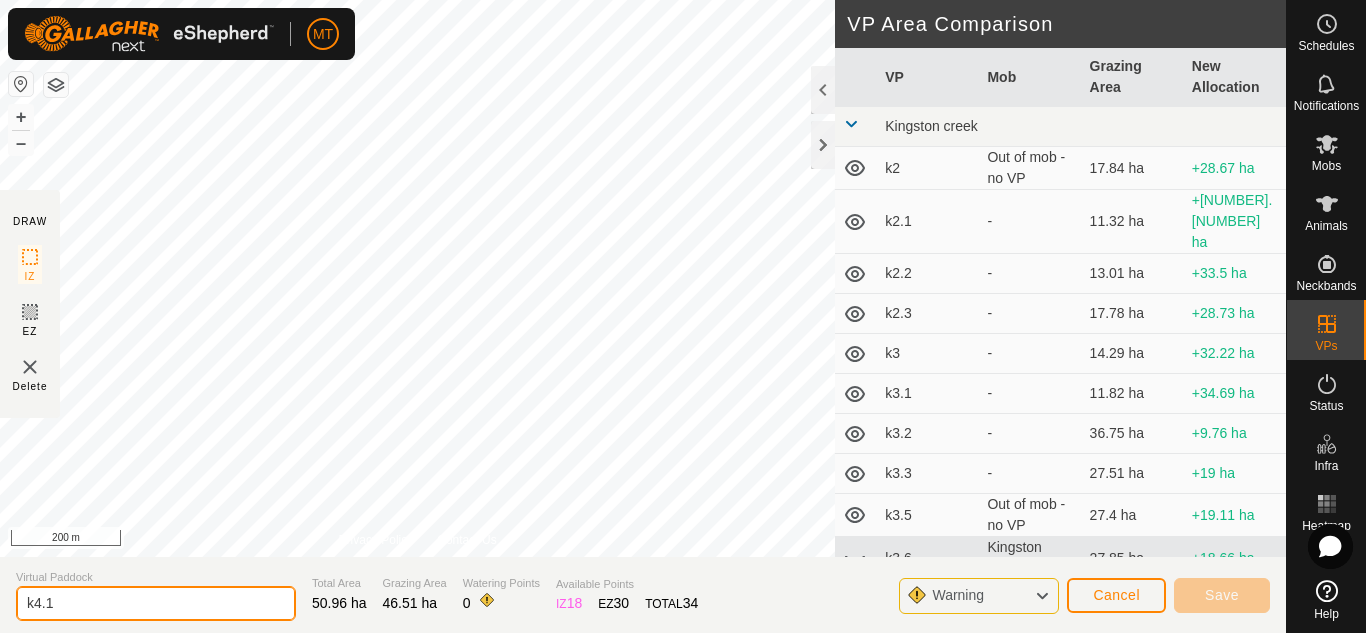 type on "k4.1" 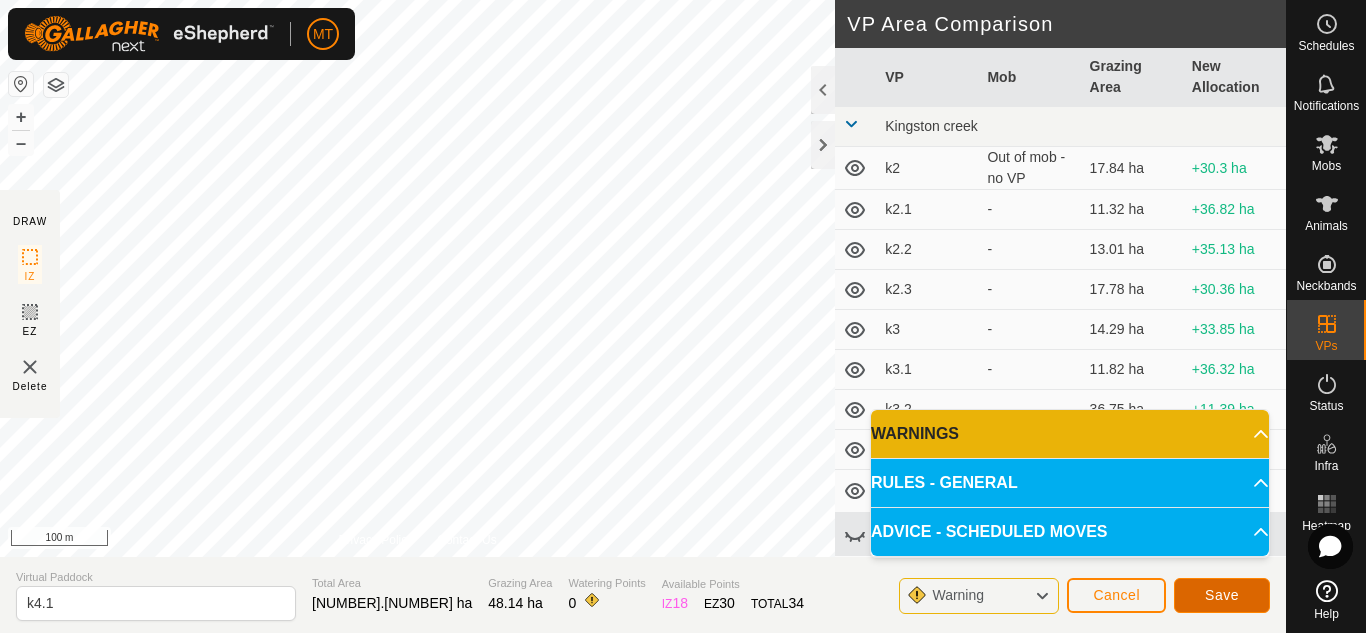 click on "Save" 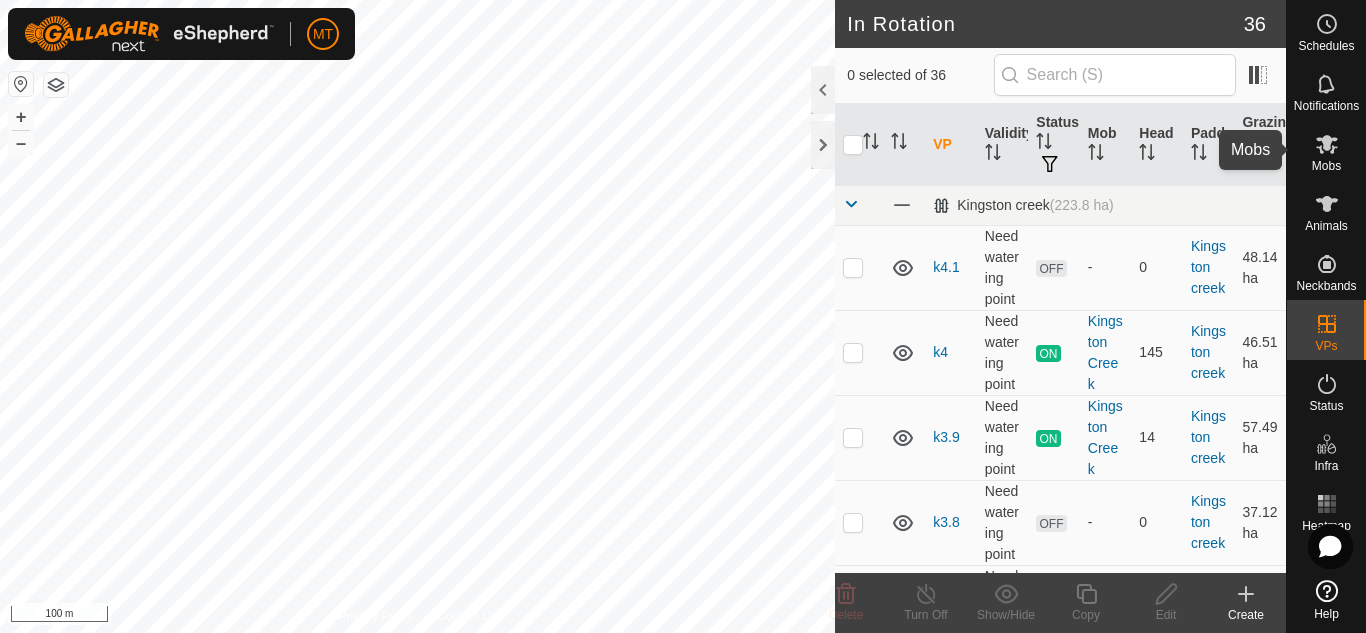 click 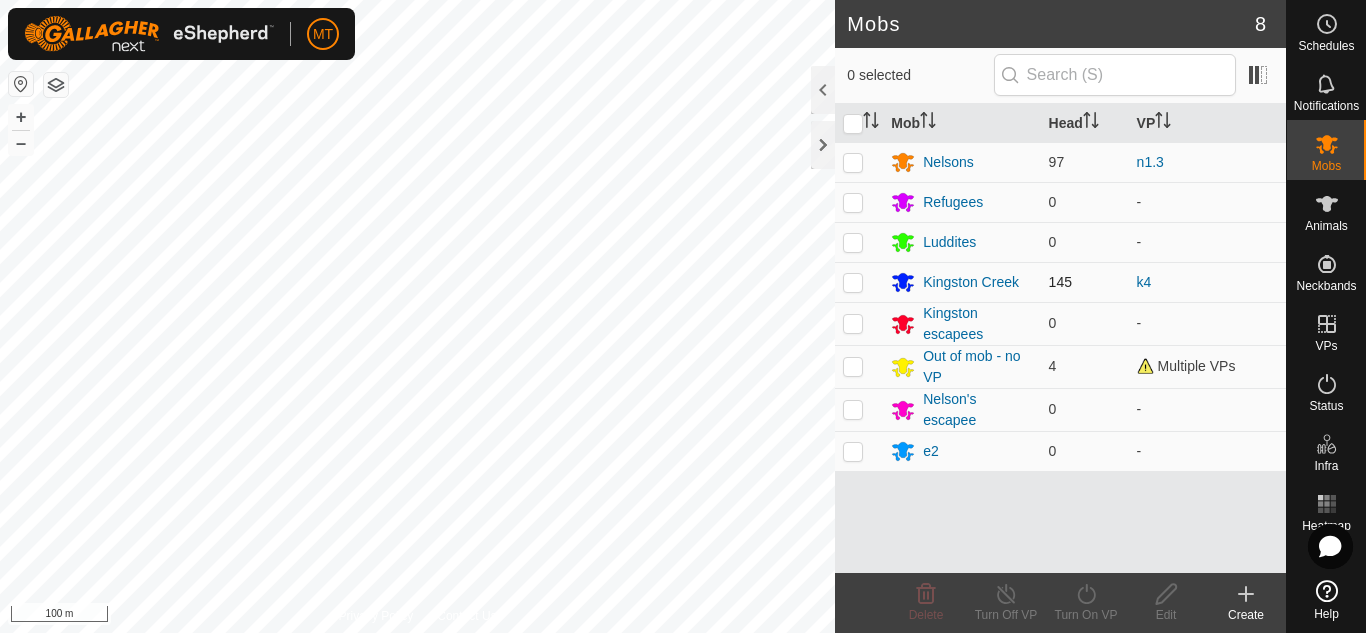 click at bounding box center [853, 282] 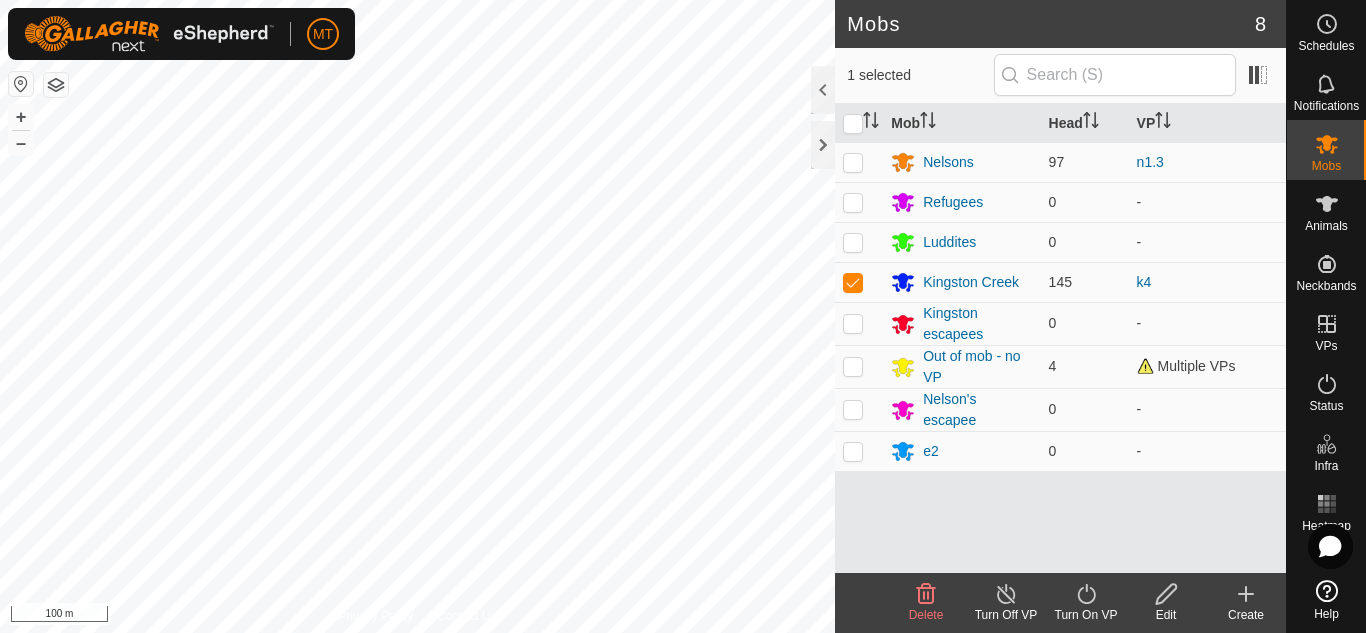 click 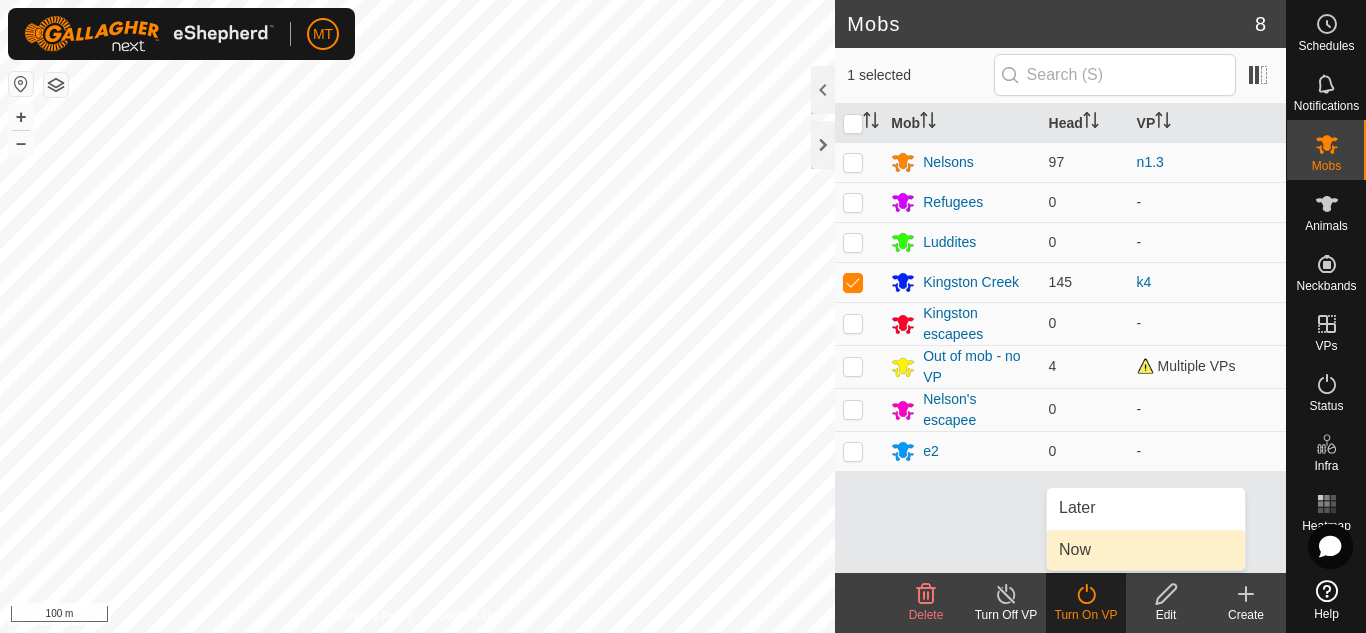 click on "Now" at bounding box center (1146, 550) 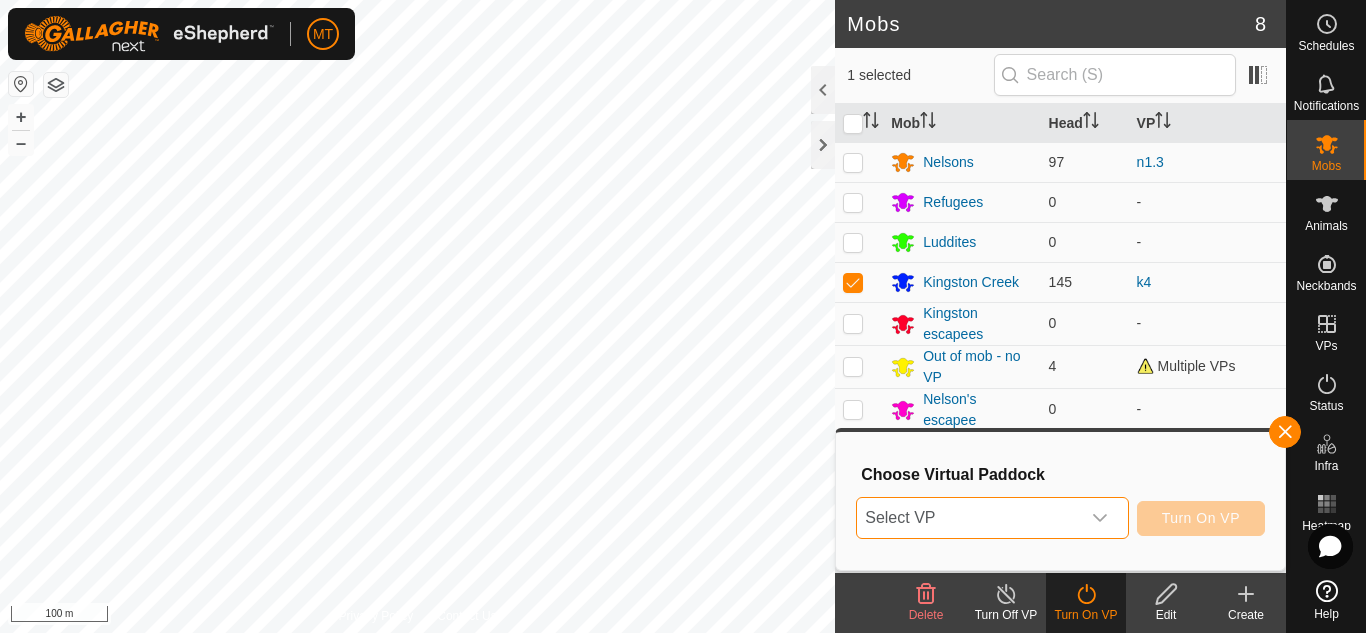 click on "Select VP" at bounding box center [968, 518] 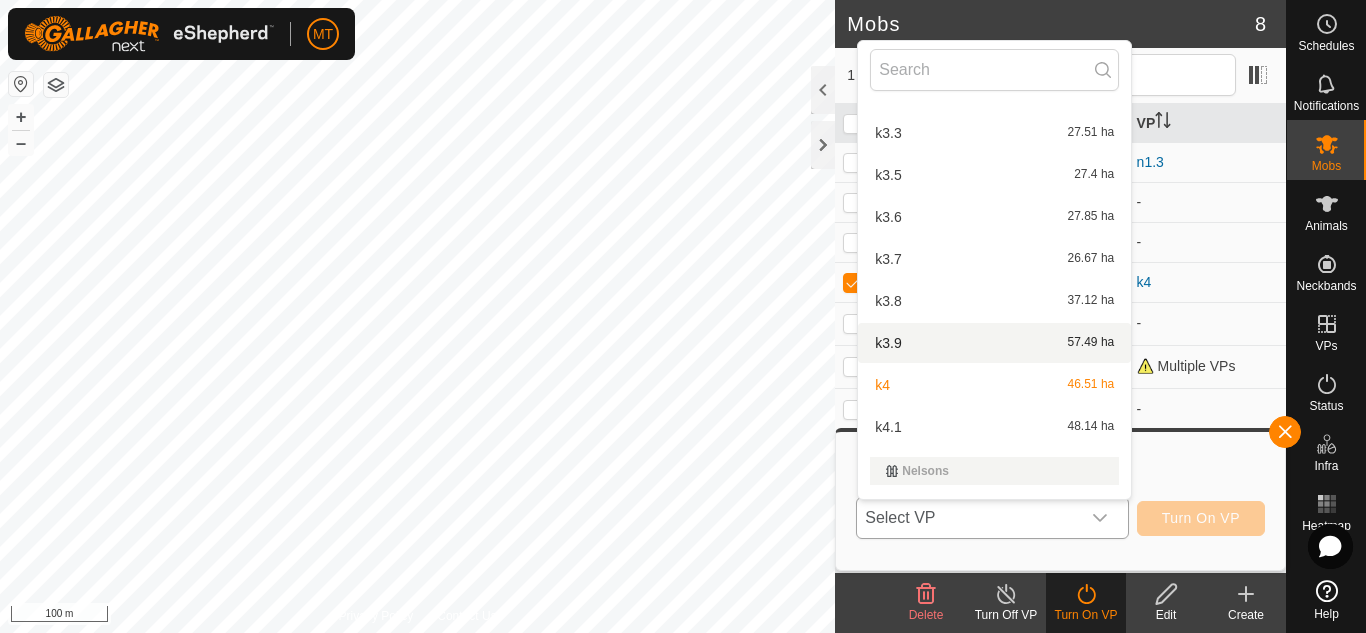 scroll, scrollTop: 328, scrollLeft: 0, axis: vertical 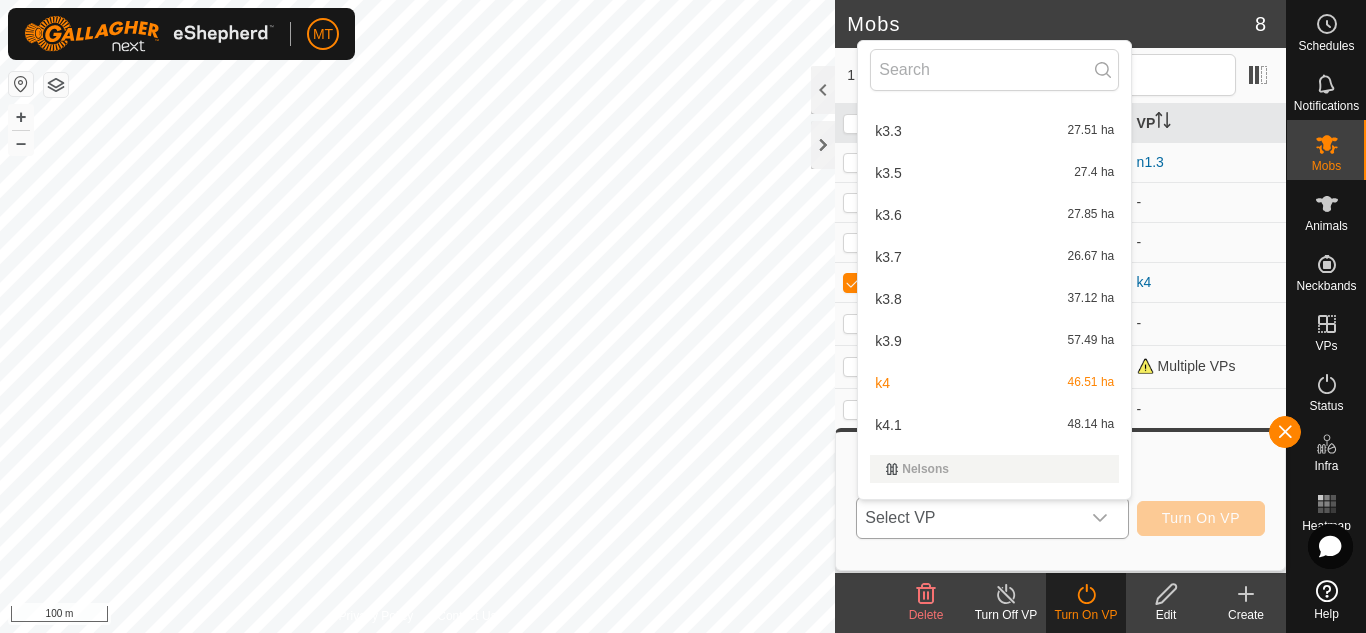 click on "k4.1" at bounding box center (888, 425) 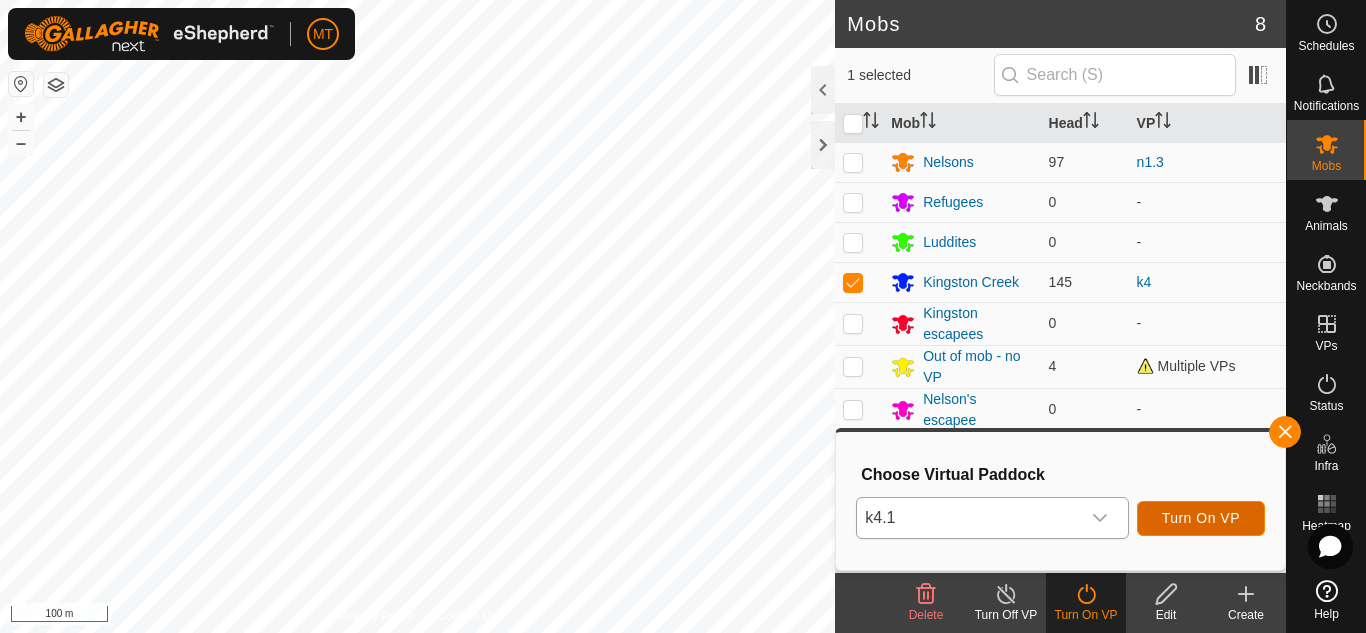 click on "Turn On VP" at bounding box center (1201, 518) 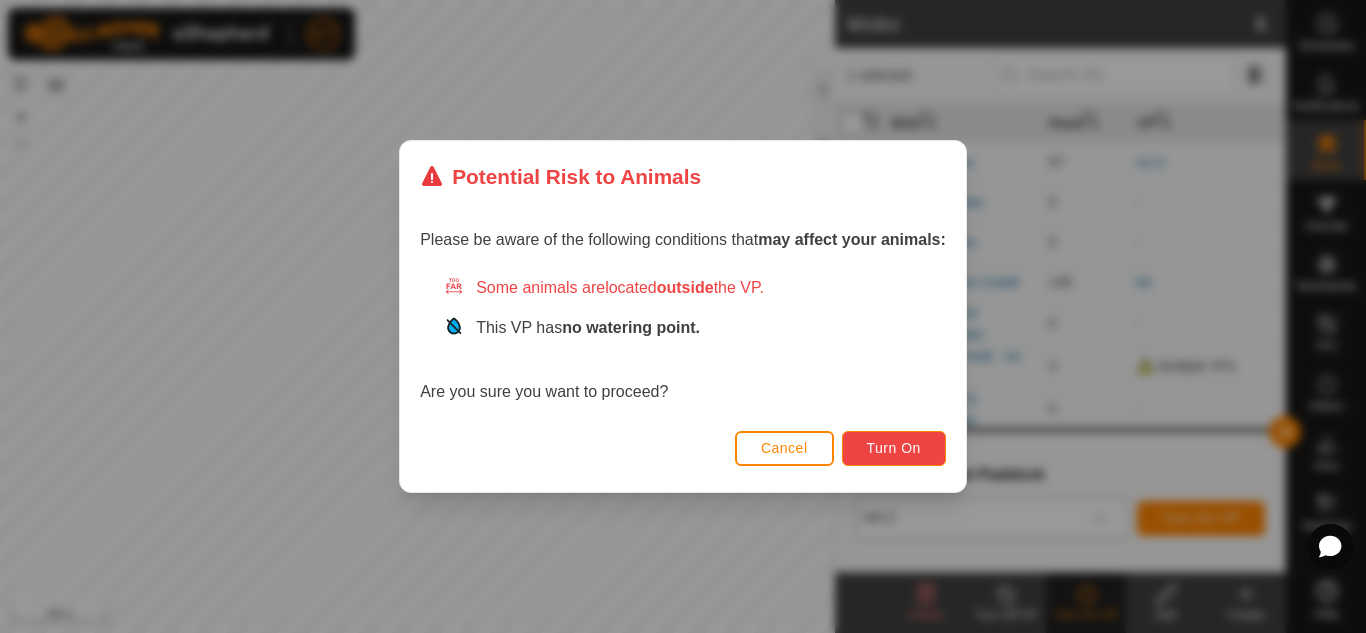click on "Turn On" at bounding box center [894, 448] 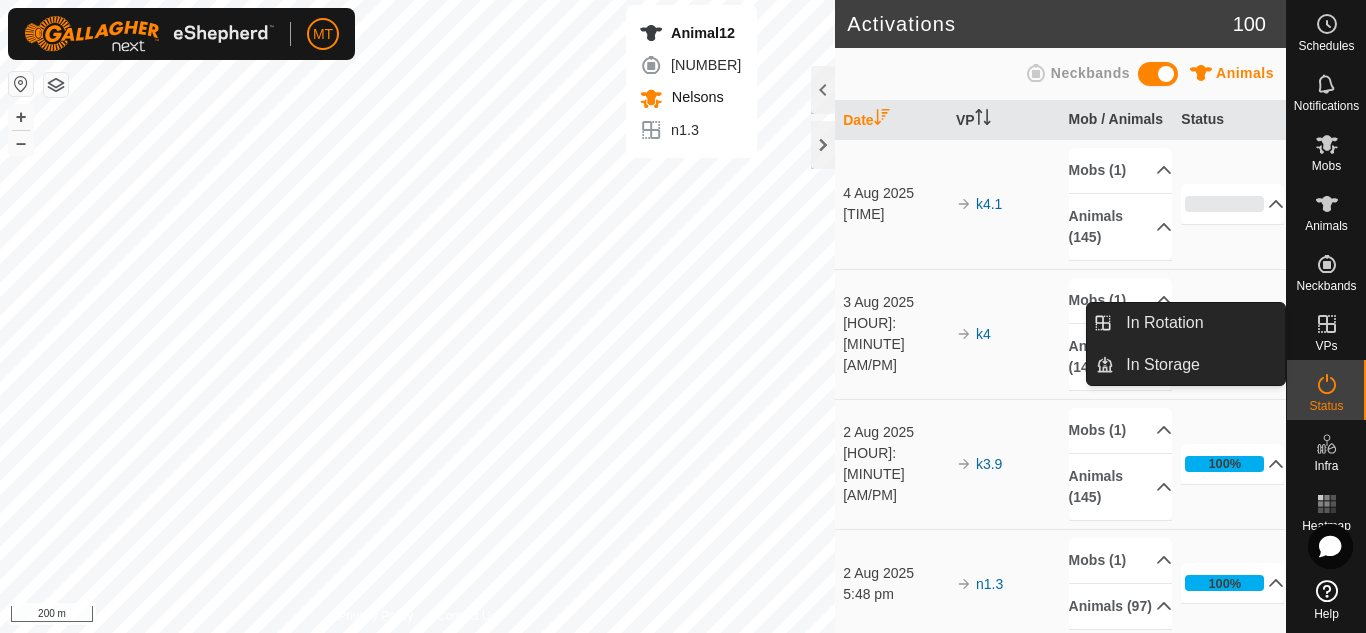 click 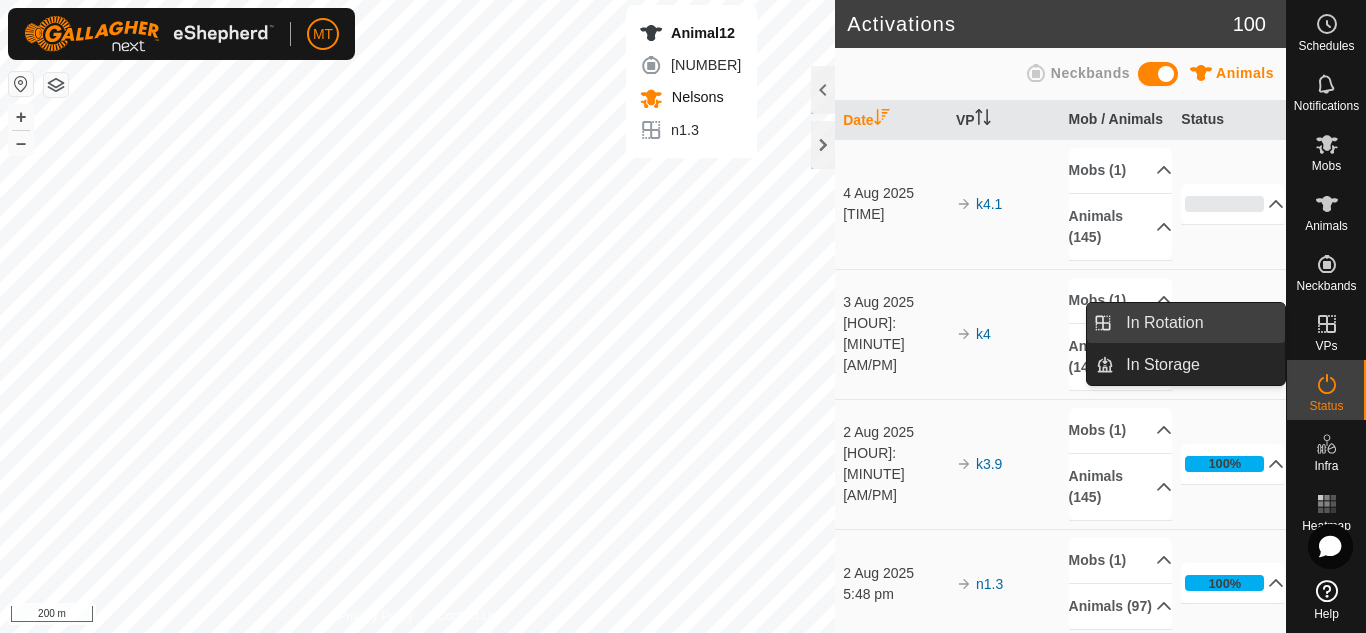 click on "In Rotation" at bounding box center (1199, 323) 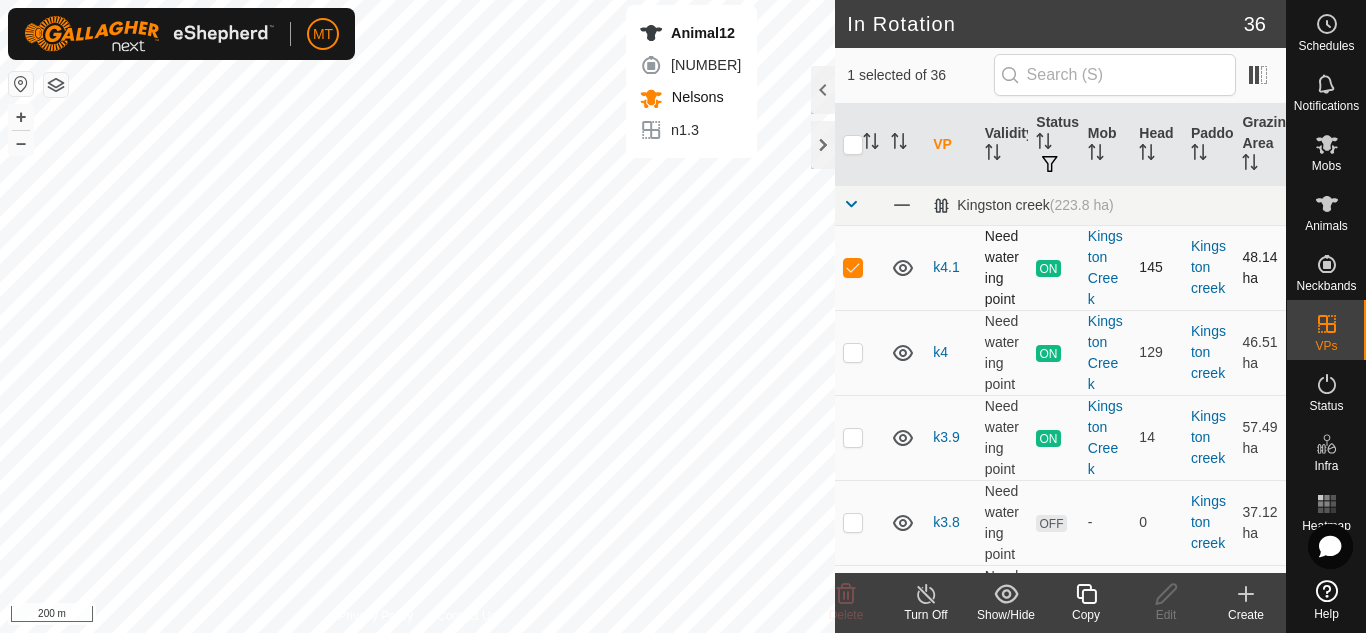 click at bounding box center (853, 267) 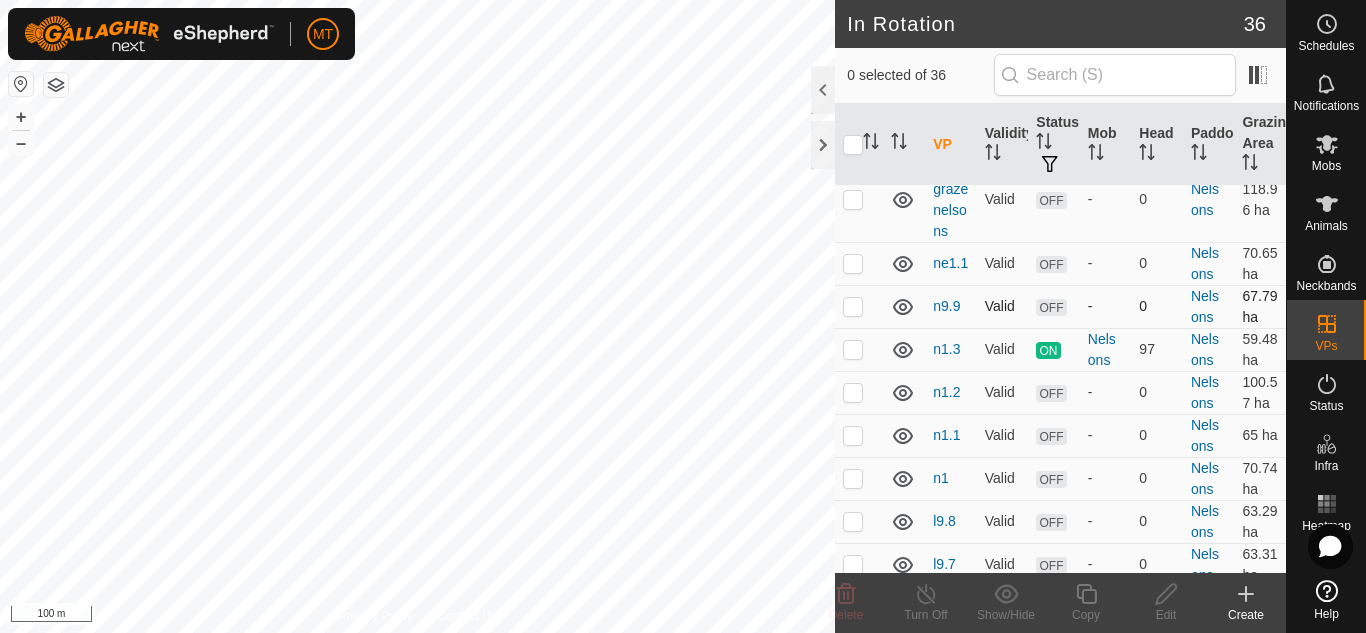 scroll, scrollTop: 1408, scrollLeft: 0, axis: vertical 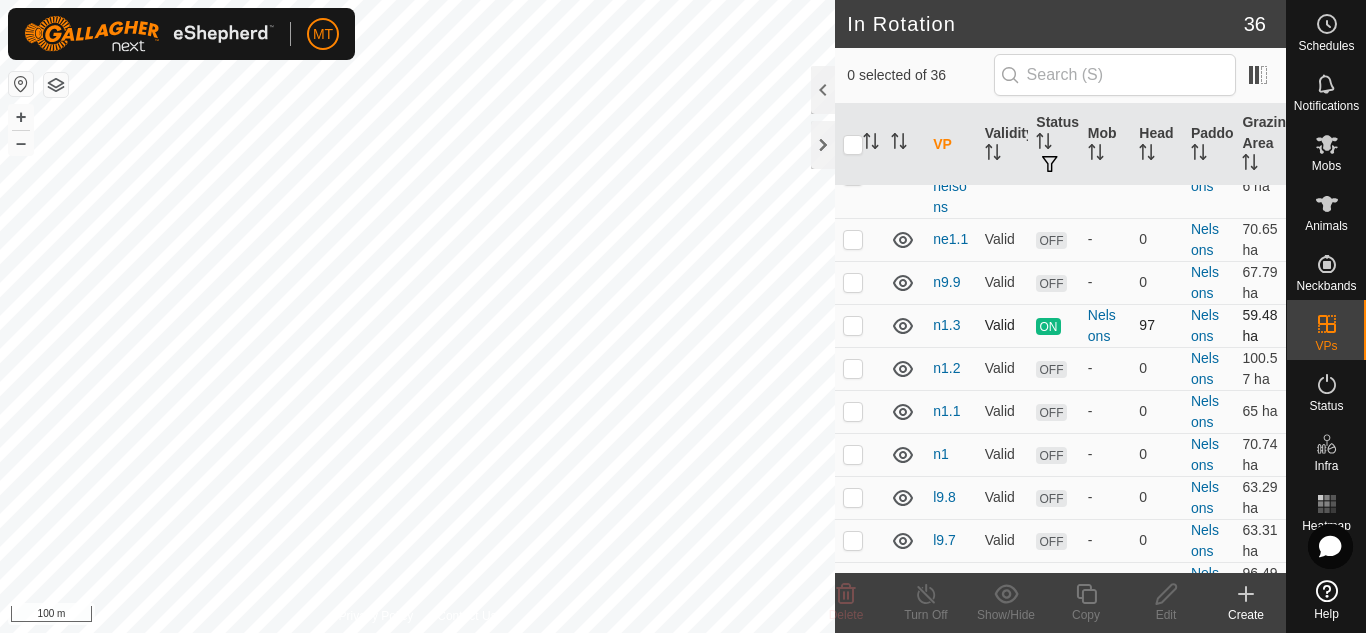 click at bounding box center (853, 325) 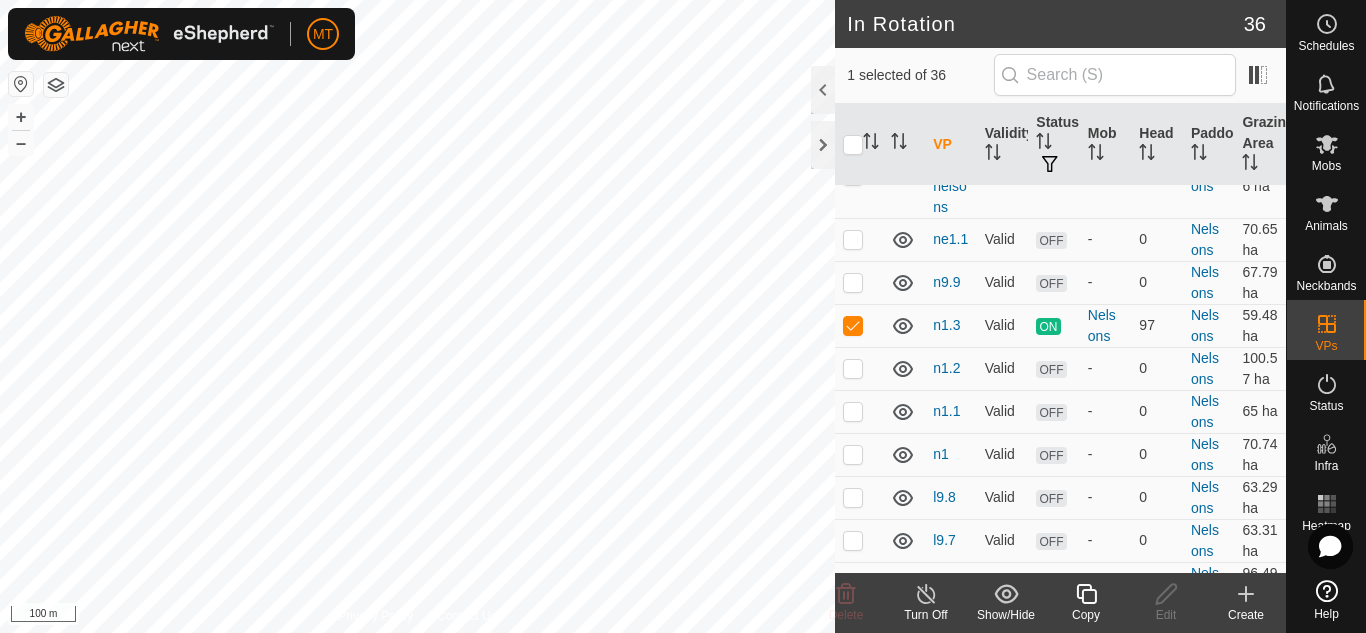 click on "Copy" 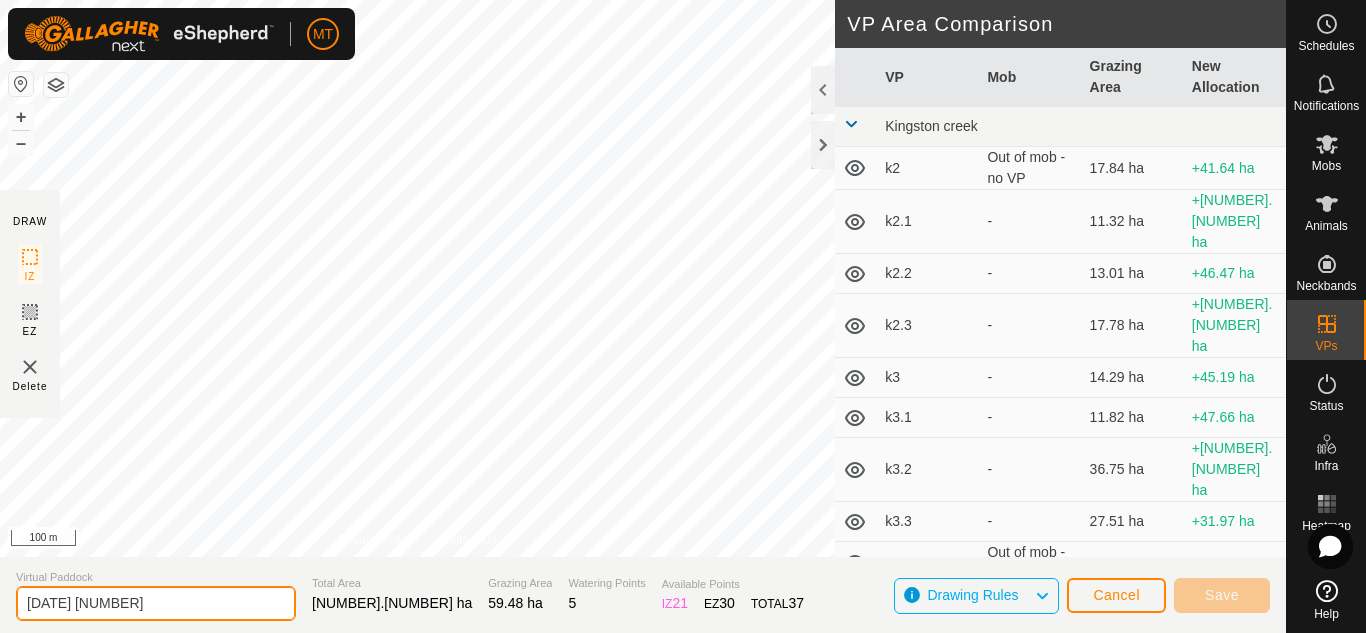 drag, startPoint x: 191, startPoint y: 606, endPoint x: 0, endPoint y: 570, distance: 194.36307 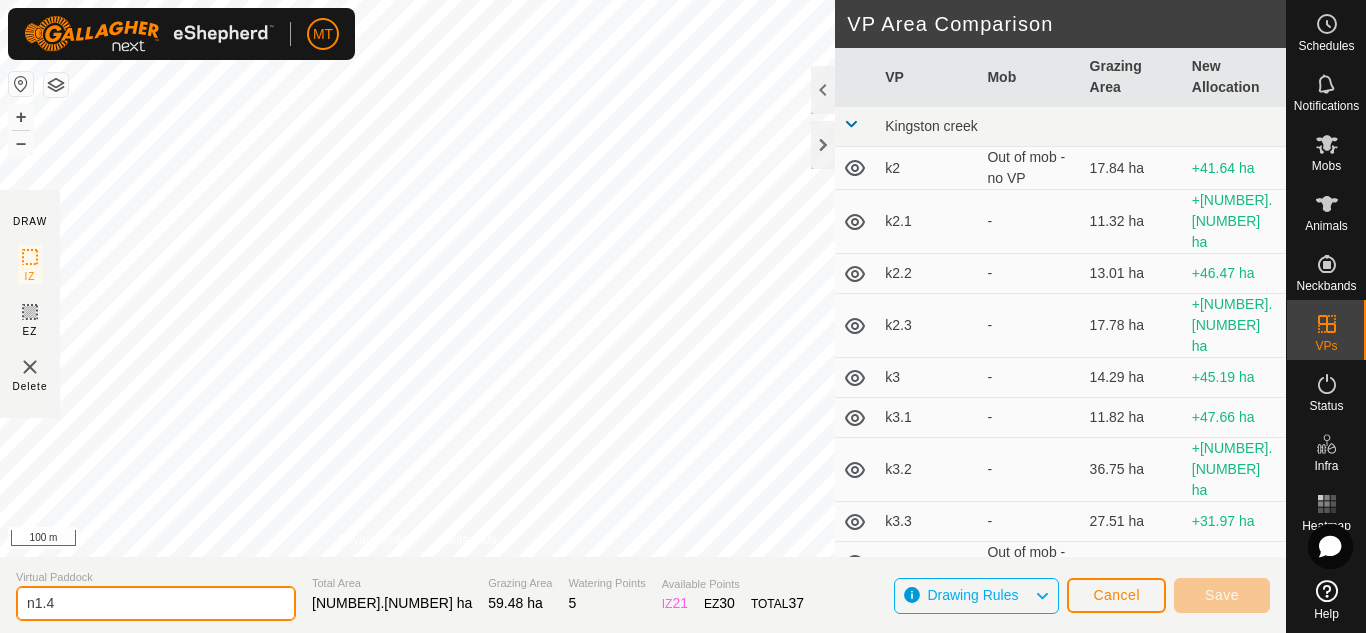 type on "n1.4" 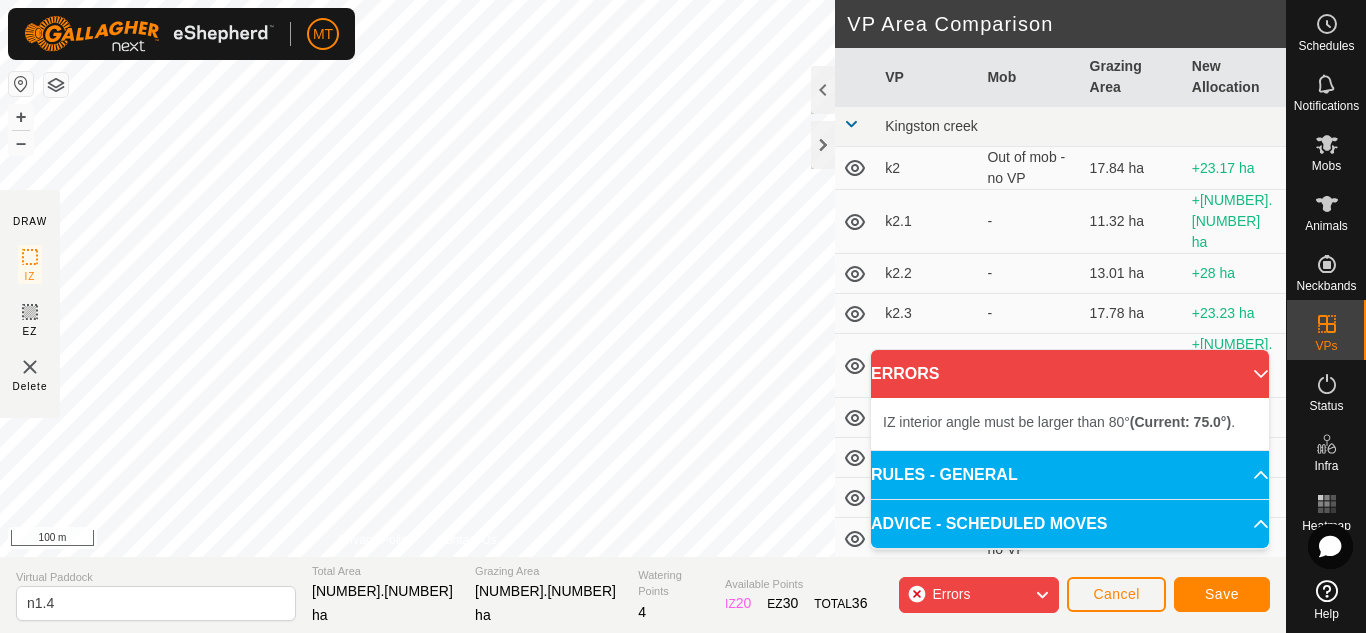 click on "Errors" 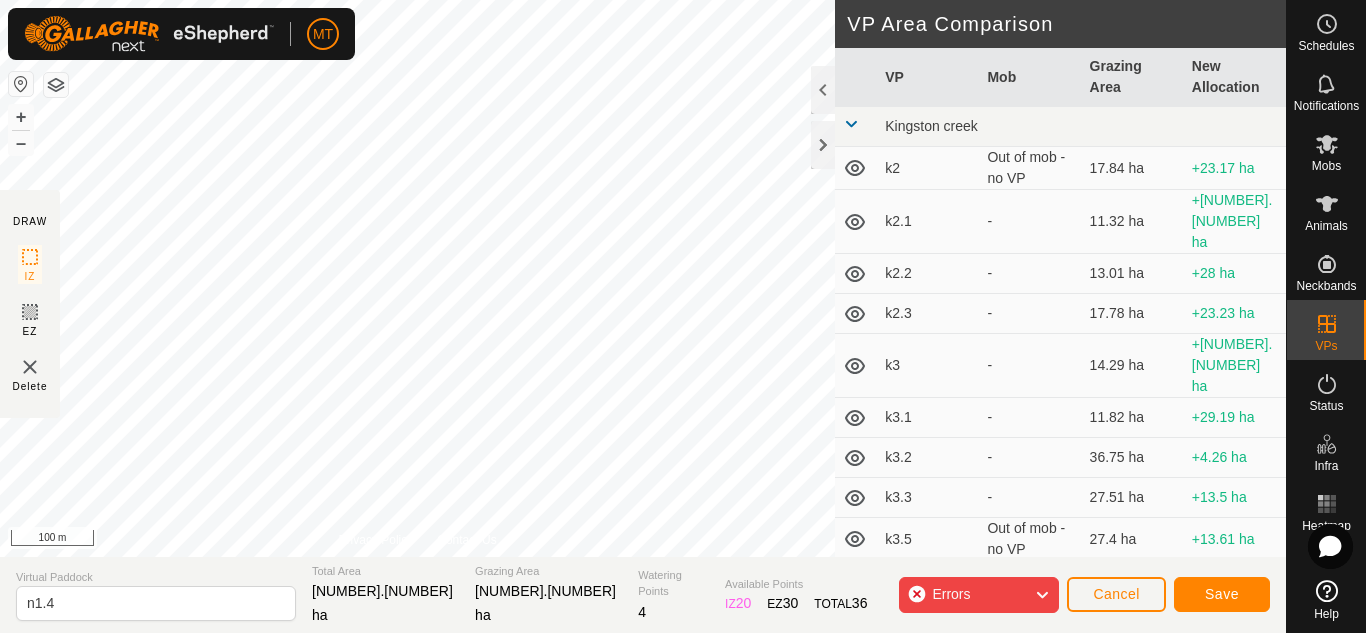 click 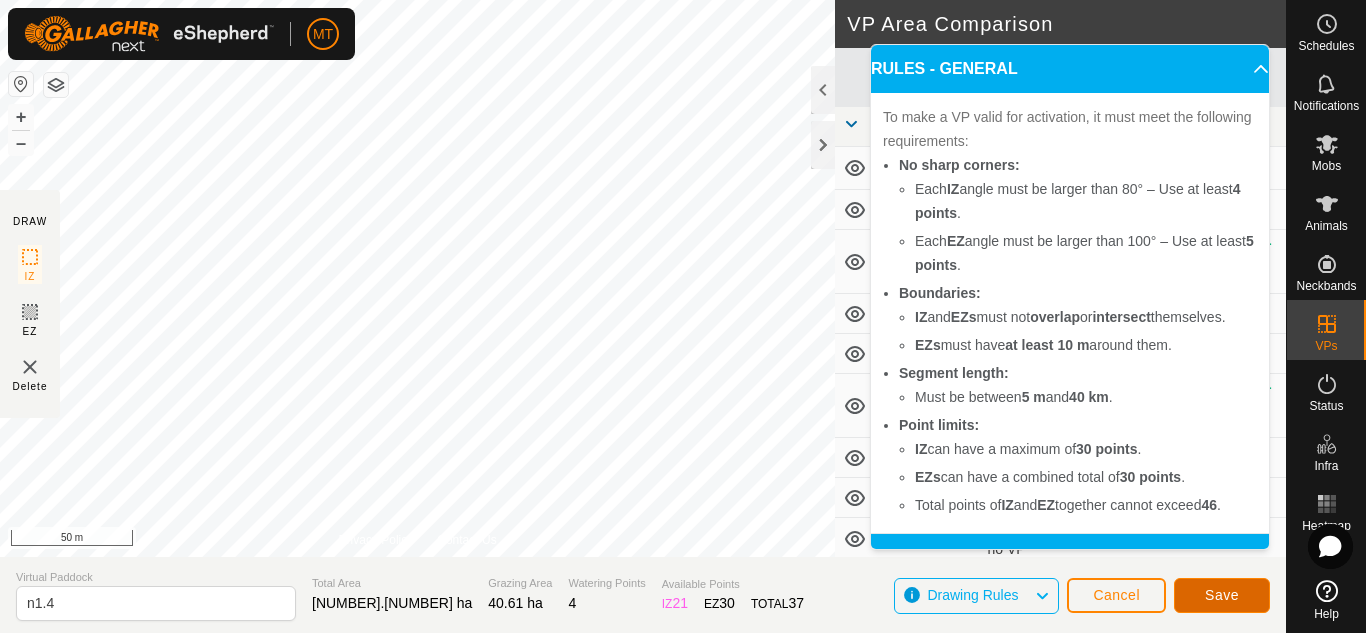 click on "Save" 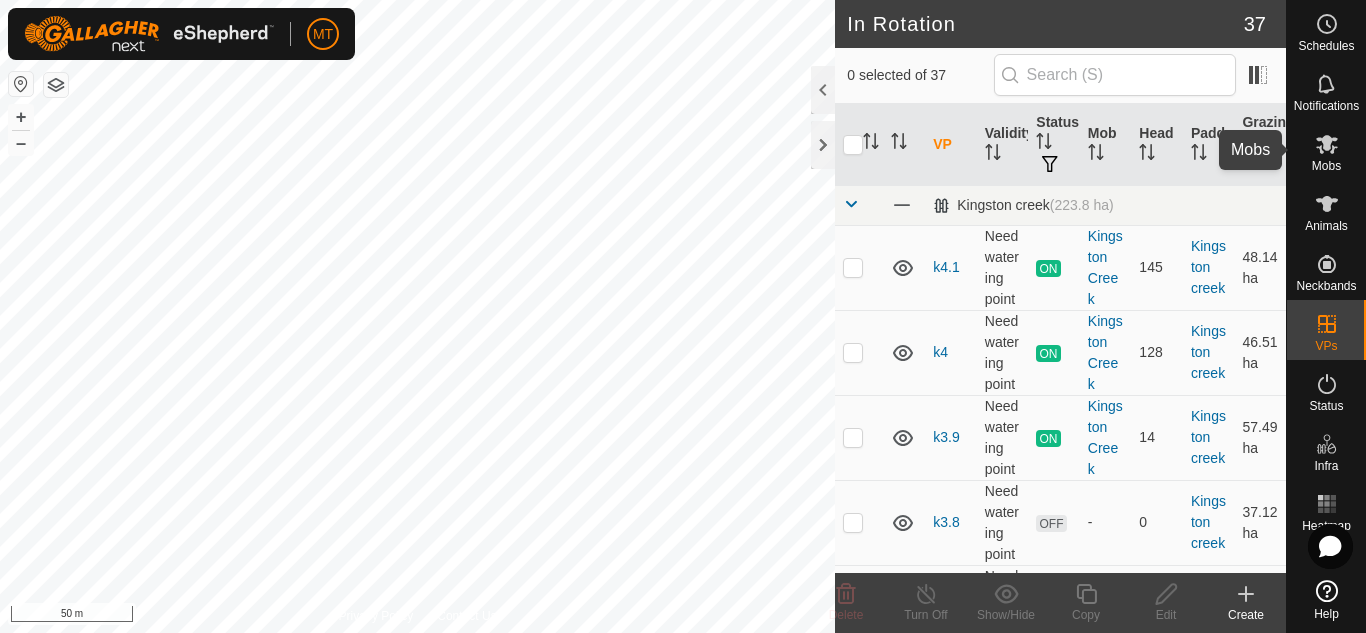 click on "Mobs" at bounding box center (1326, 166) 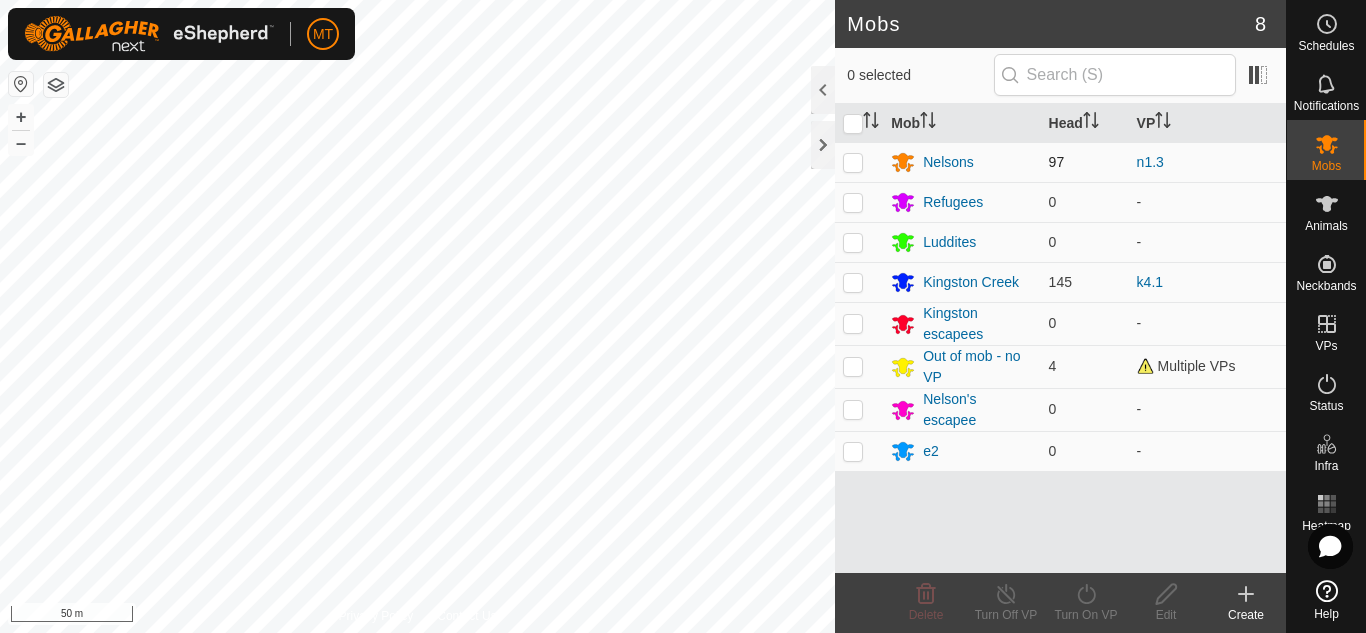 click at bounding box center (853, 162) 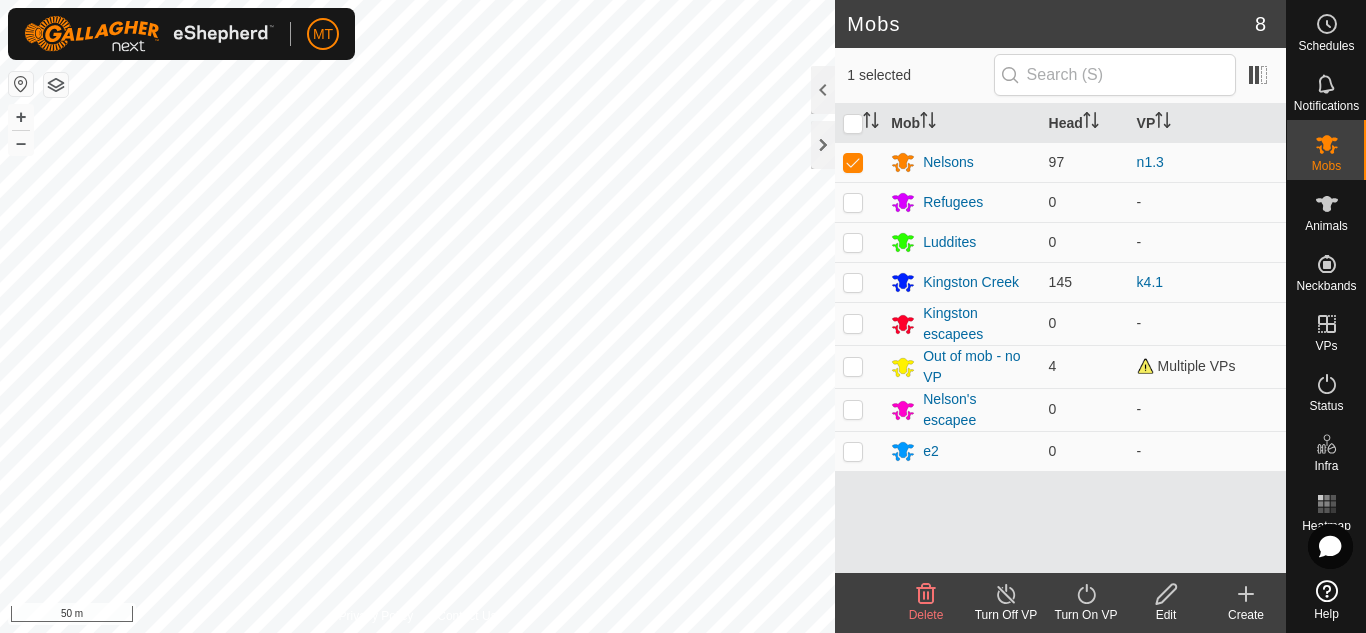 click 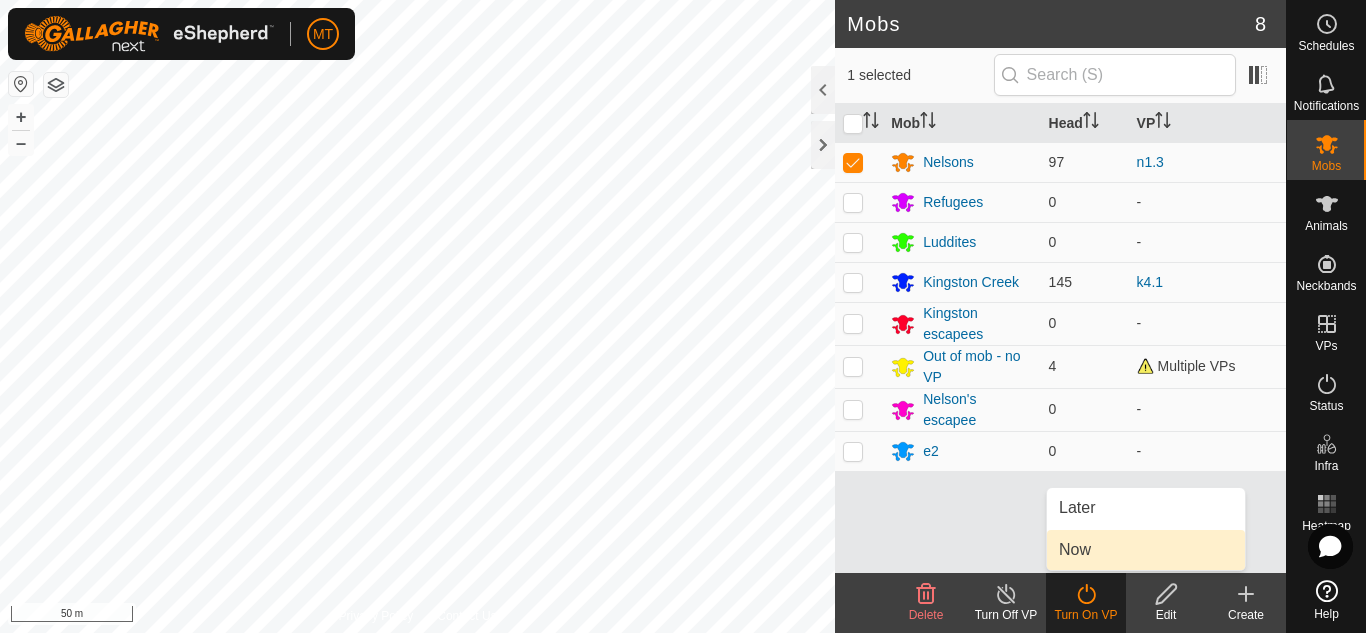 click on "Now" at bounding box center [1146, 550] 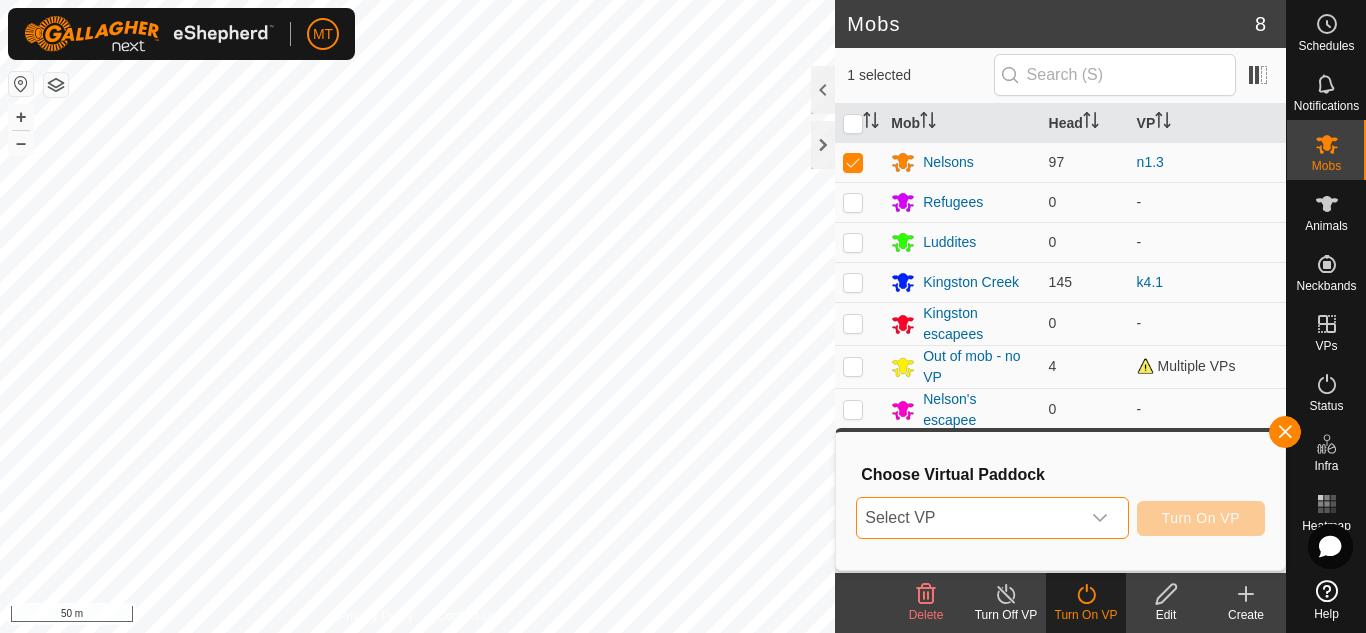 click on "Select VP" at bounding box center (968, 518) 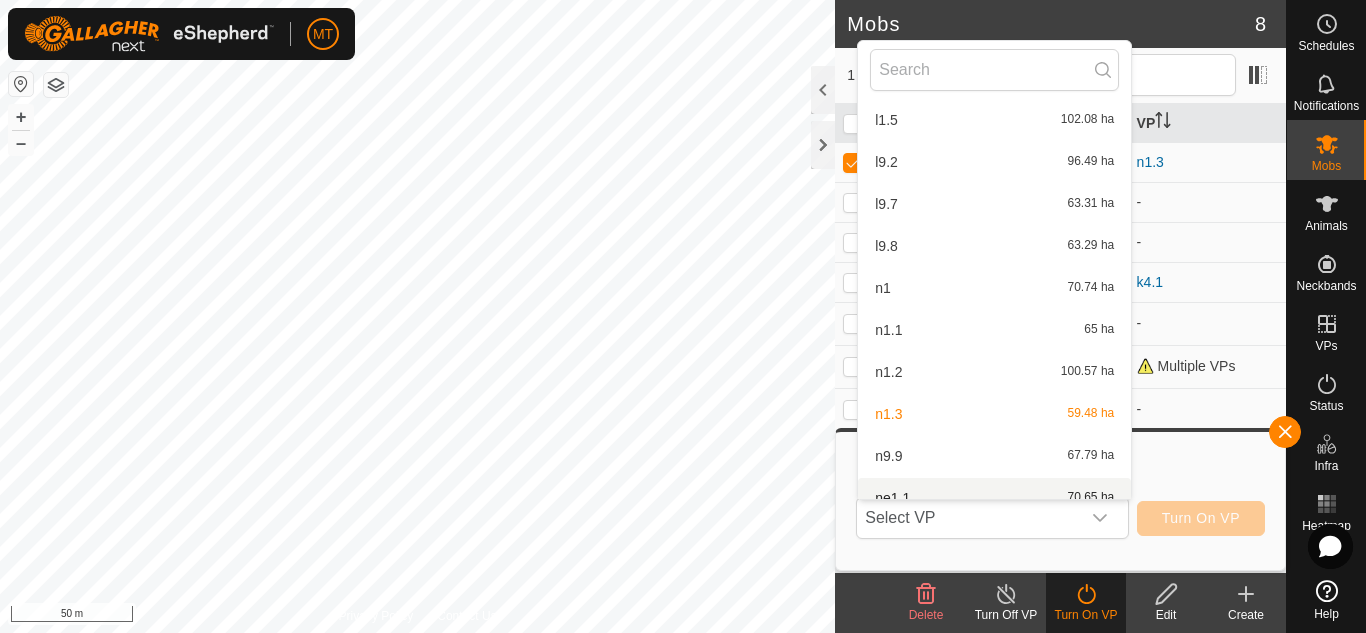 scroll, scrollTop: 1164, scrollLeft: 0, axis: vertical 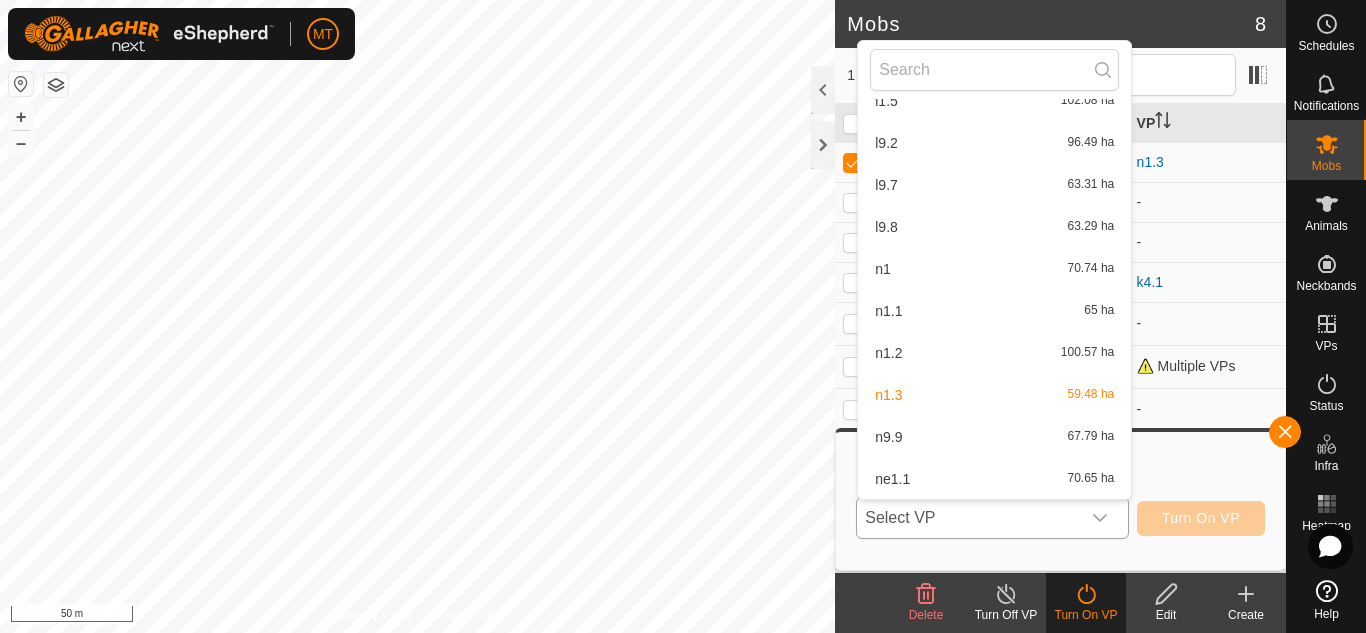 click 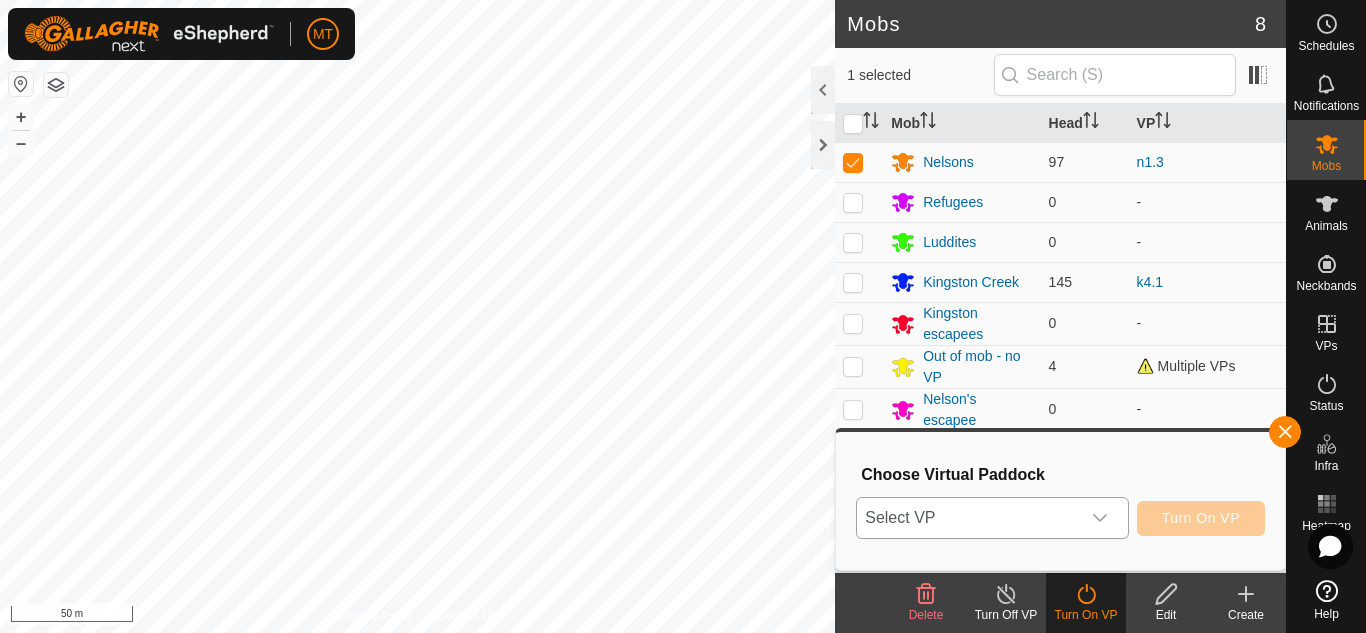 click 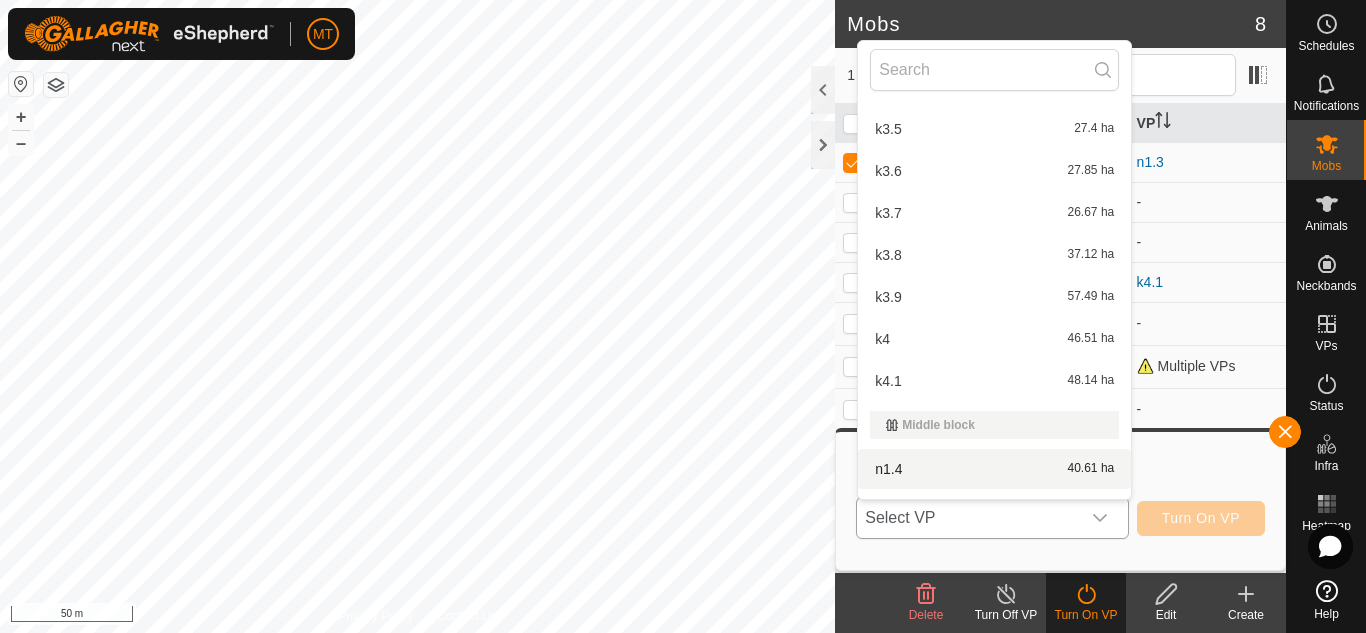 scroll, scrollTop: 371, scrollLeft: 0, axis: vertical 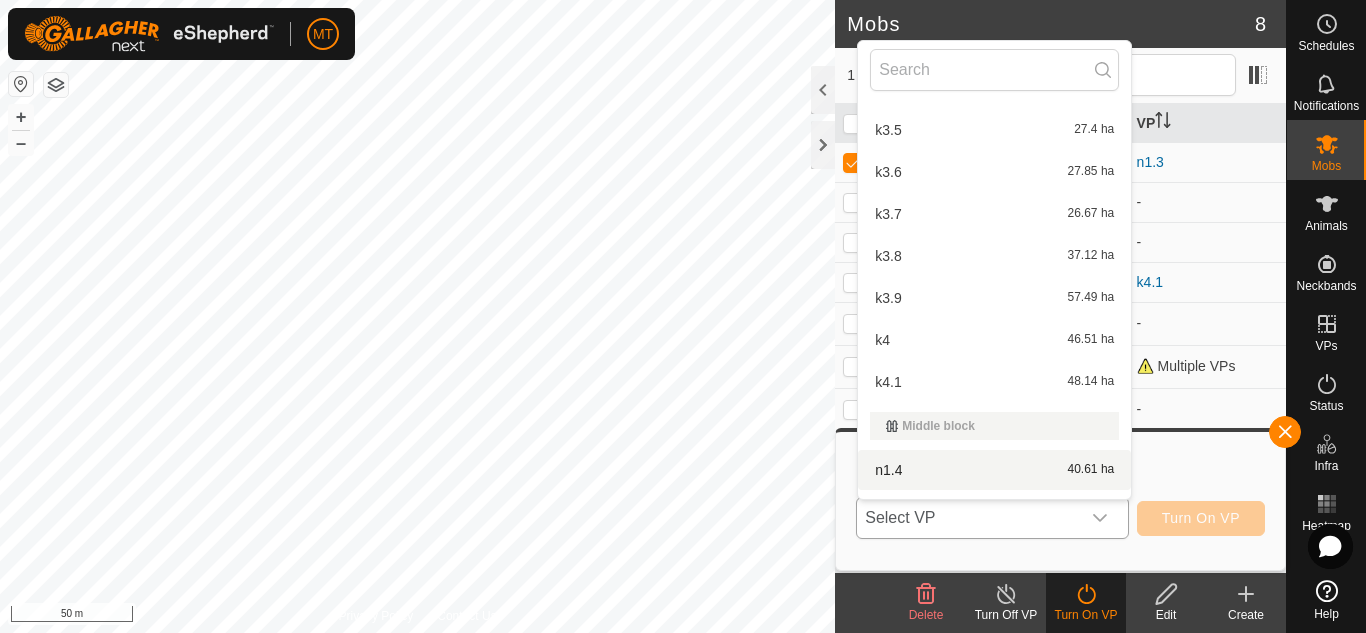 click on "n1.[NUMBER]  [NUMBER].[NUMBER] ha" at bounding box center [994, 470] 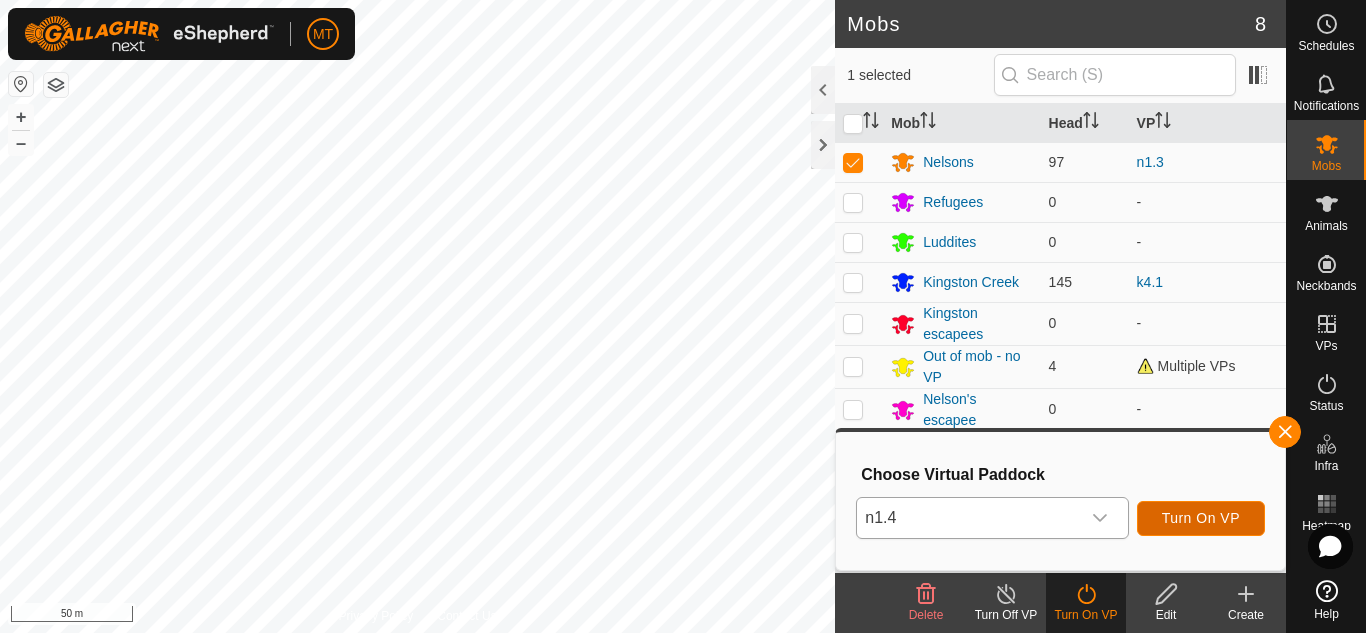 click on "Turn On VP" at bounding box center (1201, 518) 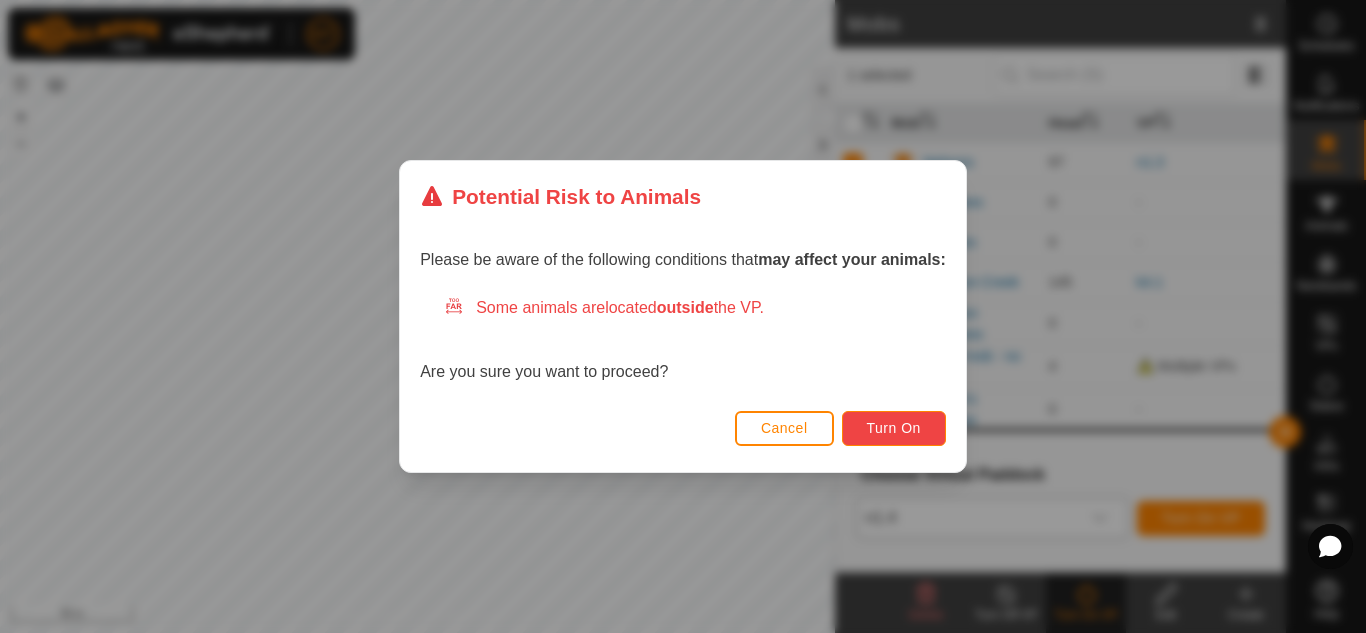 click on "Turn On" at bounding box center (894, 428) 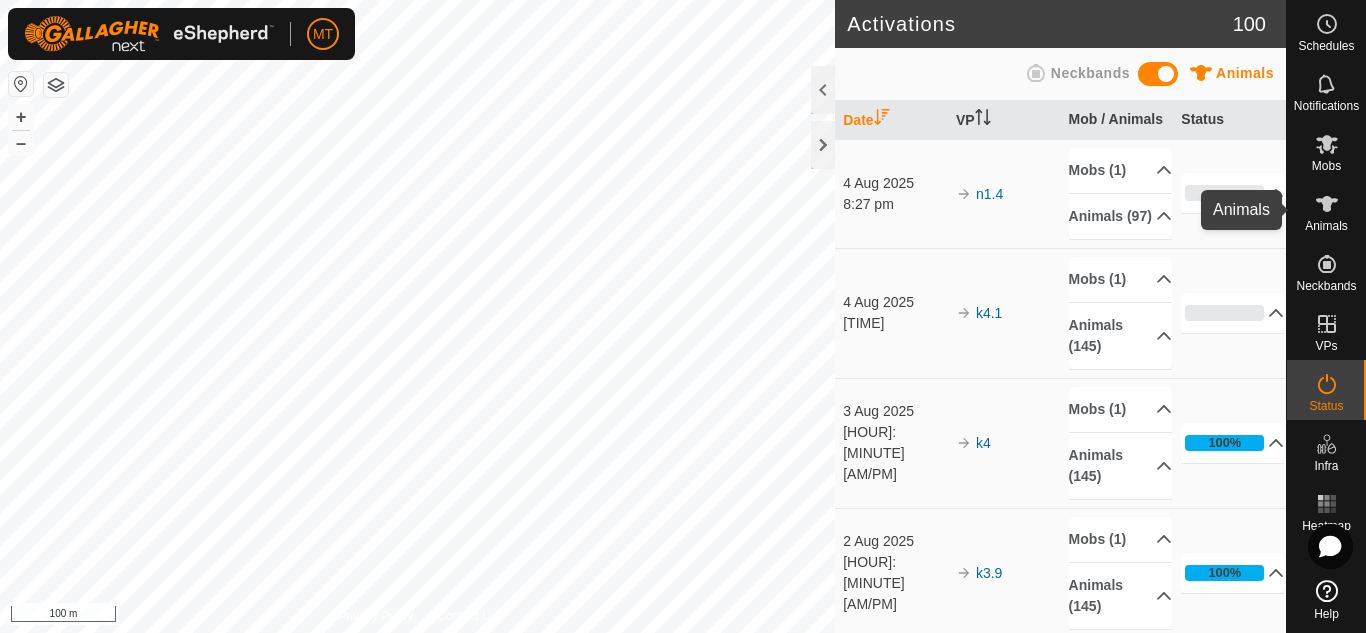 click 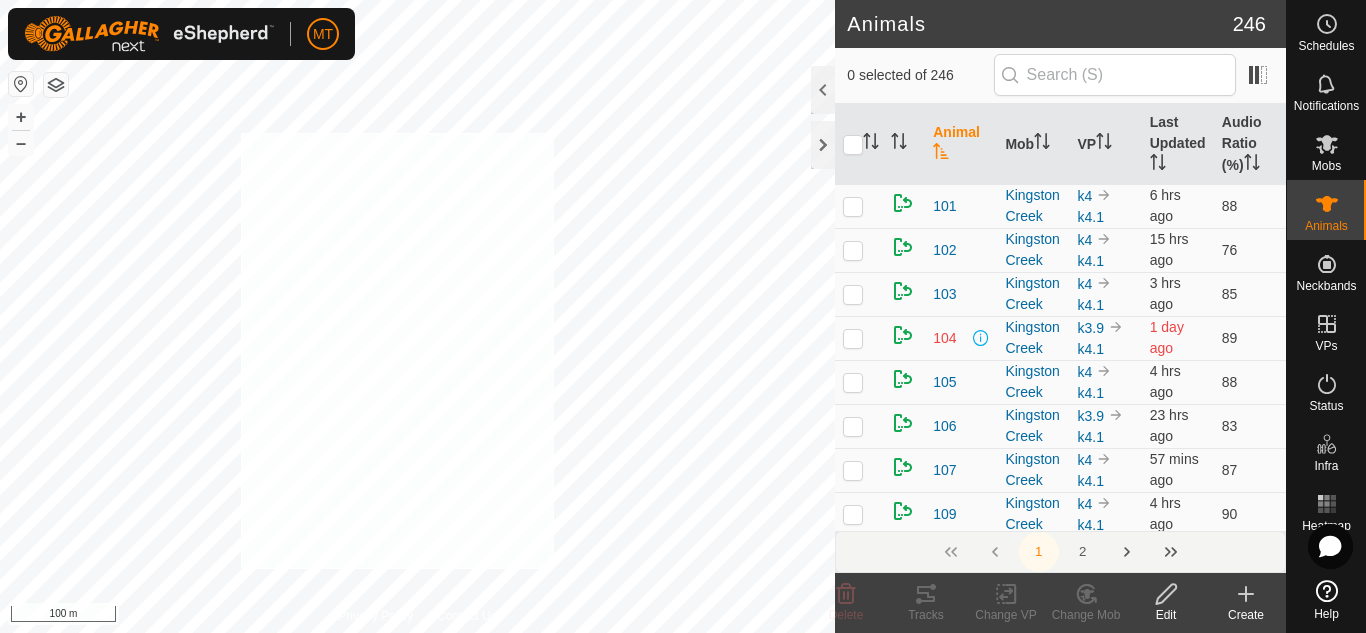 checkbox on "true" 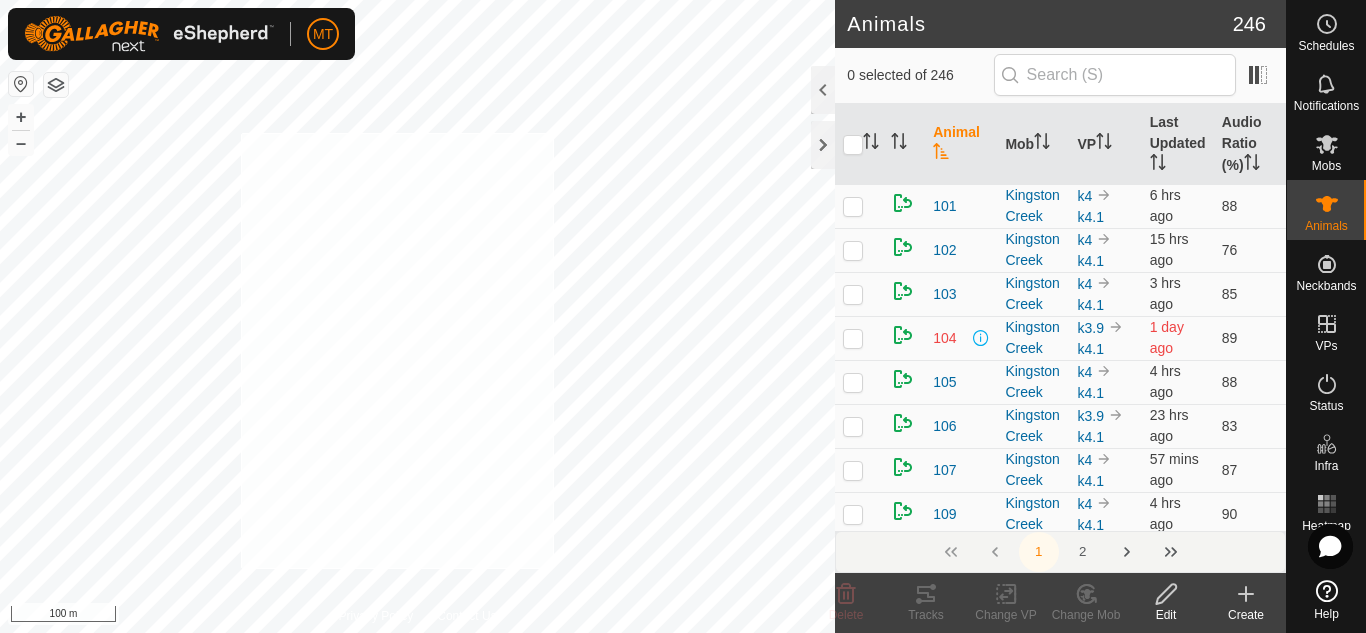 checkbox on "true" 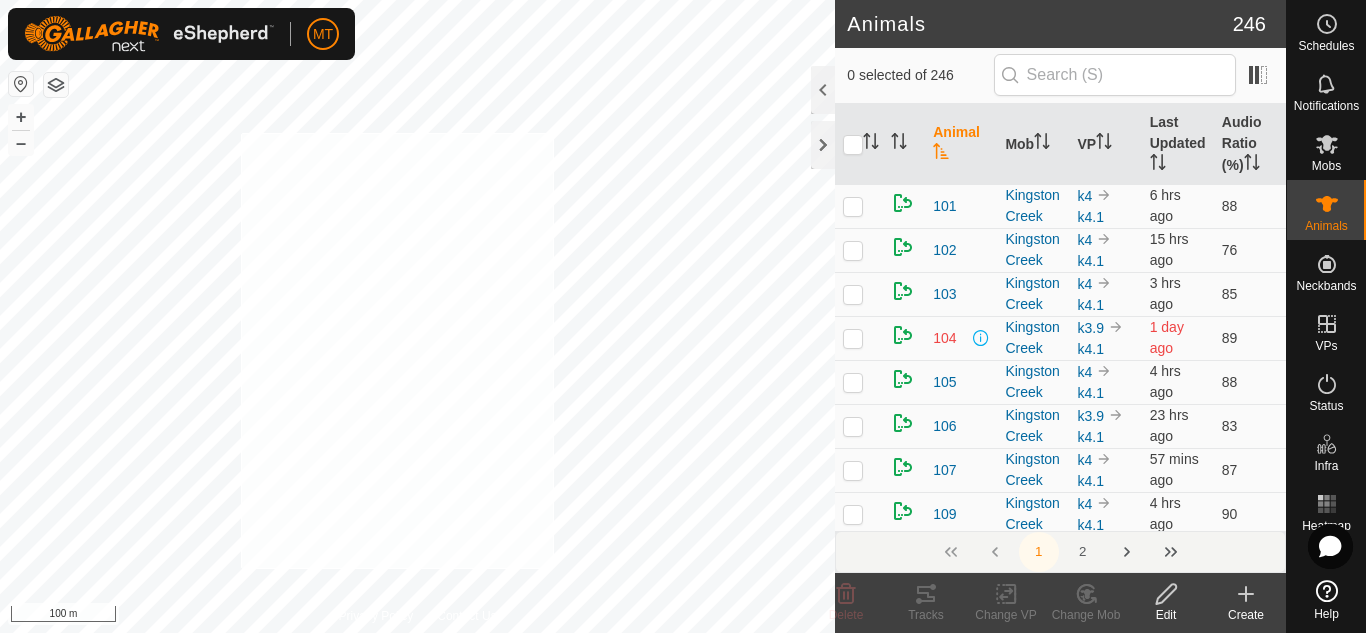 checkbox on "true" 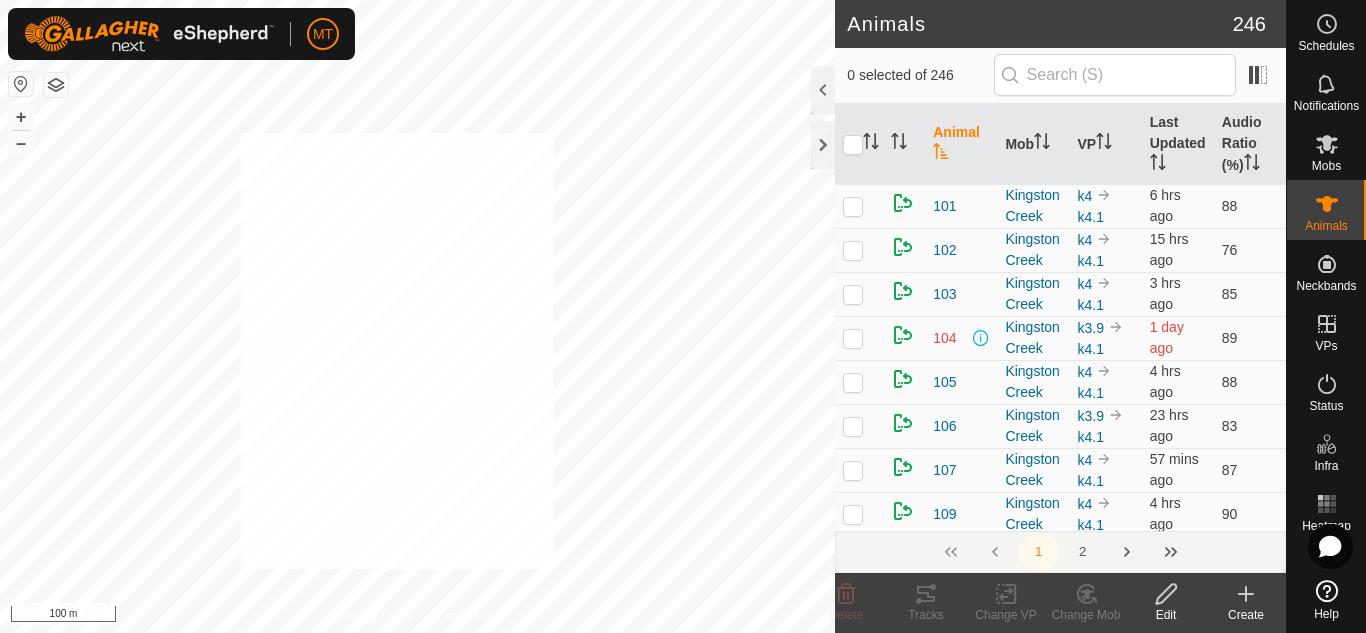 checkbox on "true" 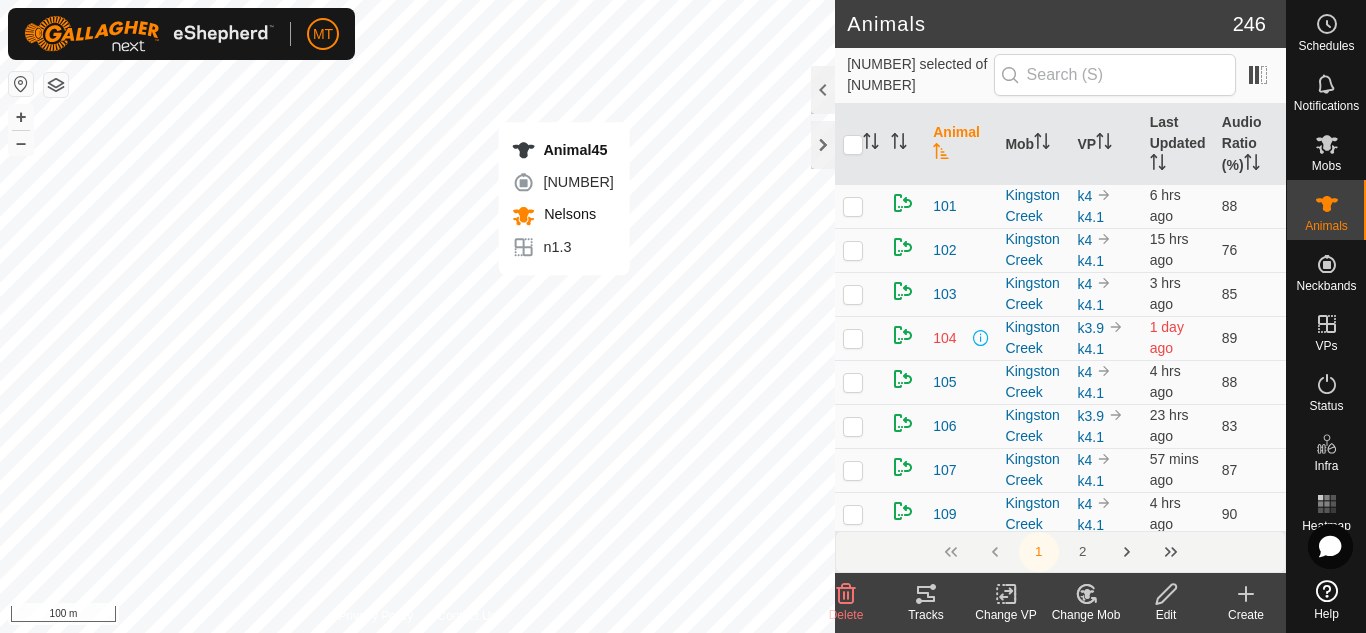 click on "[NAME] [NUMBER]
[NUMBER]
[LAST NAME]
n1.[NUMBER] + – ⇧ i 100 m" at bounding box center (417, 316) 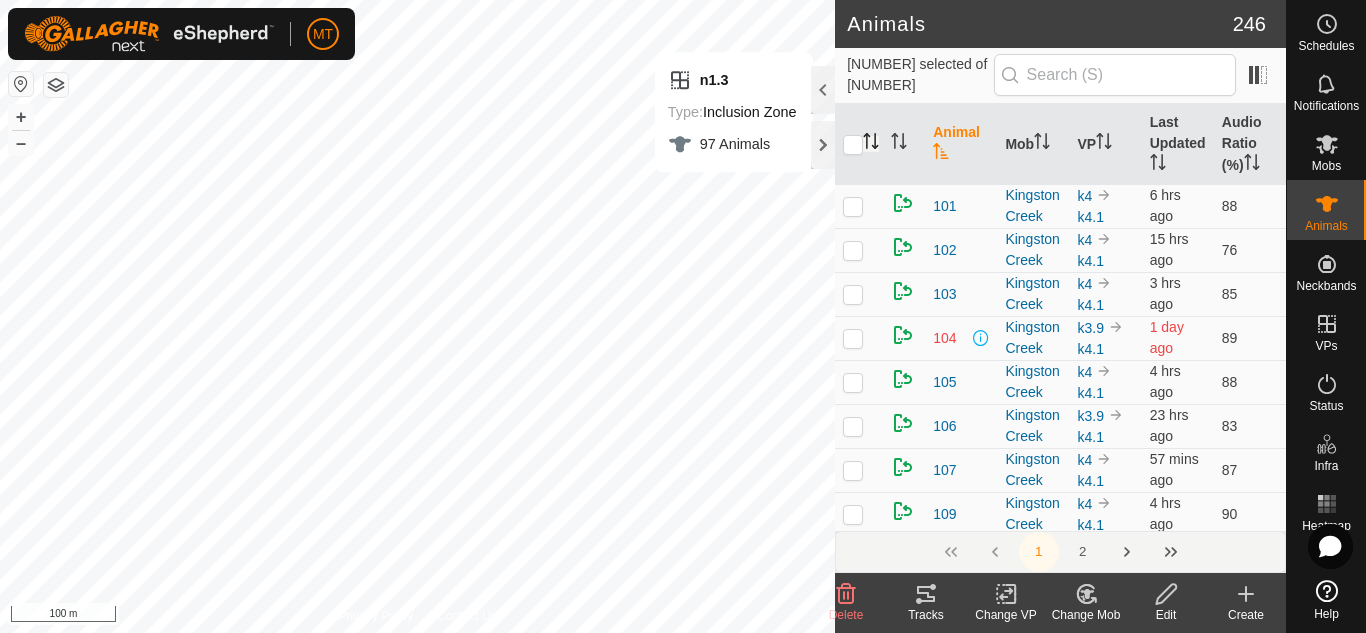 click 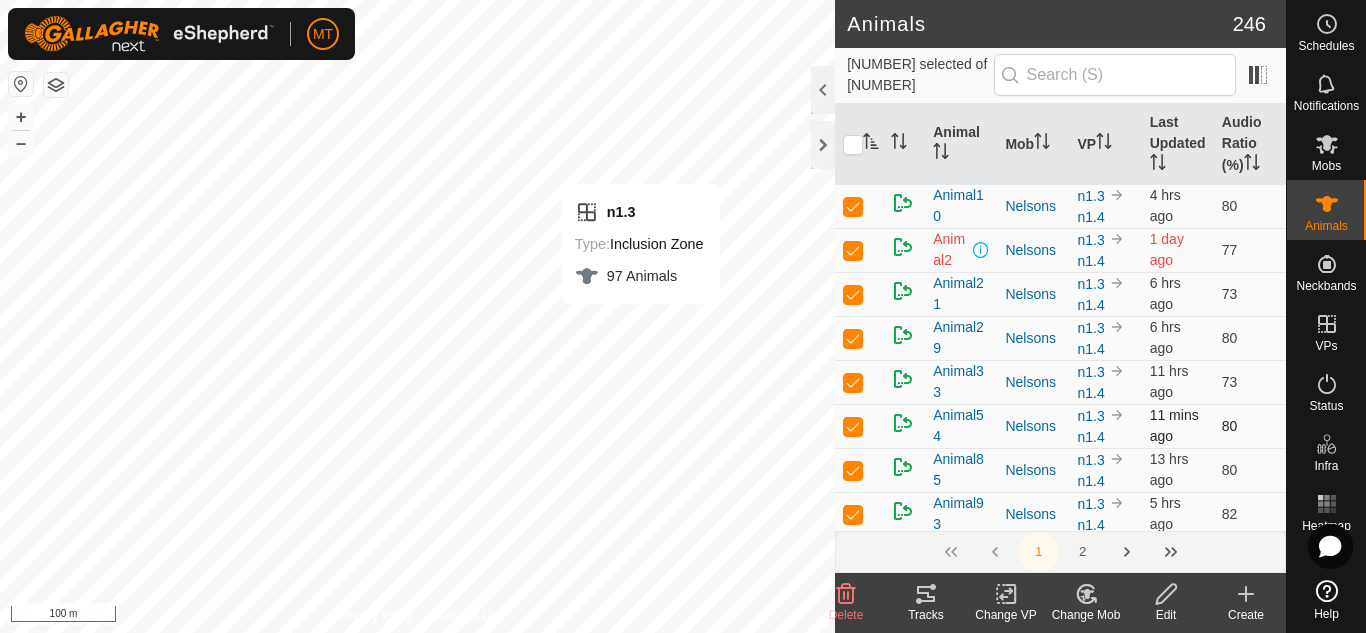 click at bounding box center (853, 426) 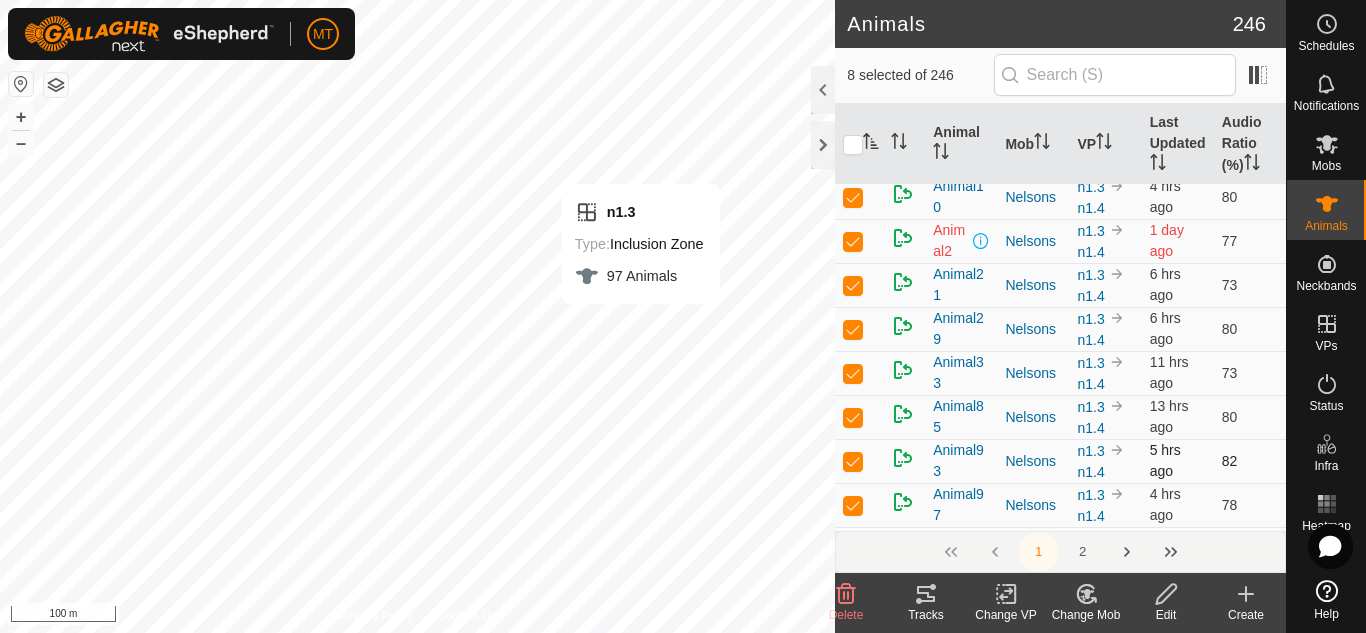 scroll, scrollTop: 0, scrollLeft: 0, axis: both 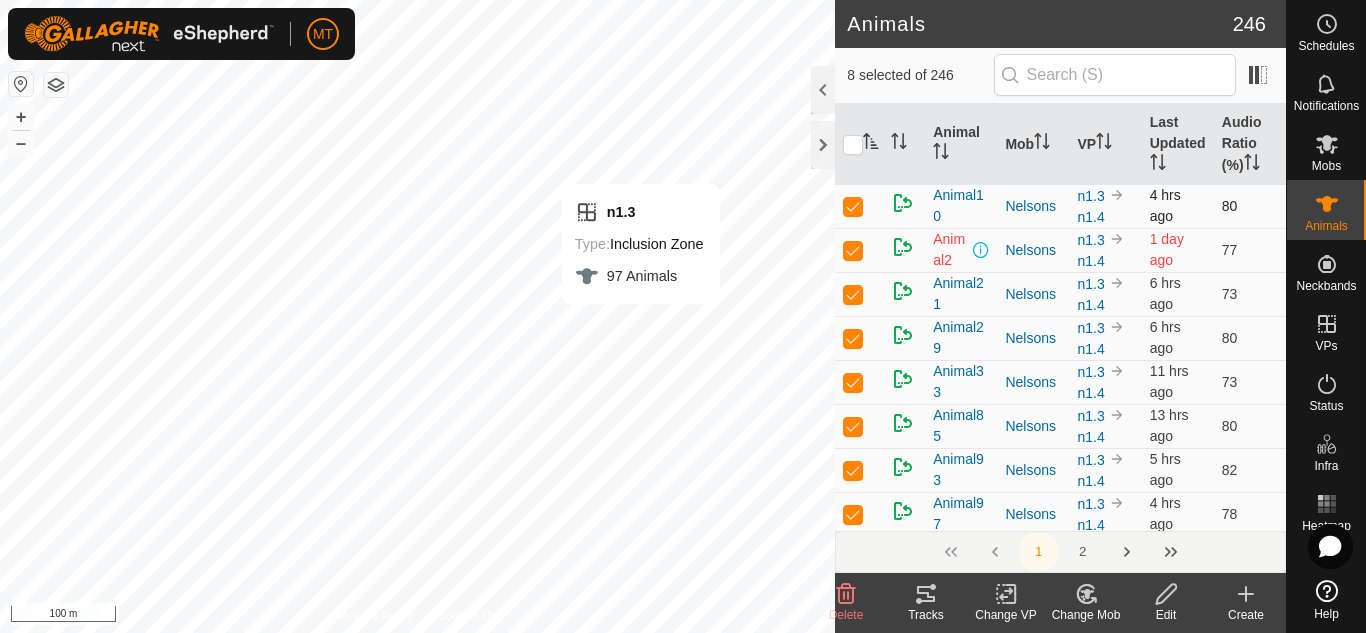 click at bounding box center (853, 206) 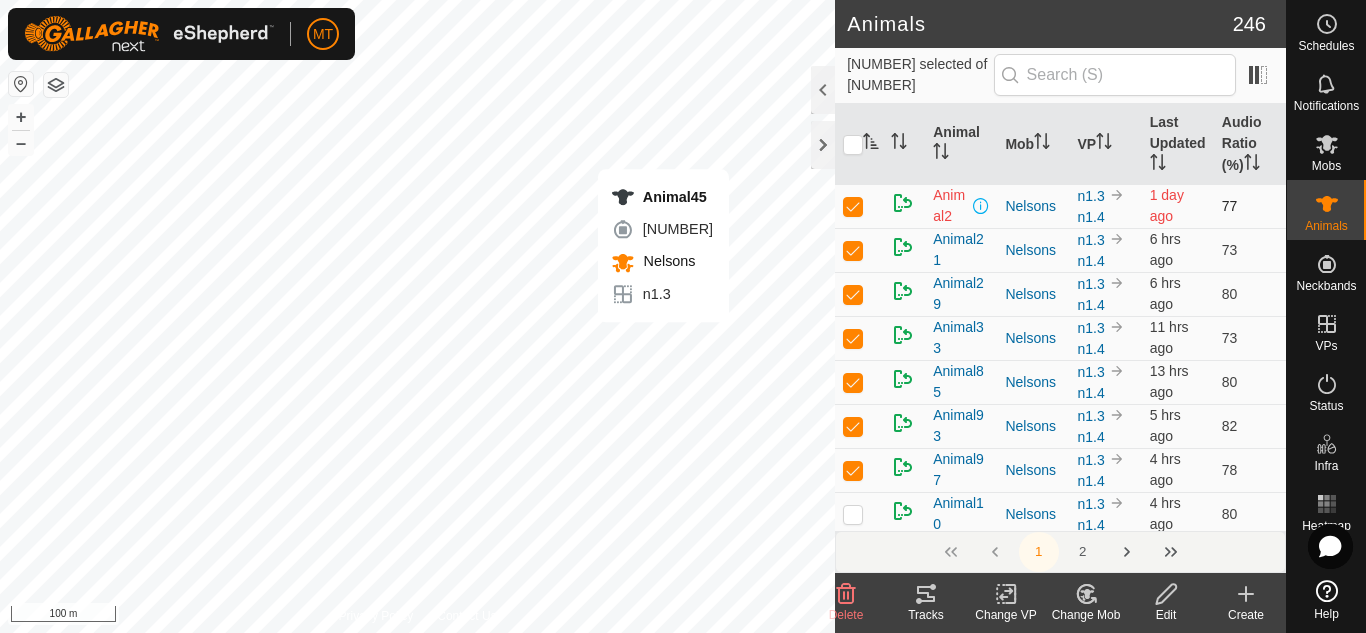 click on "[NAME] [NUMBER]
[NUMBER]
[LAST NAME]
n1.[NUMBER] + – ⇧ i 100 m" at bounding box center [417, 316] 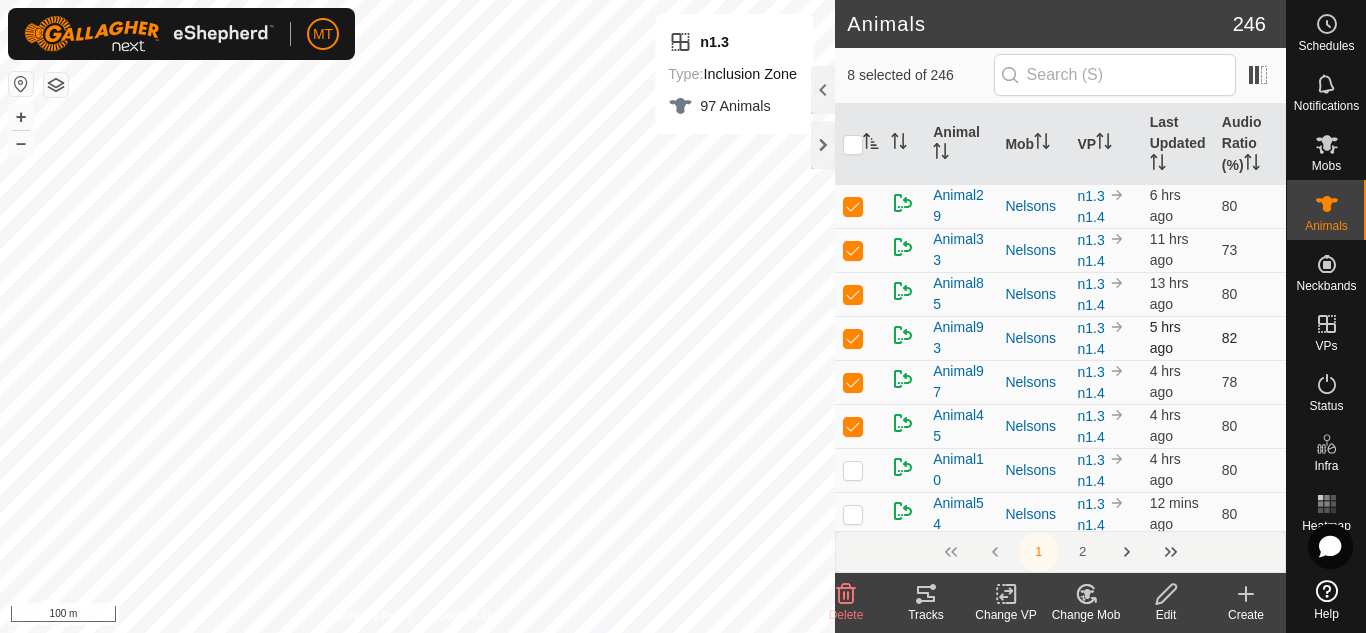 scroll, scrollTop: 92, scrollLeft: 0, axis: vertical 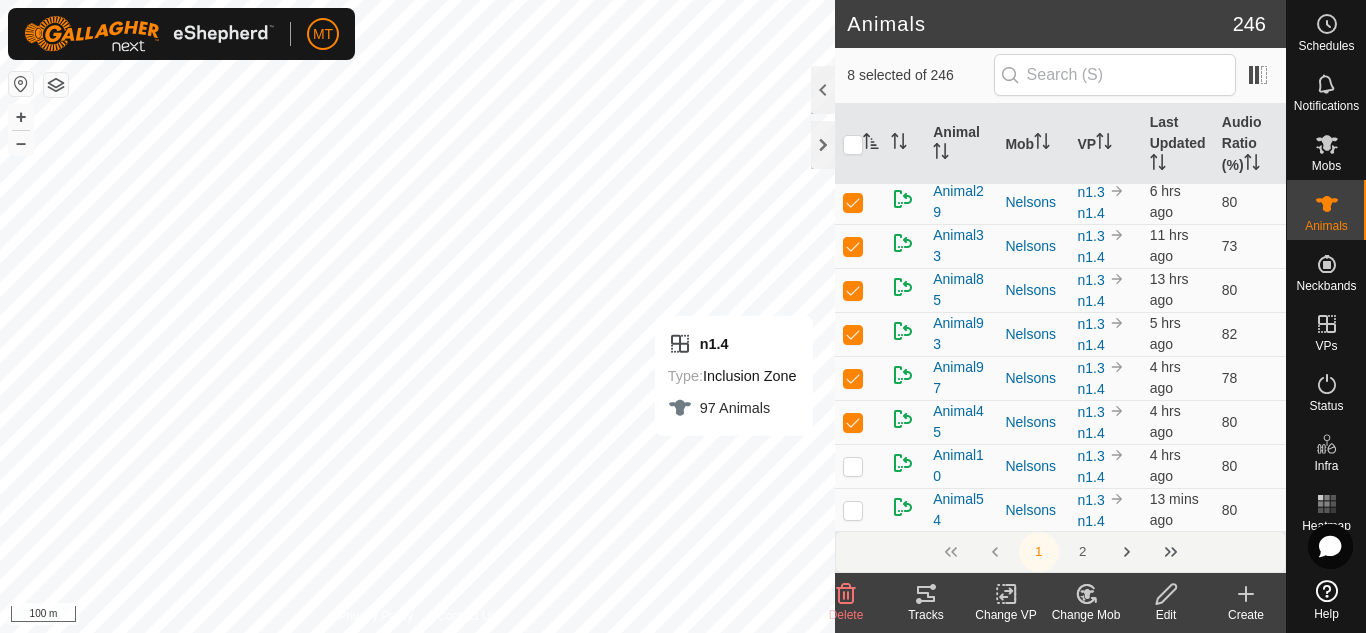 click on "Create" 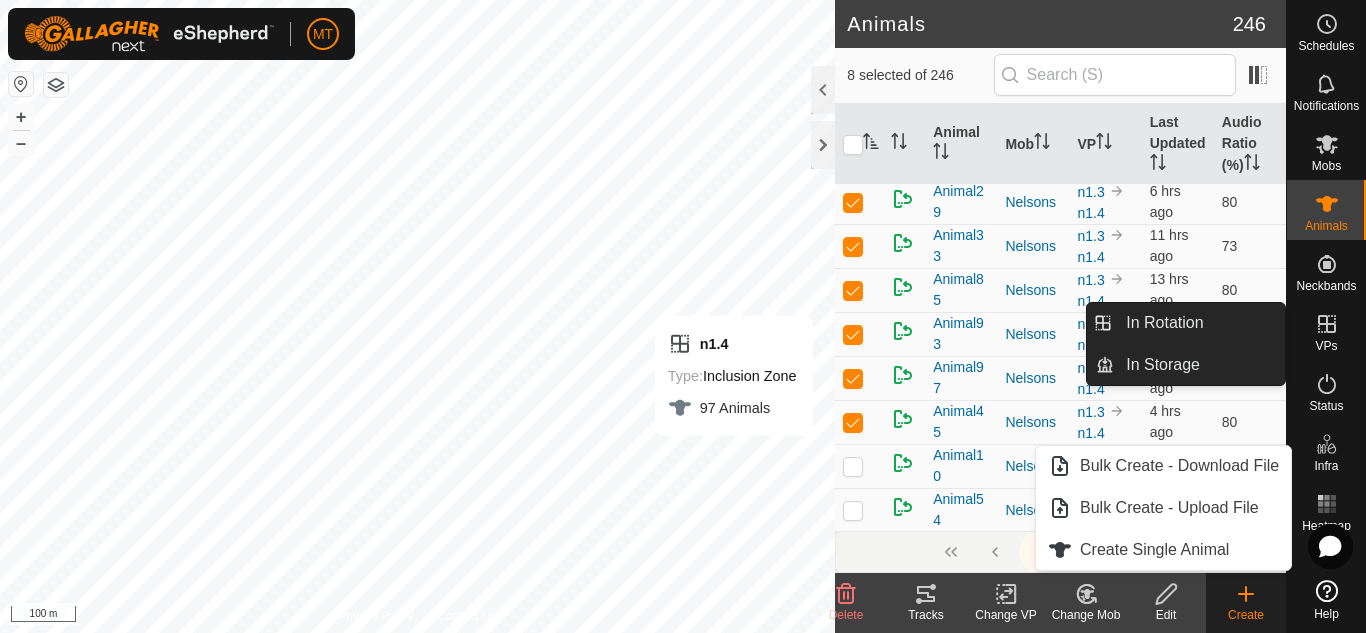 click 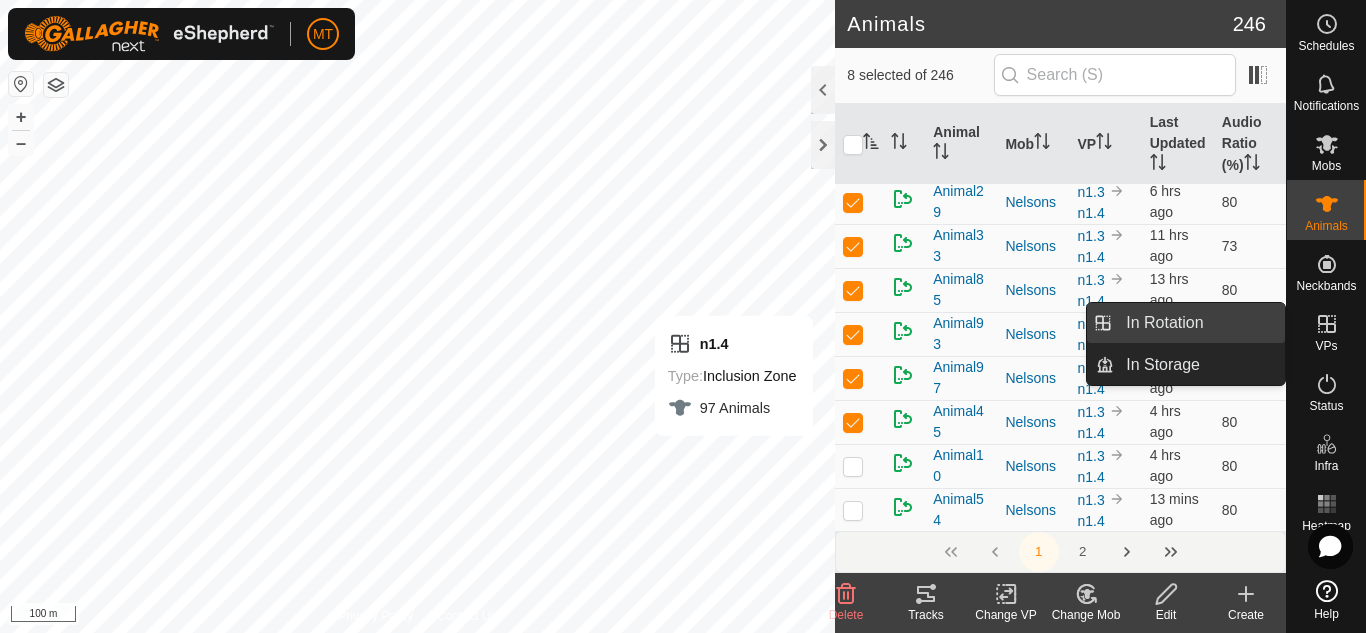 click on "In Rotation" at bounding box center (1199, 323) 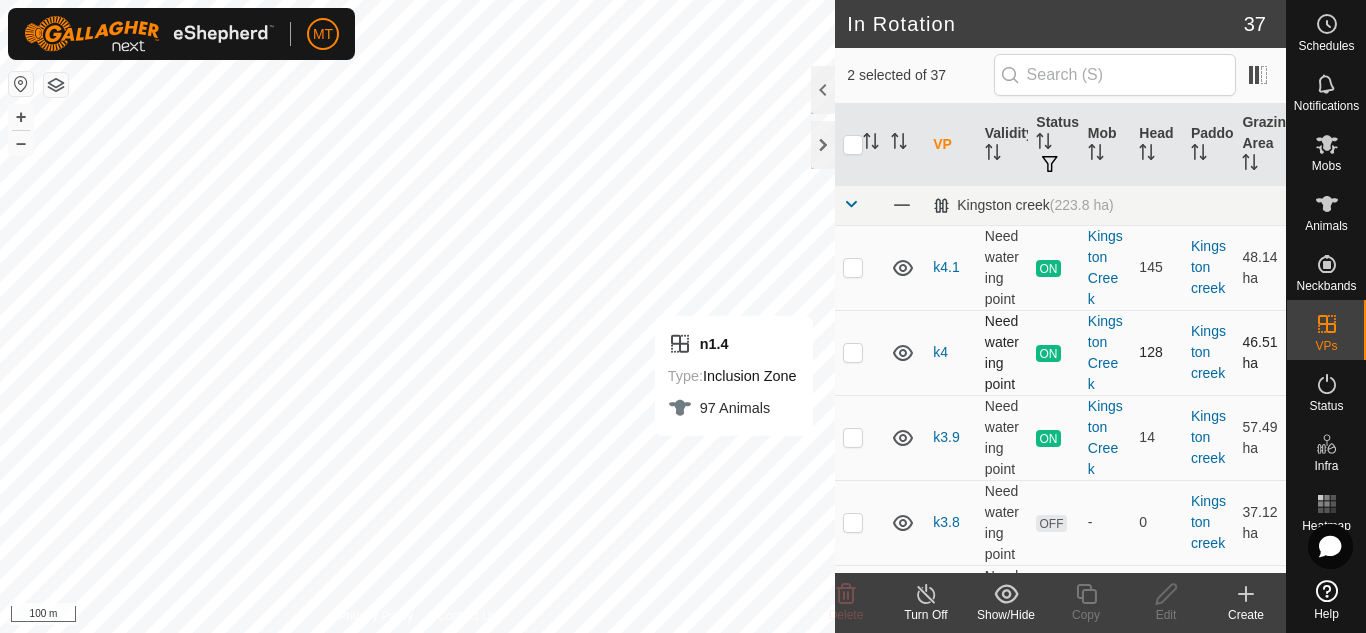 scroll, scrollTop: 264, scrollLeft: 0, axis: vertical 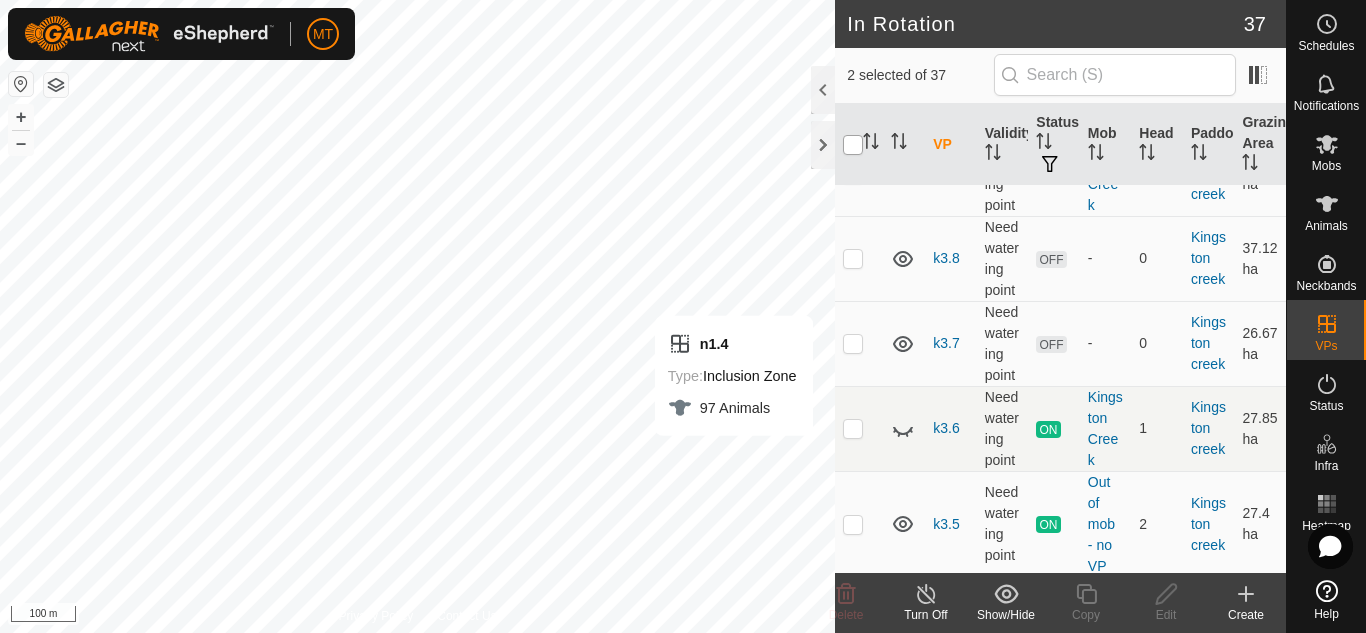 click at bounding box center [853, 145] 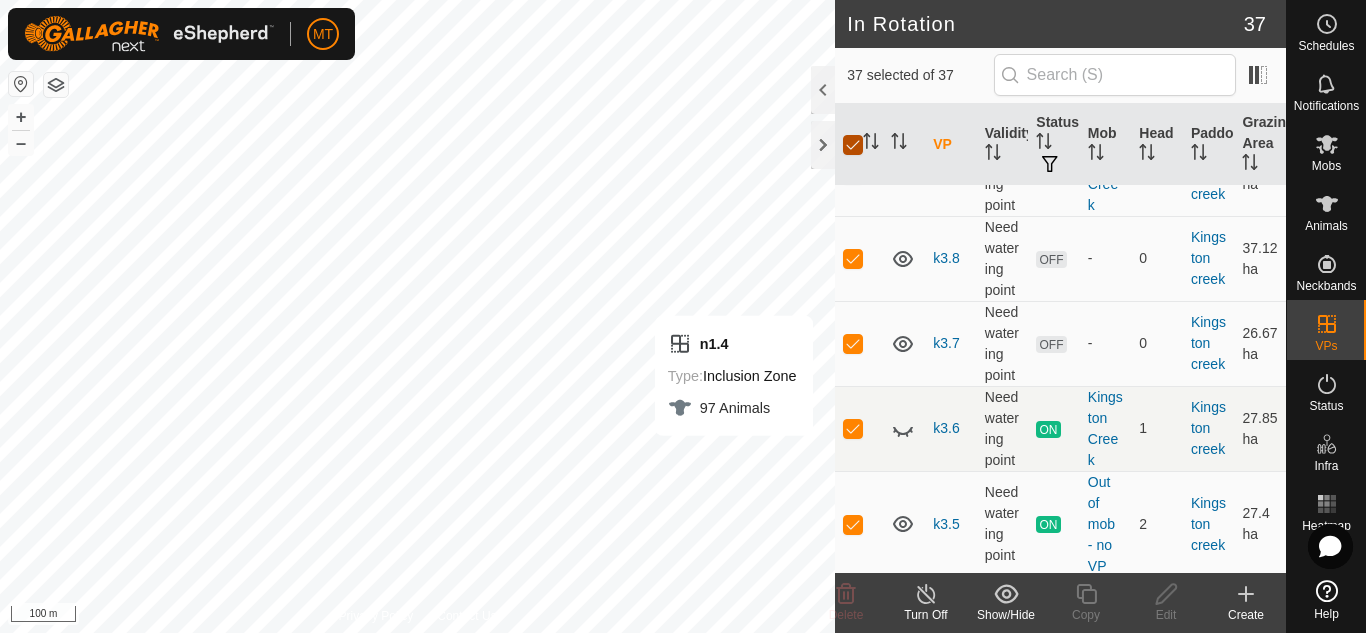 click at bounding box center [853, 145] 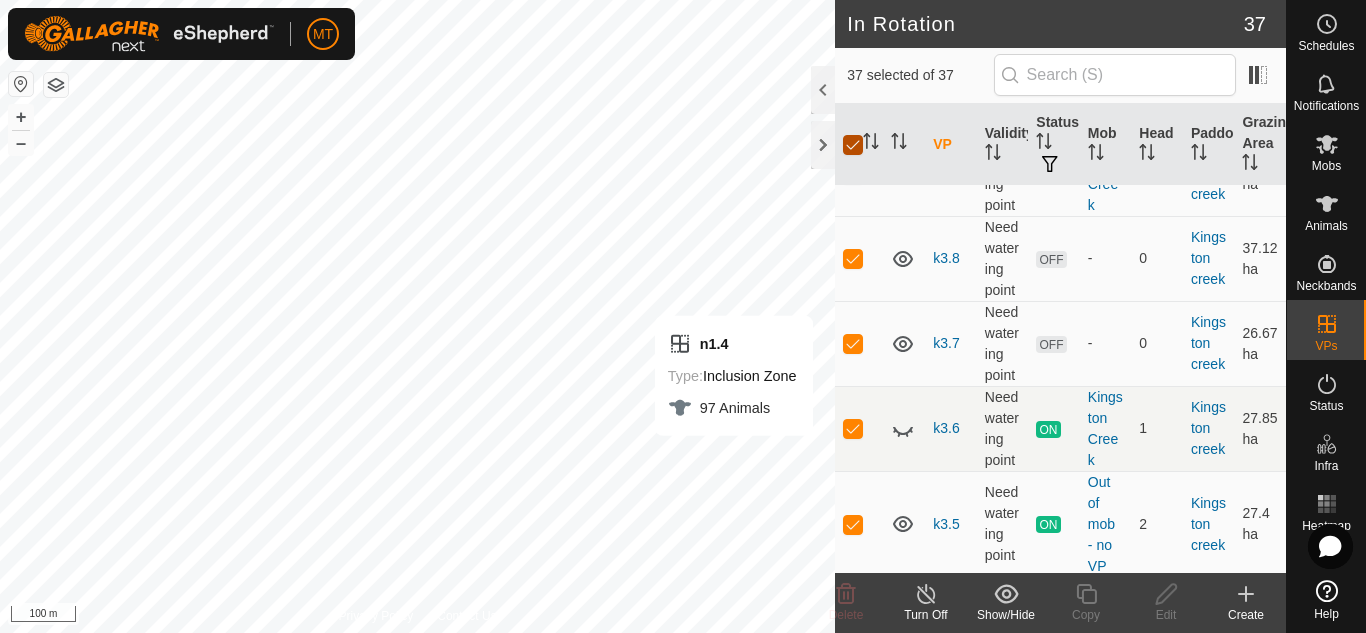 checkbox on "false" 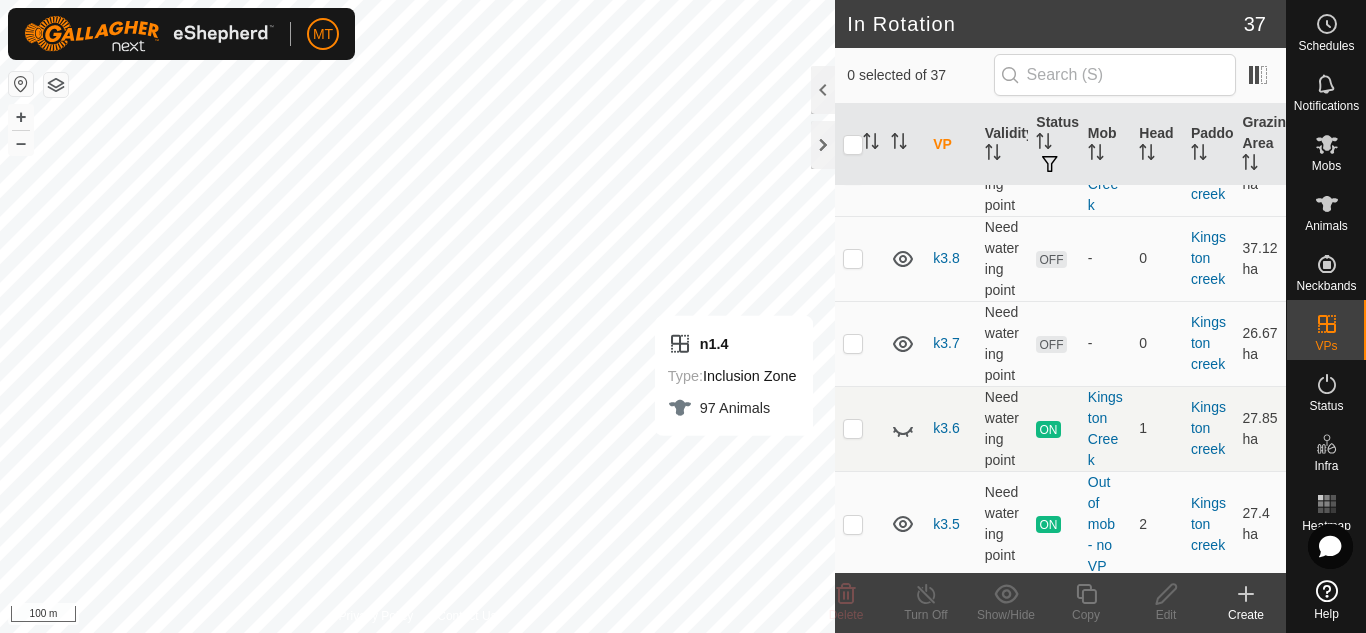 click 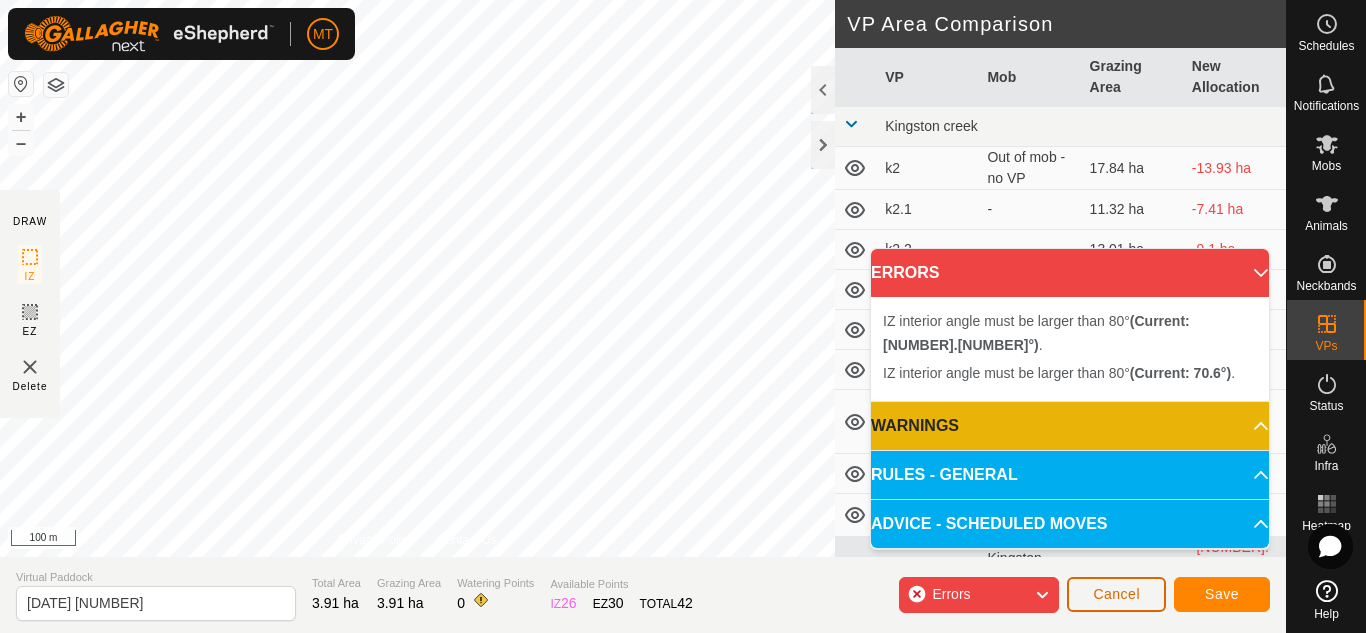 click on "Cancel" 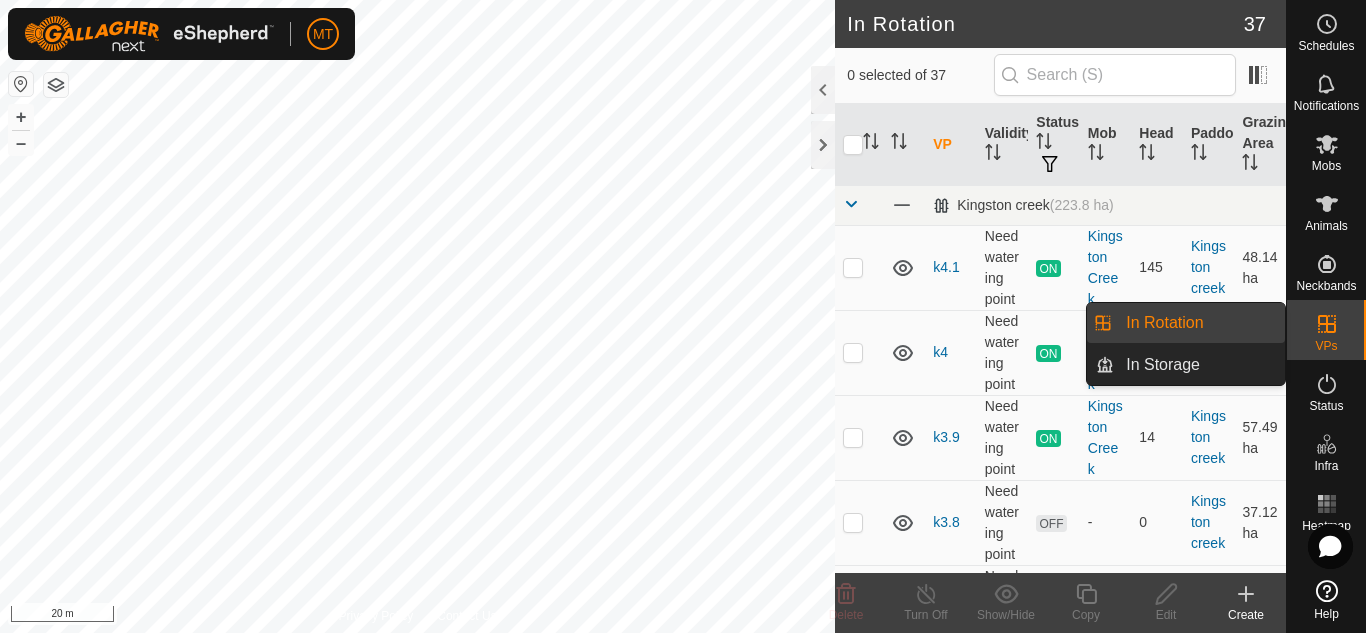 click on "In Rotation" at bounding box center (1199, 323) 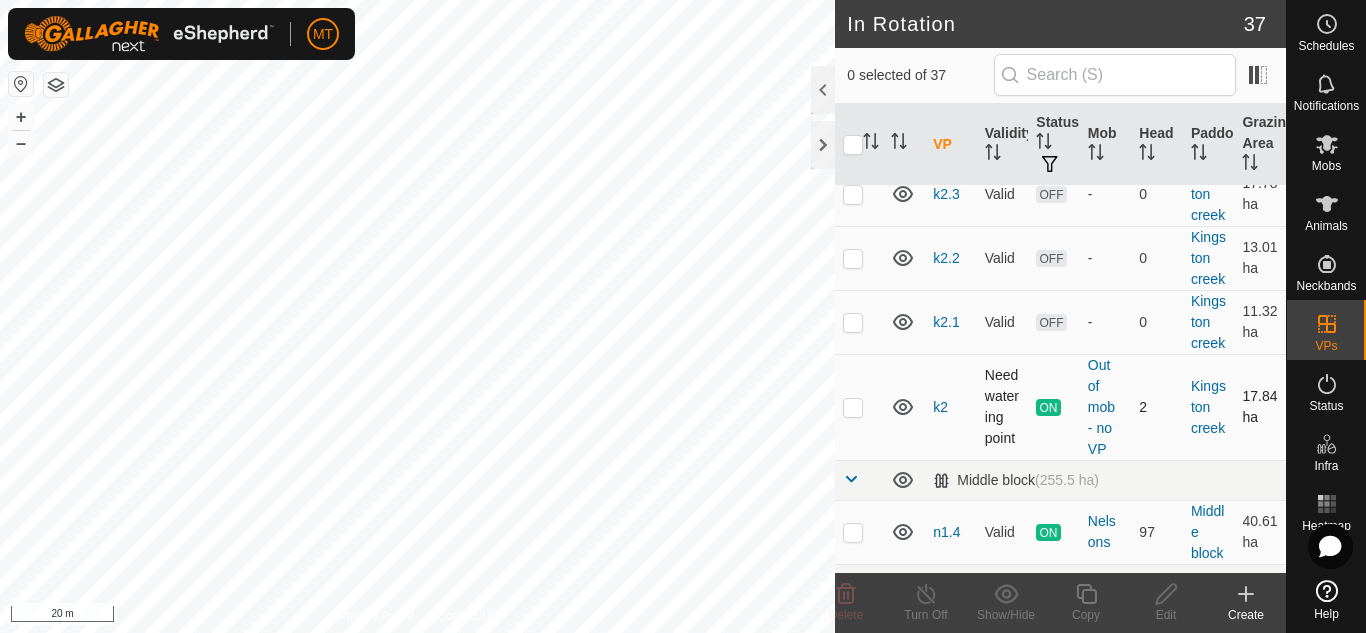 scroll, scrollTop: 1158, scrollLeft: 0, axis: vertical 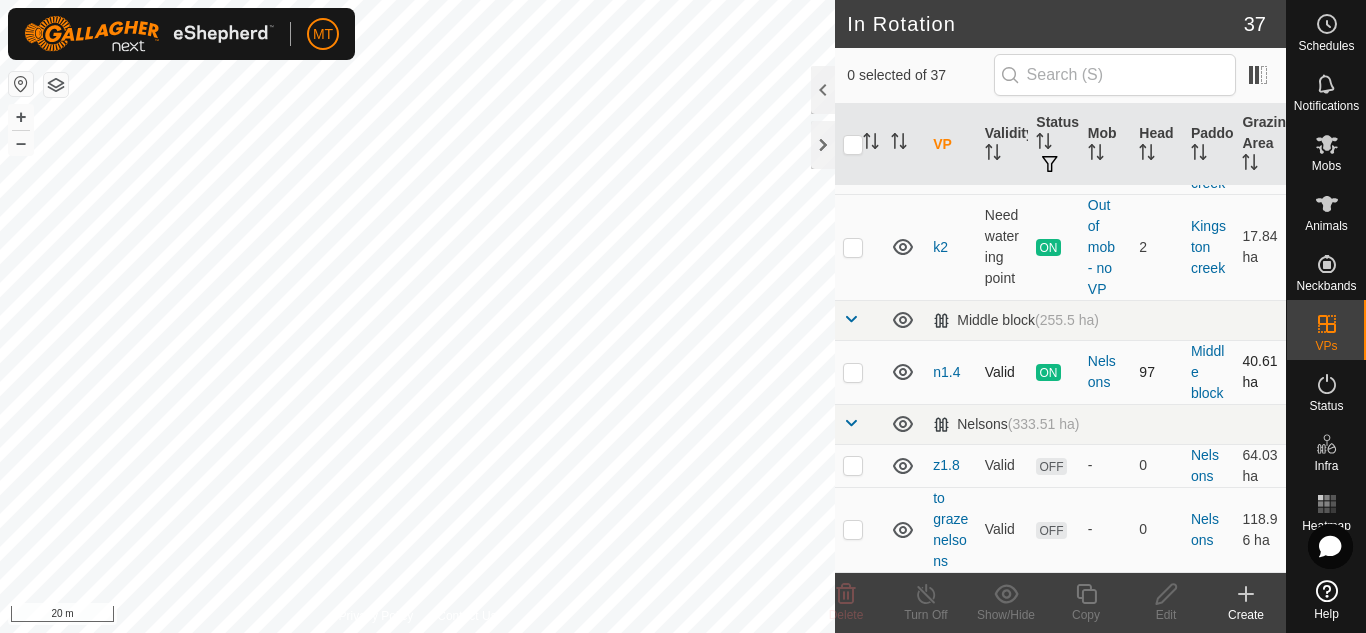 click at bounding box center (859, 372) 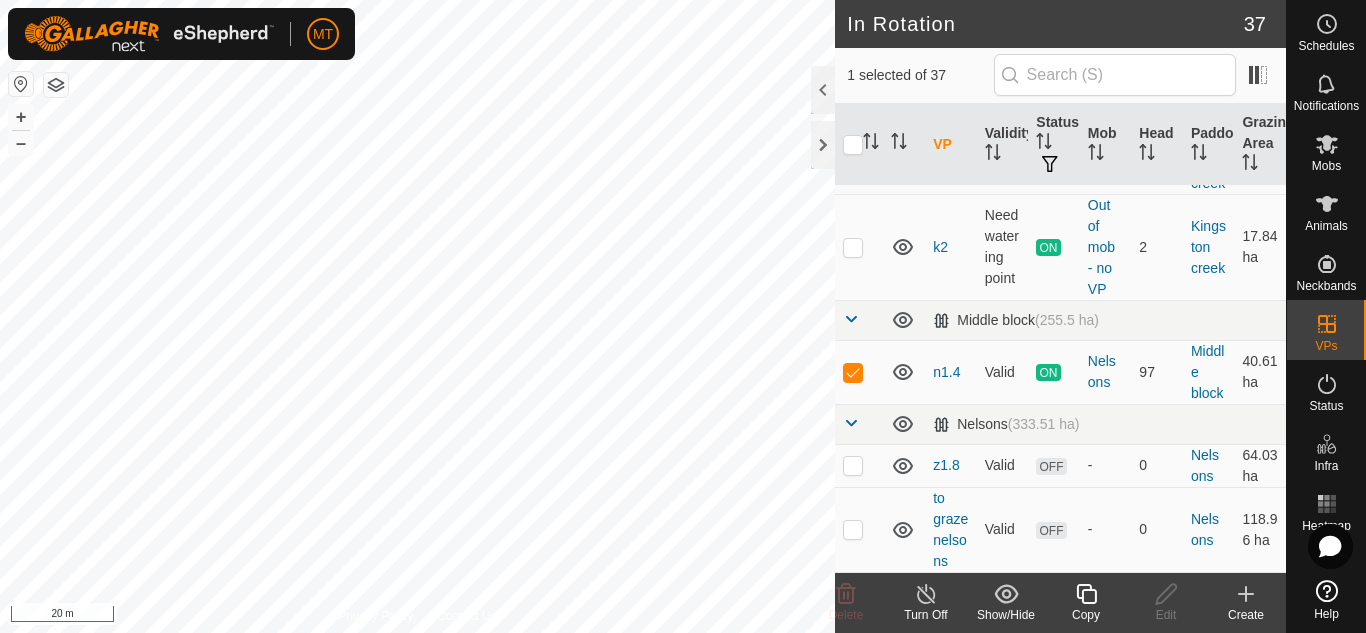 click 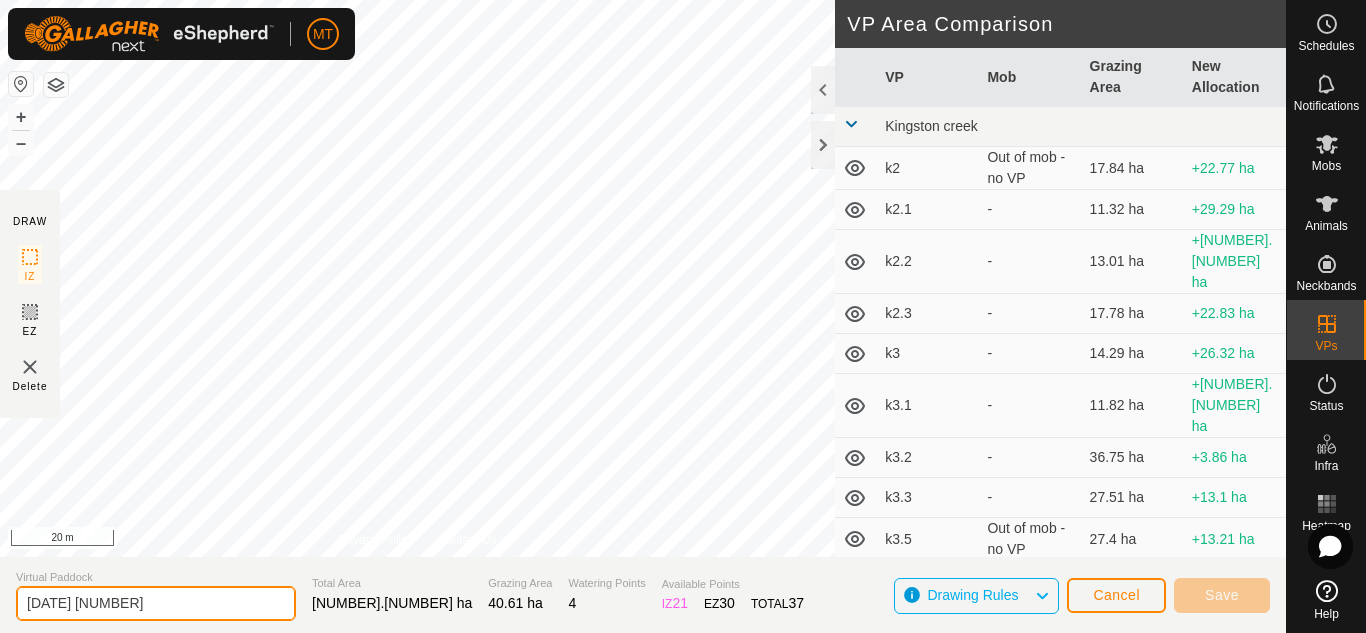 drag, startPoint x: 177, startPoint y: 601, endPoint x: 0, endPoint y: 566, distance: 180.42728 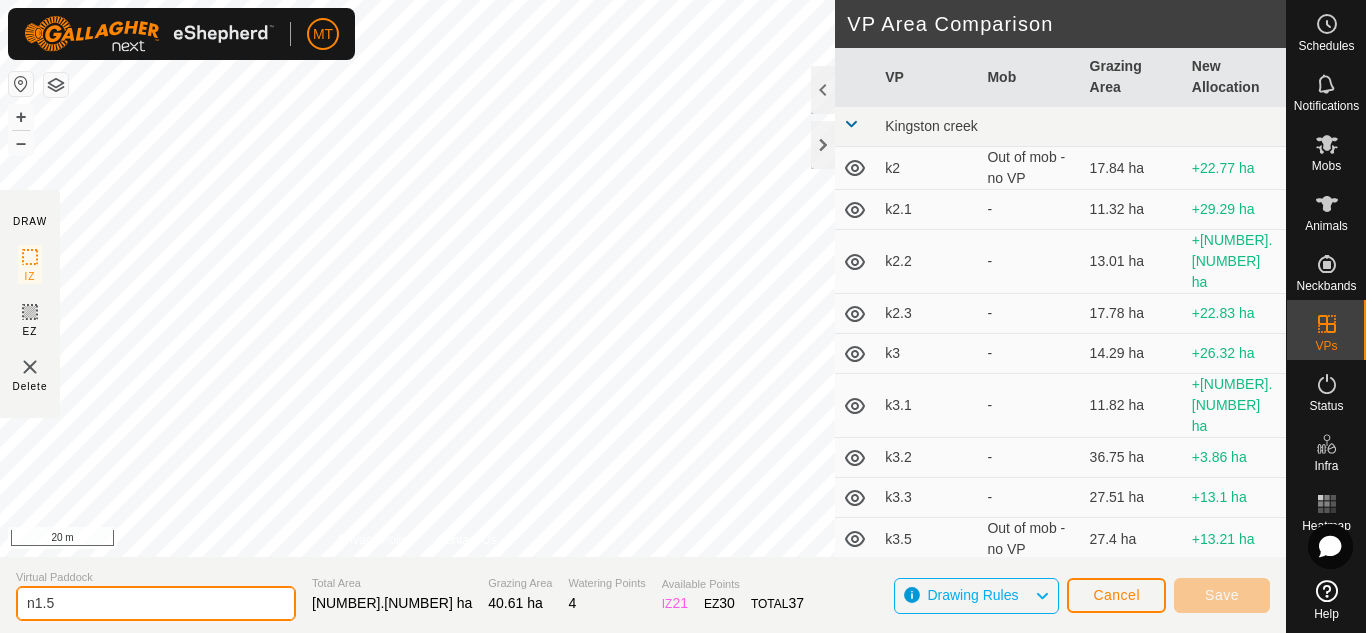 type on "n1.5" 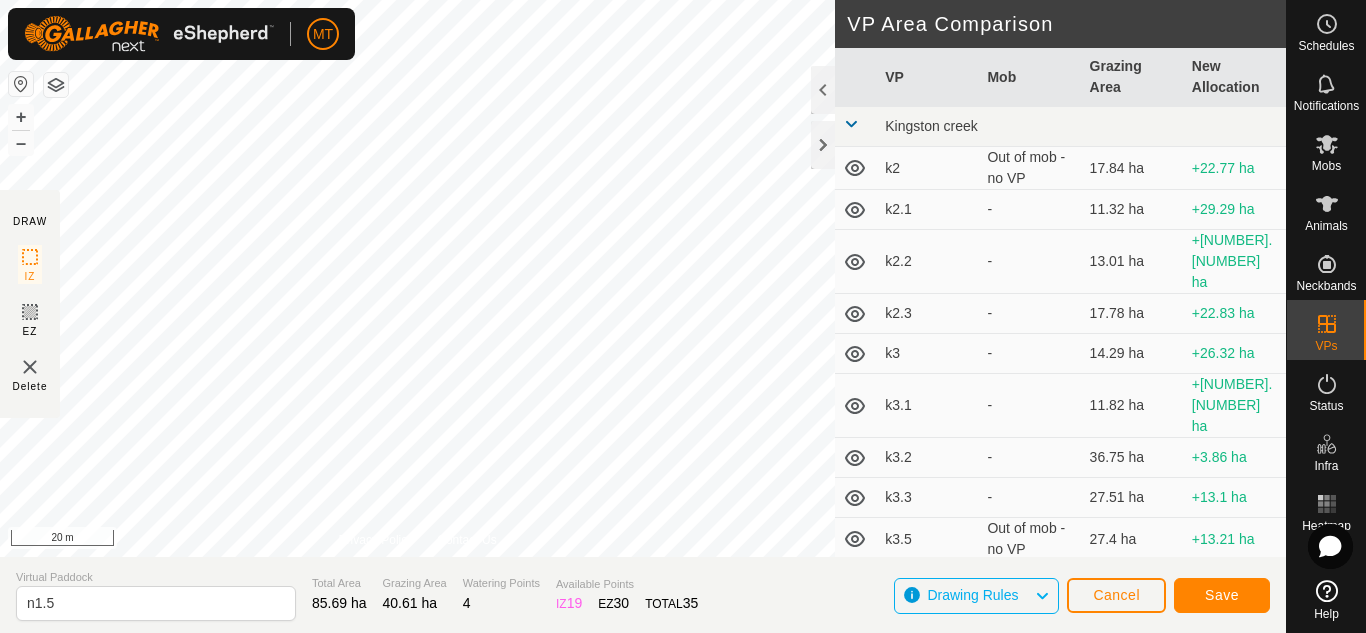 click on "DRAW IZ EZ Delete Privacy Policy Contact Us + – ⇧ i 20 m VP Area Comparison     VP   Mob   Grazing Area   New Allocation  Kingston creek  k[NUMBER]   Out of mob - no VP   [NUMBER].[NUMBER] ha  +[NUMBER].[NUMBER] ha  k[NUMBER].[NUMBER]  -  [NUMBER].[NUMBER] ha  +[NUMBER].[NUMBER] ha  k[NUMBER].[NUMBER]  -  [NUMBER].[NUMBER] ha  +[NUMBER].[NUMBER] ha  k[NUMBER].[NUMBER]  -  [NUMBER].[NUMBER] ha  +[NUMBER].[NUMBER] ha  k[NUMBER]  -  [NUMBER].[NUMBER] ha  +[NUMBER].[NUMBER] ha  k[NUMBER].[NUMBER]  -  [NUMBER].[NUMBER] ha  +[NUMBER].[NUMBER] ha  k[NUMBER].[NUMBER]   Out of mob - no VP   [NUMBER].[NUMBER] ha  + [NUMBER].[NUMBER] ha  k[NUMBER].[NUMBER]   Kingston Creek   [NUMBER].[NUMBER] ha  +[NUMBER].[NUMBER] ha  k[NUMBER].[NUMBER]  -  [NUMBER].[NUMBER] ha  +[NUMBER].[NUMBER] ha  k[NUMBER].[NUMBER]  -  [NUMBER].[NUMBER] ha  +[NUMBER].[NUMBER] ha  k[NUMBER].[NUMBER]   Kingston Creek   [NUMBER].[NUMBER] ha  -[NUMBER].[NUMBER] ha  k[NUMBER]   Kingston Creek   [NUMBER].[NUMBER] ha  -[NUMBER].[NUMBER] ha  k[NUMBER].[NUMBER]   Kingston Creek   [NUMBER].[NUMBER] ha  -[NUMBER].[NUMBER] ha  Nelsons  cow calving block  -  [NUMBER].[NUMBER] ha  -[NUMBER].[NUMBER] ha  cow initial block  -  [NUMBER].[NUMBER] ha  -[NUMBER].[NUMBER] ha  grazed Nelson's June [YEAR]  -  [NUMBER].[NUMBER] ha  -[NUMBER].[NUMBER] ha  l[NUMBER]  -  [NUMBER].[NUMBER] ha  - [NUMBER].[NUMBER] ha  l[NUMBER].[NUMBER]  -  [NUMBER].[NUMBER] ha  - [NUMBER].[NUMBER] ha  l[NUMBER].[NUMBER]  -  [NUMBER].[NUMBER] ha  - [NUMBER].[NUMBER] ha  l[NUMBER].[NUMBER]  -  [NUMBER].[NUMBER] ha  - [NUMBER].[NUMBER] ha  l[NUMBER].[NUMBER]  -  [NUMBER].[NUMBER] ha  -[NUMBER].[NUMBER] ha  l[NUMBER].[NUMBER]  -  [NUMBER].[NUMBER] ha  -[NUMBER].[NUMBER] ha  l[NUMBER].[NUMBER]  -  [NUMBER].[NUMBER] ha  - -" 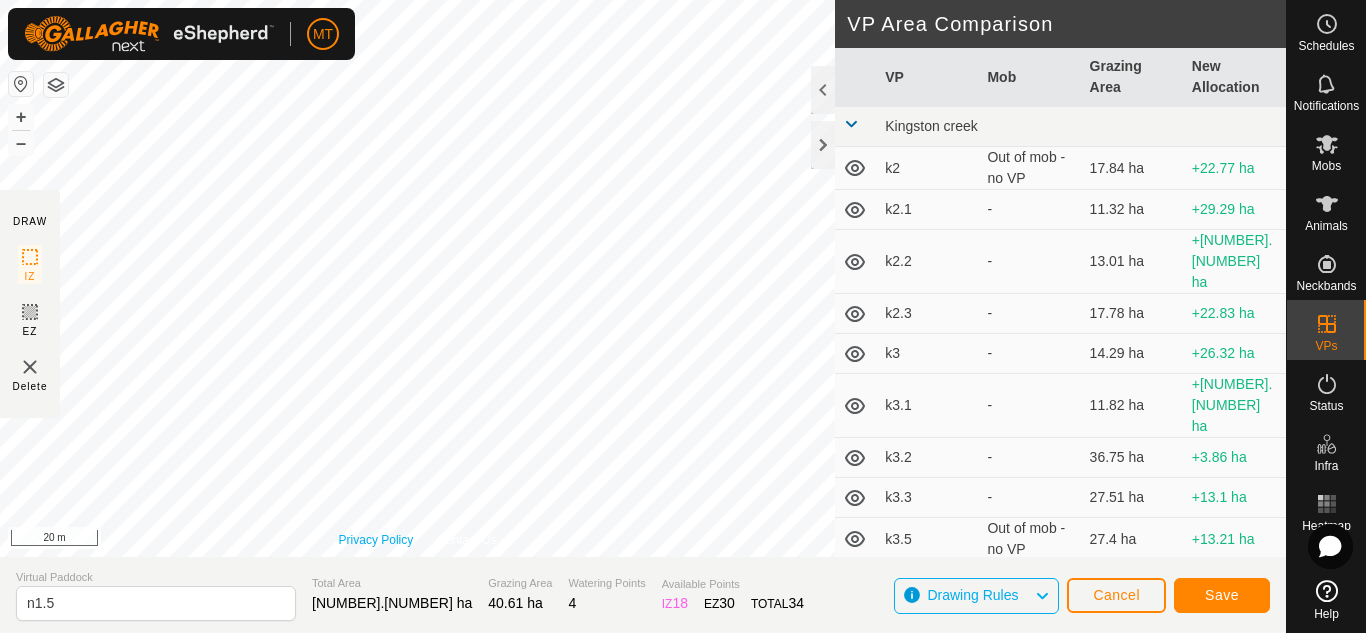 click on "Privacy Policy Contact Us + – ⇧ i 20 m" at bounding box center (417, 278) 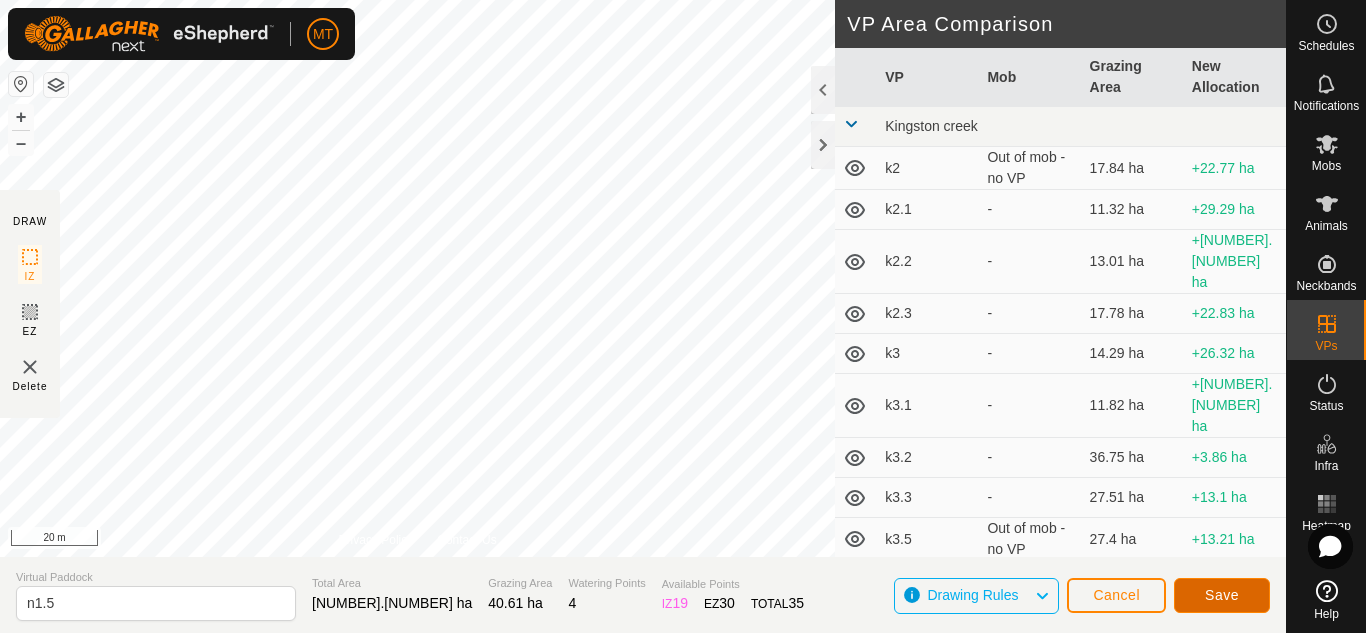 click on "Save" 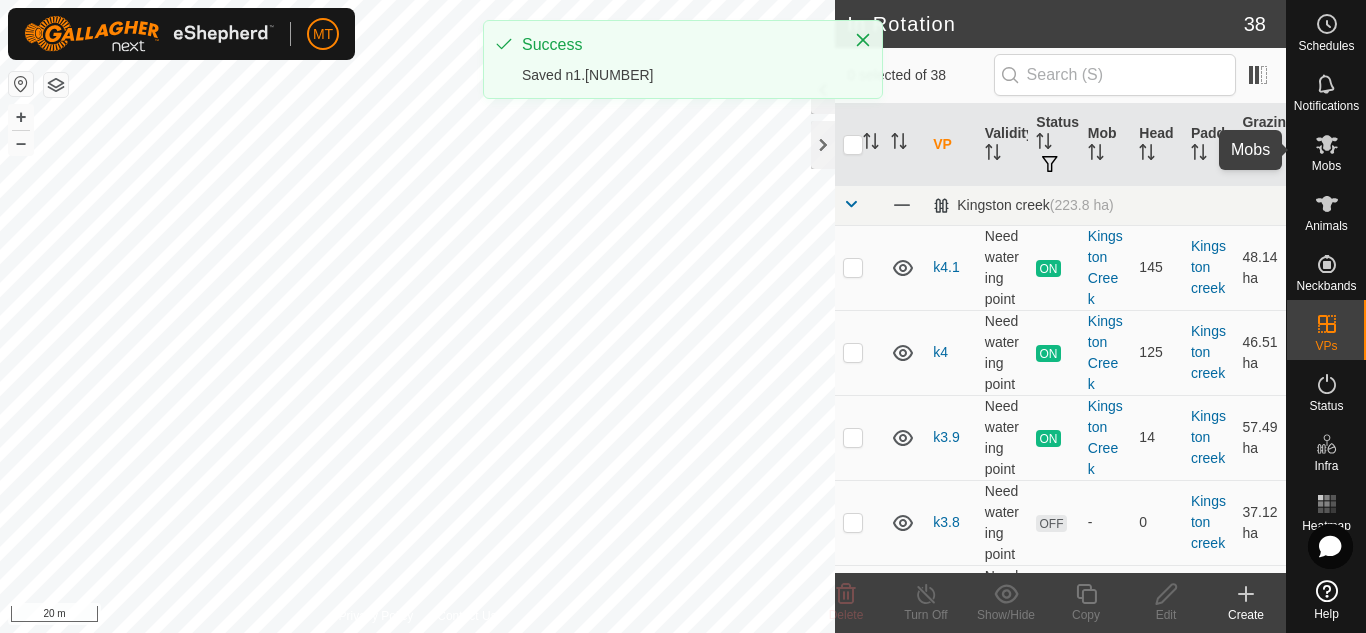 click 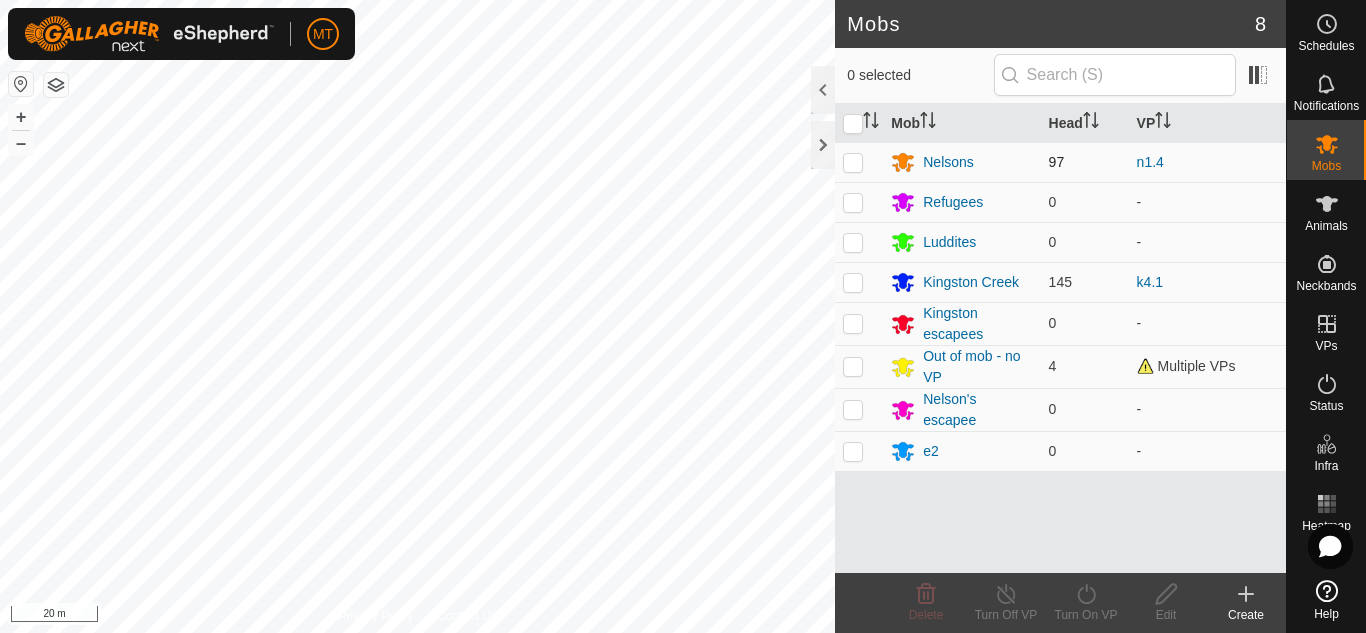 click at bounding box center (853, 162) 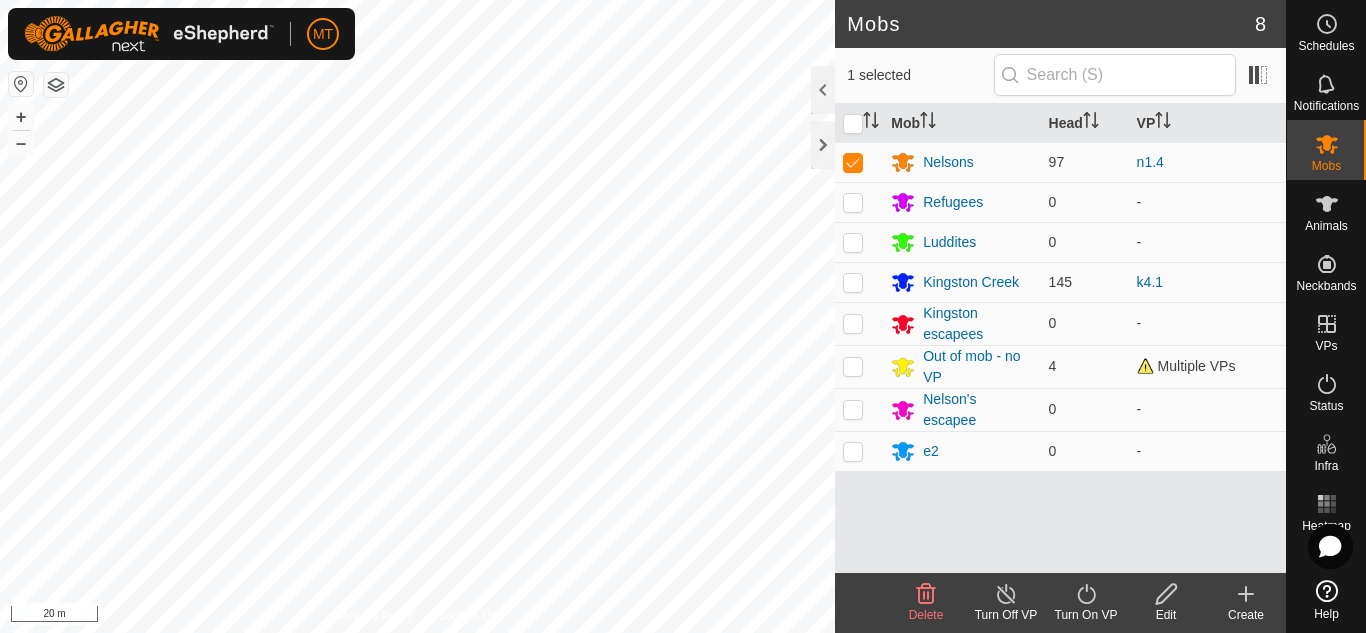 click on "Turn On VP" 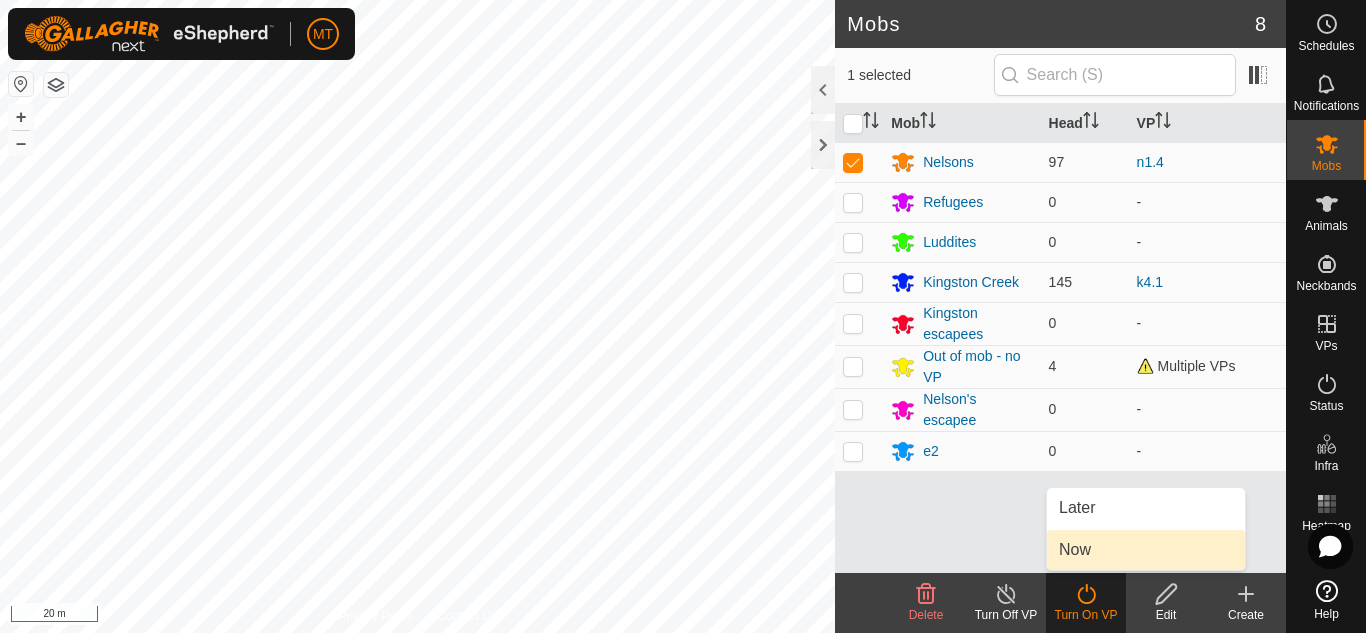 click on "Now" at bounding box center [1146, 550] 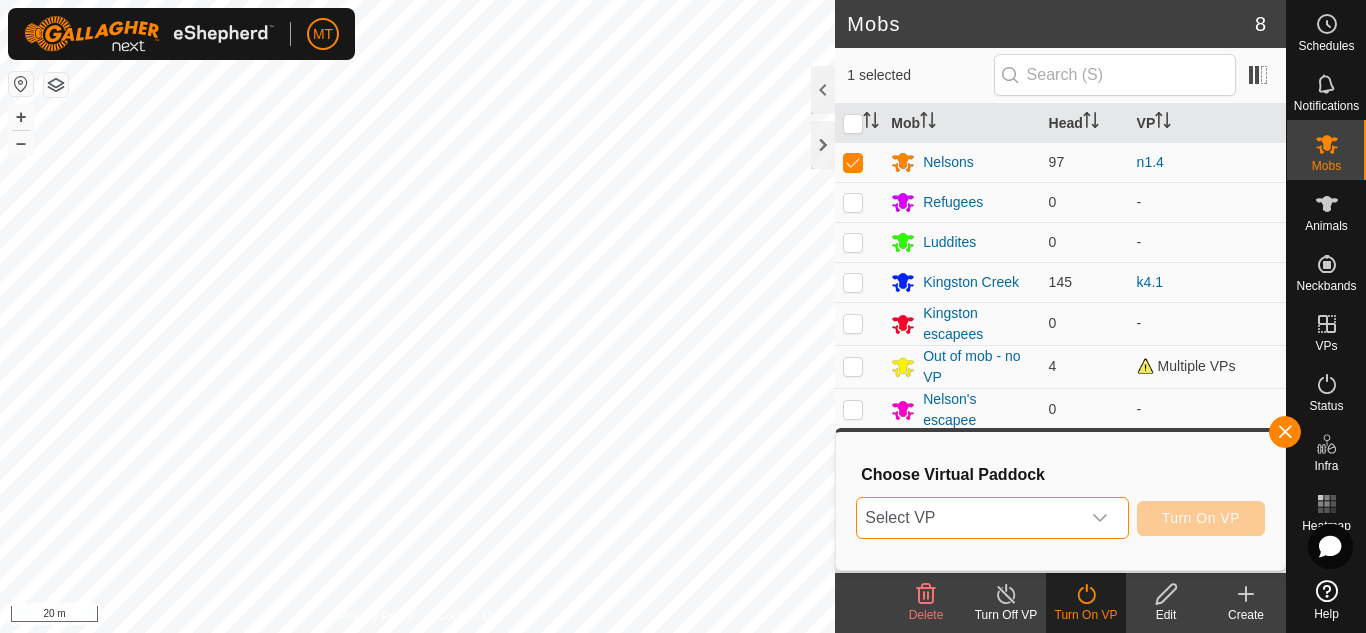 click on "Select VP" at bounding box center (968, 518) 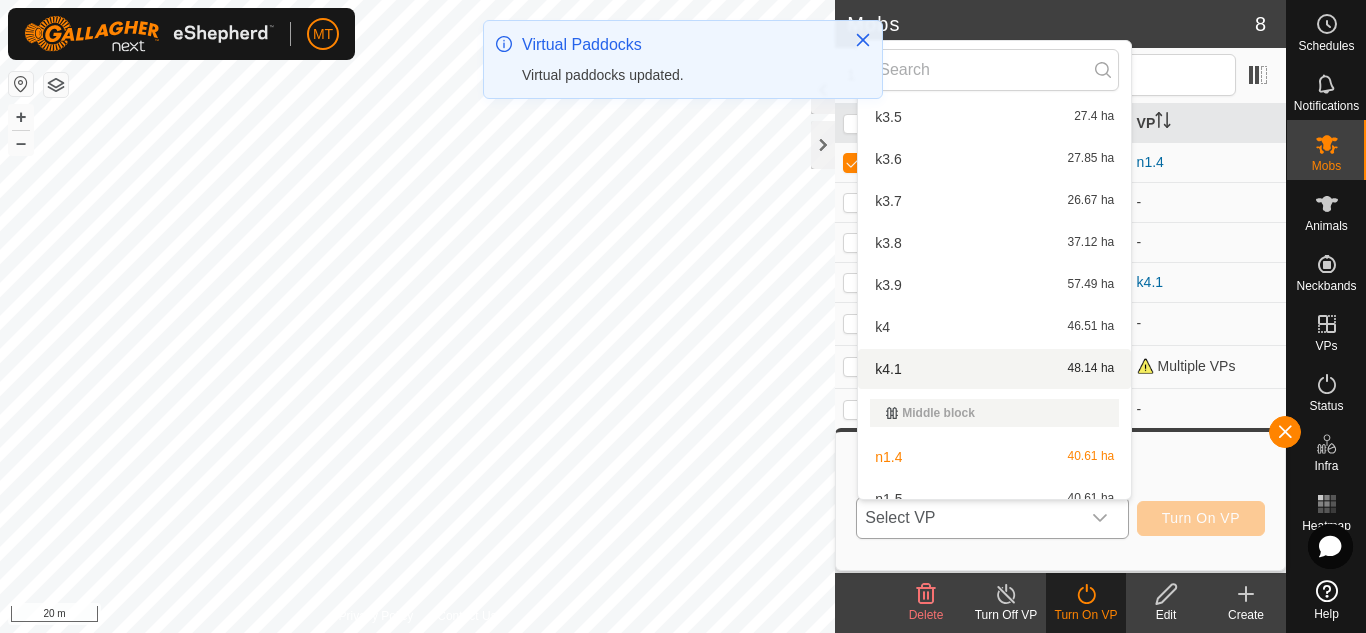 scroll, scrollTop: 424, scrollLeft: 0, axis: vertical 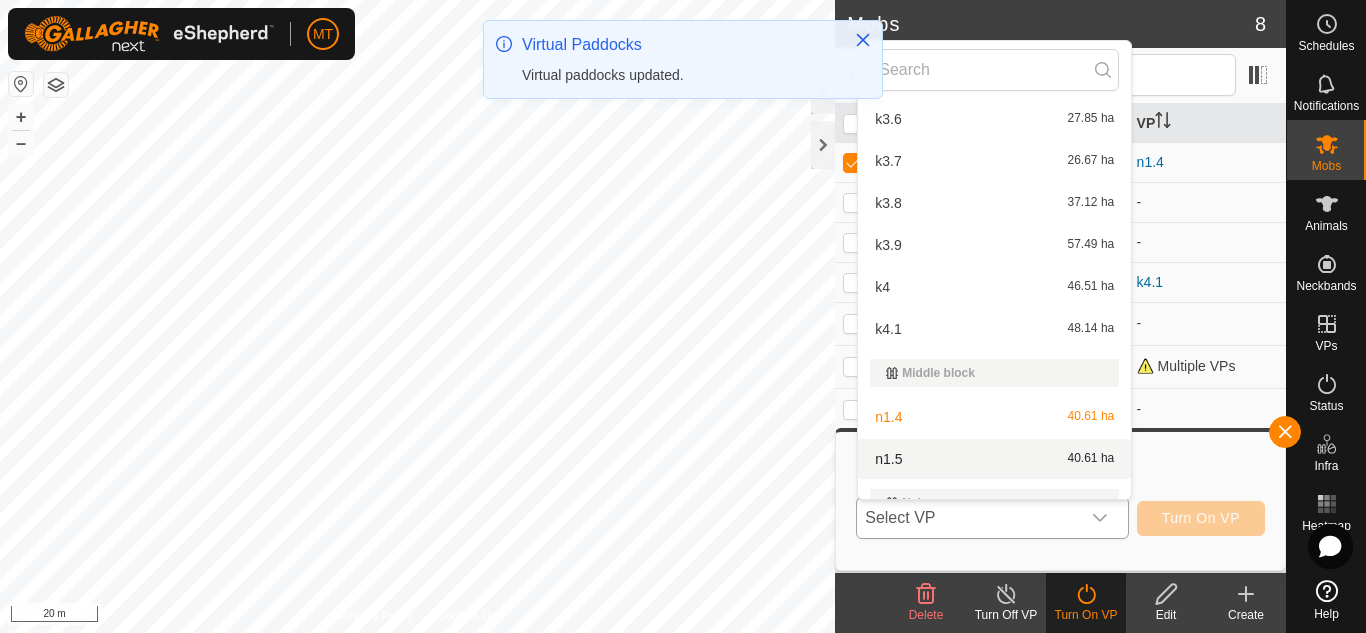 click on "n1.[NUMBER]  [NUMBER].[NUMBER] ha" at bounding box center (994, 459) 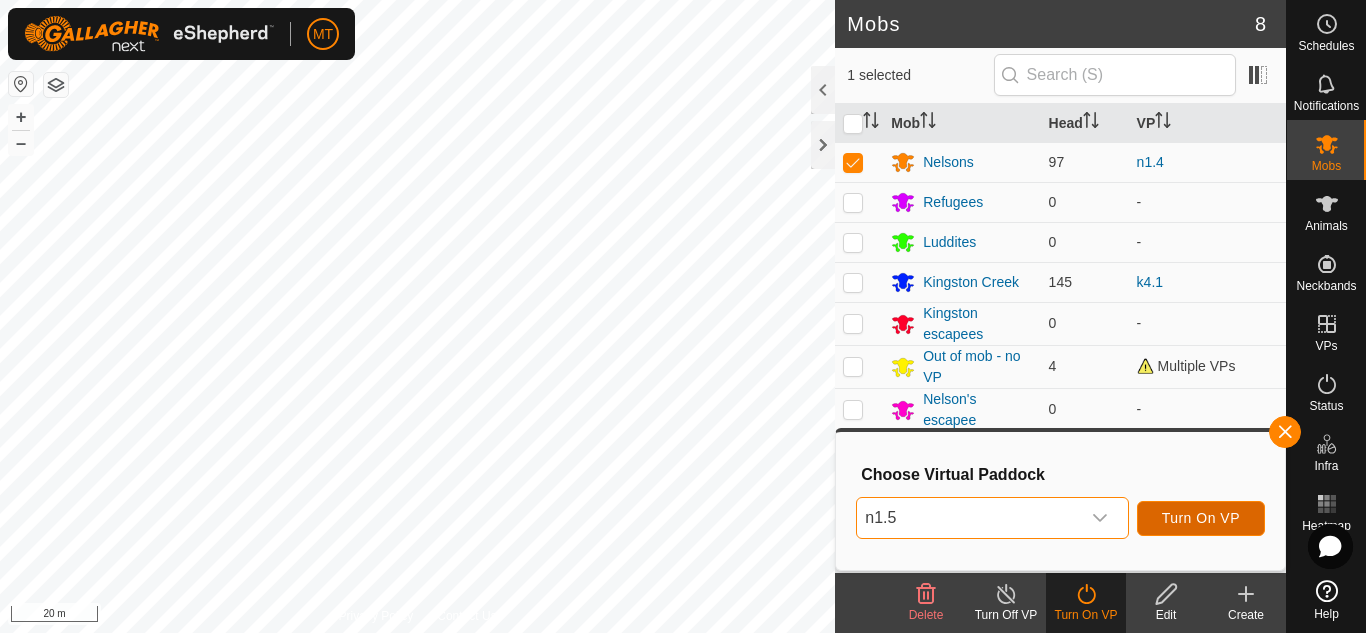 click on "Turn On VP" at bounding box center [1201, 518] 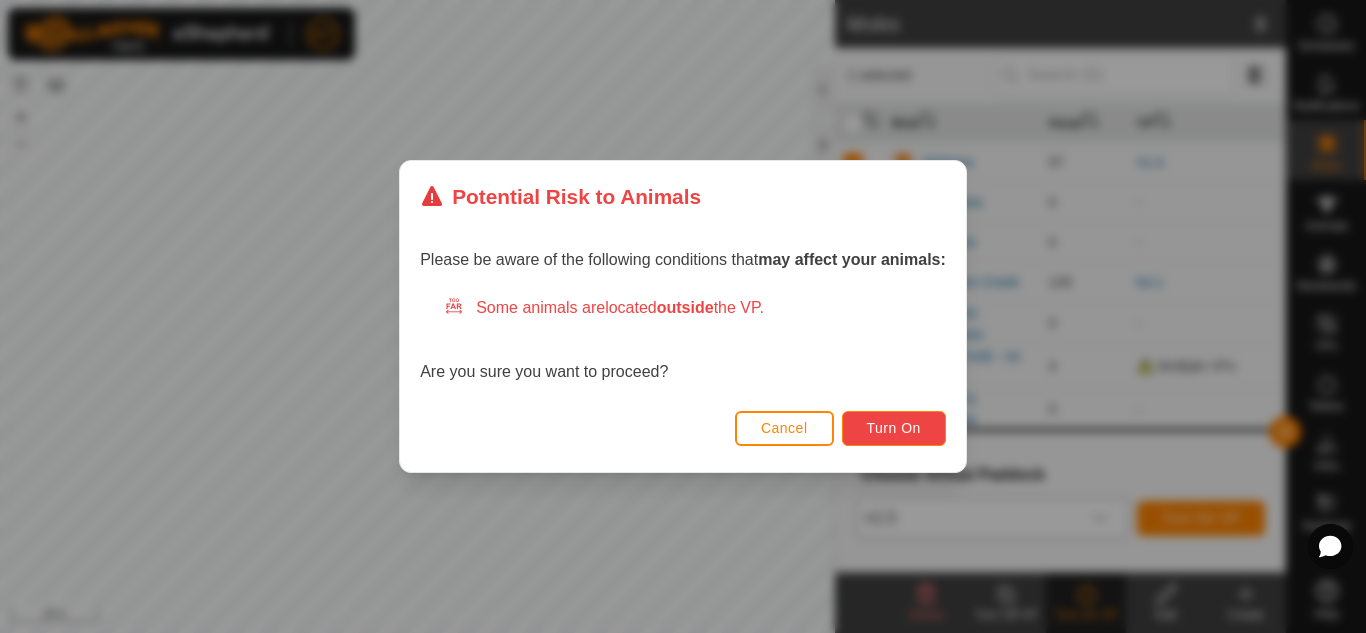 click on "Turn On" at bounding box center [894, 428] 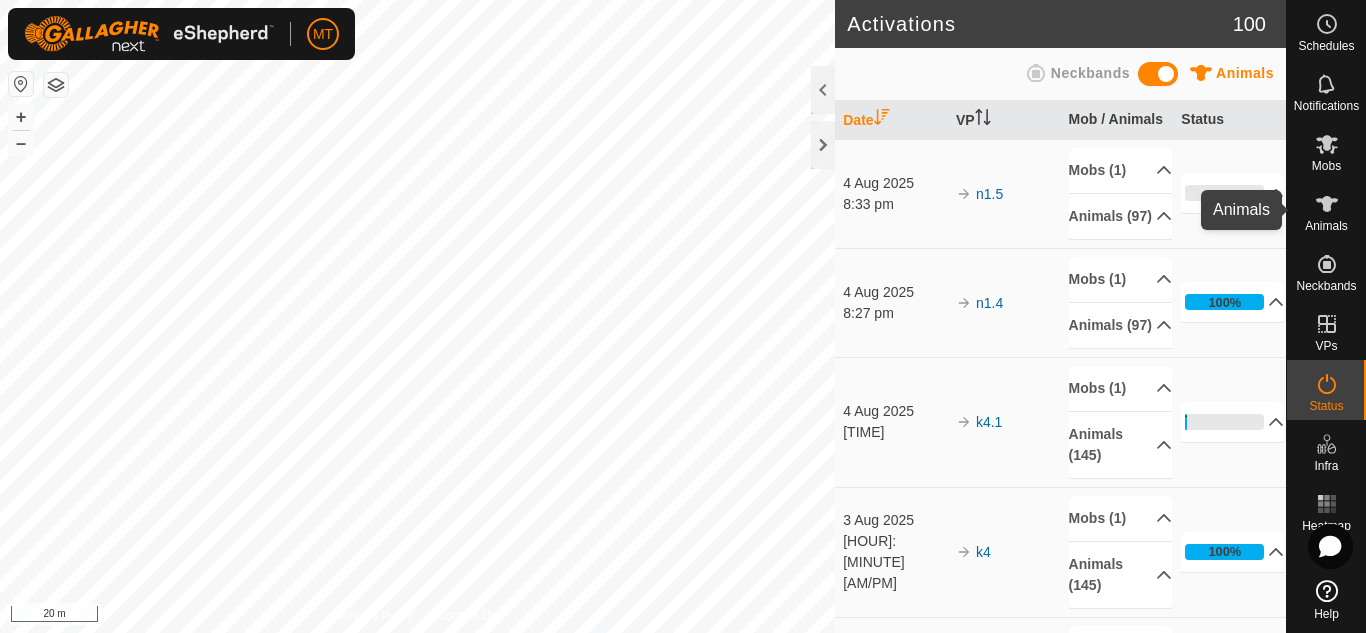 click 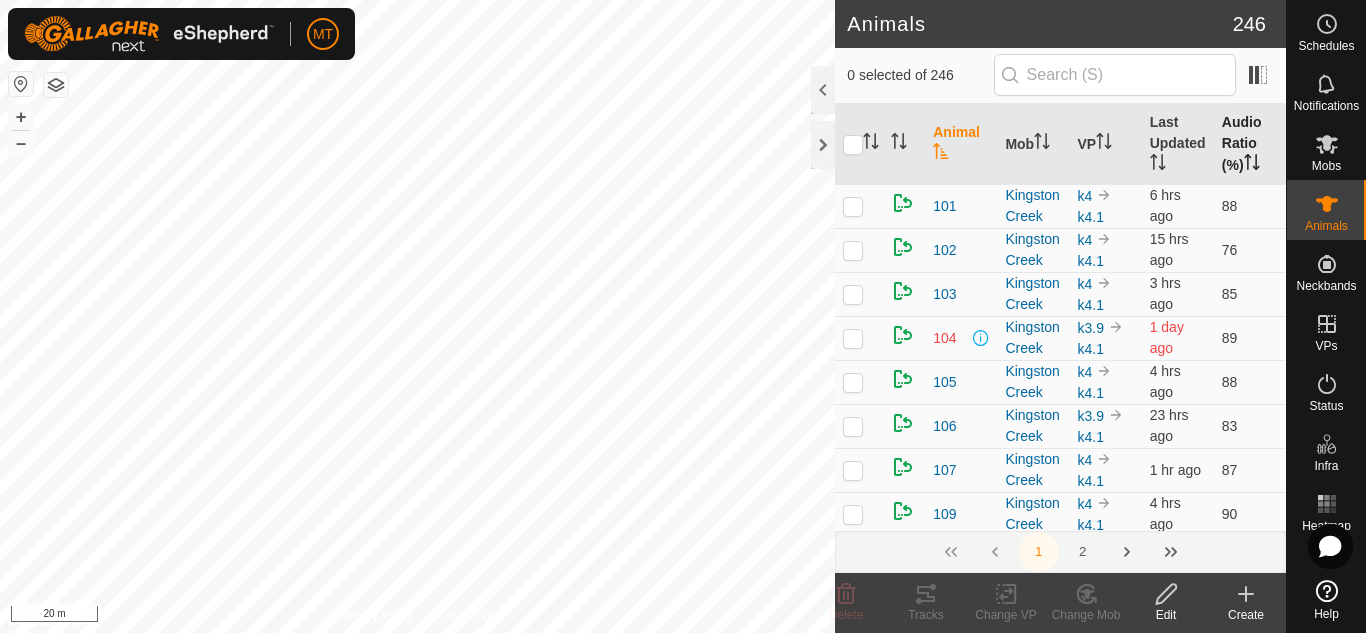 click 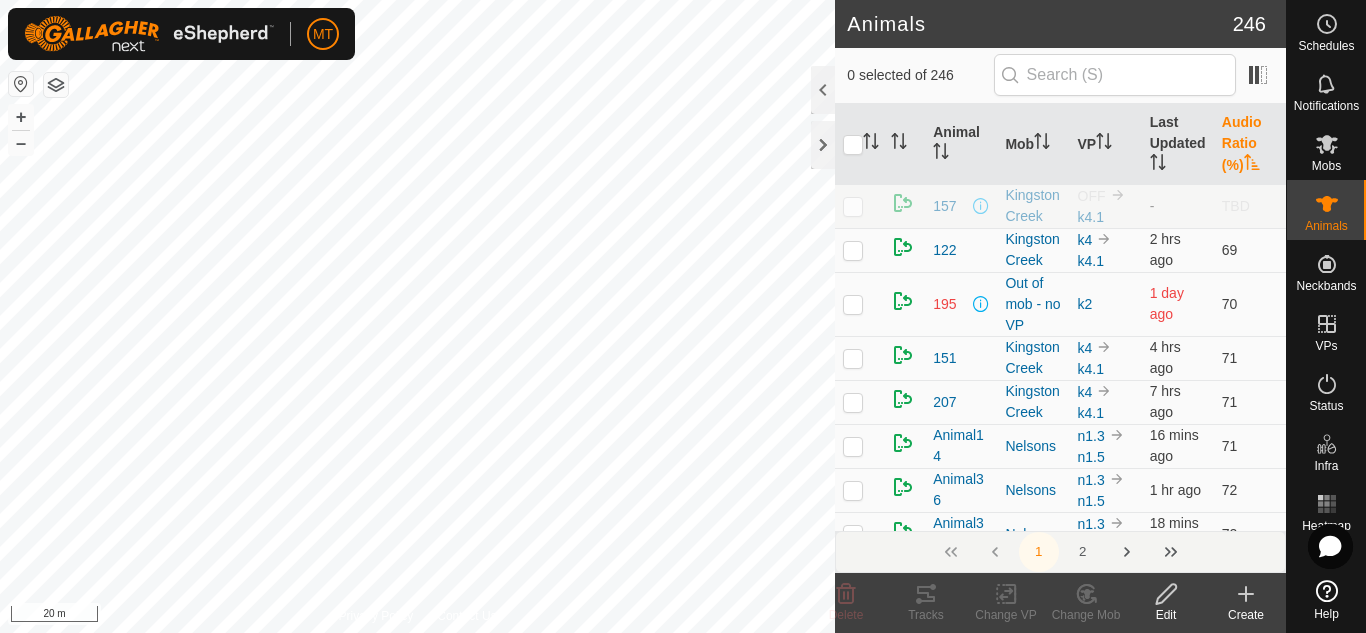 click 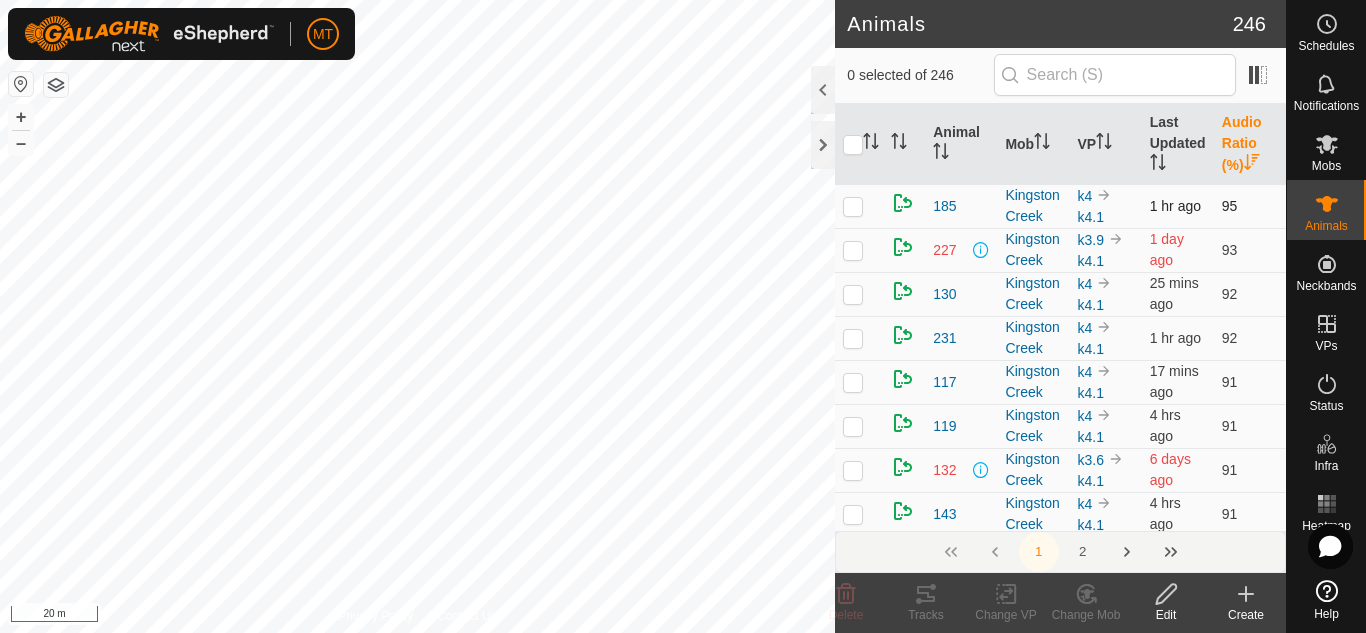 click at bounding box center (853, 206) 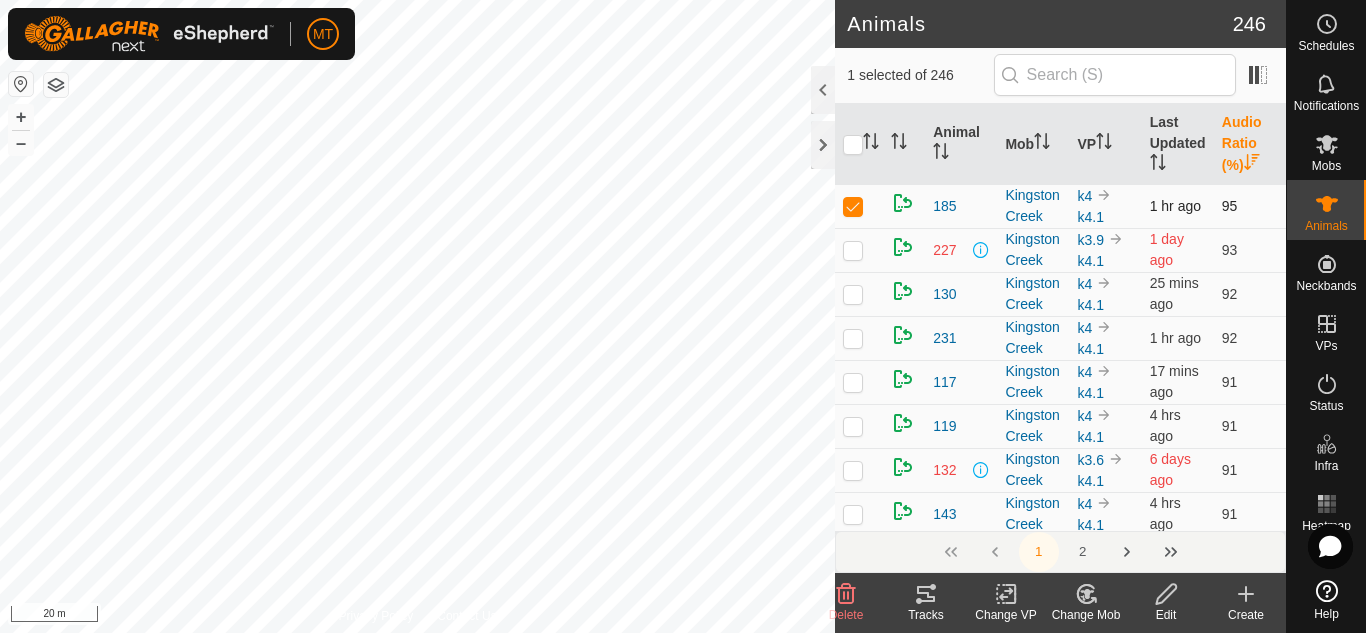 checkbox on "true" 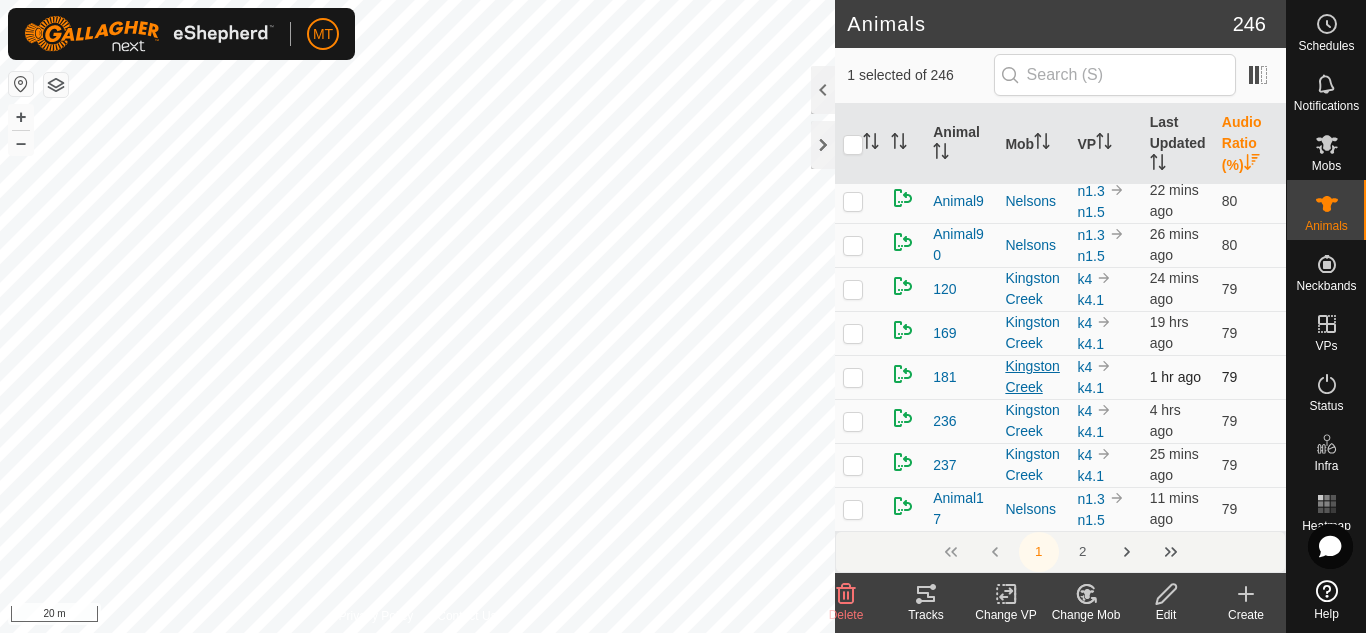 scroll, scrollTop: 7645, scrollLeft: 0, axis: vertical 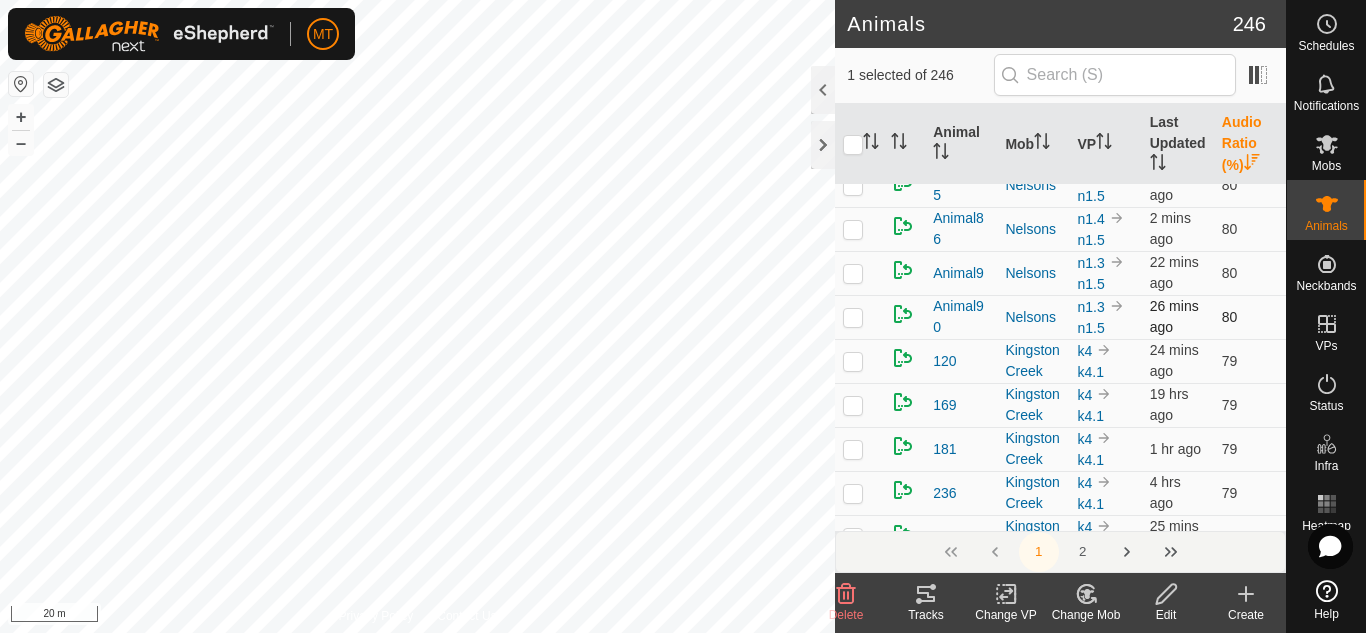 click at bounding box center [853, 317] 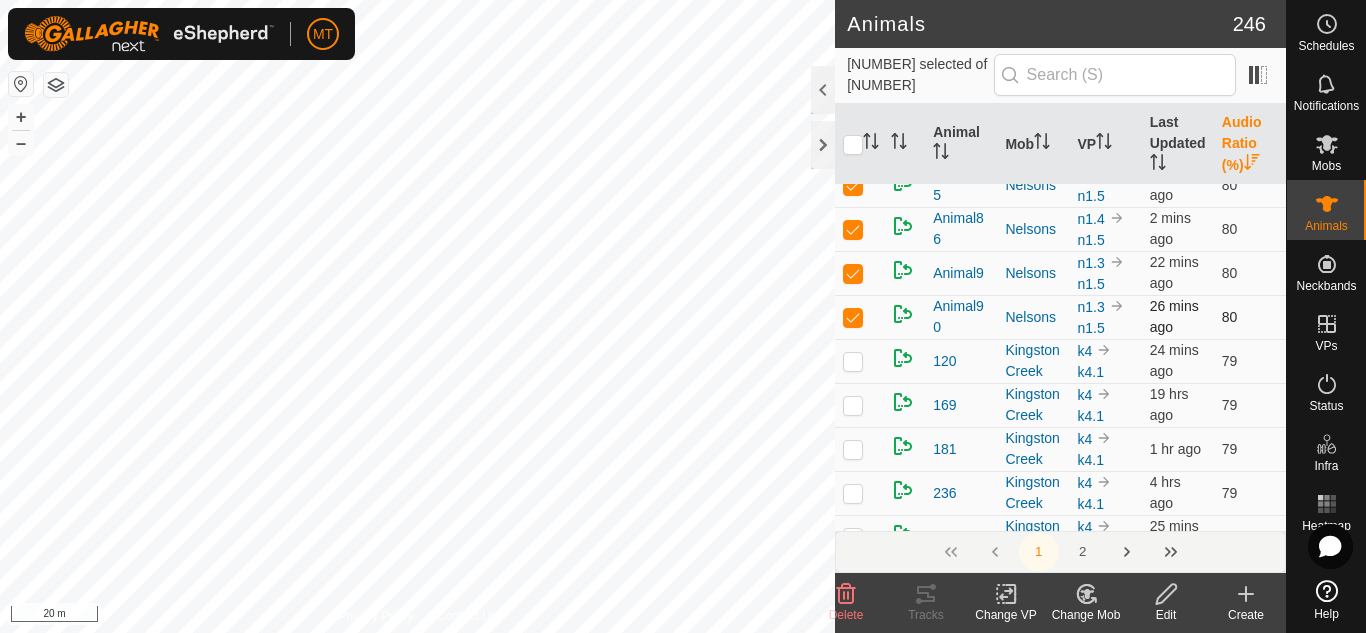 checkbox on "true" 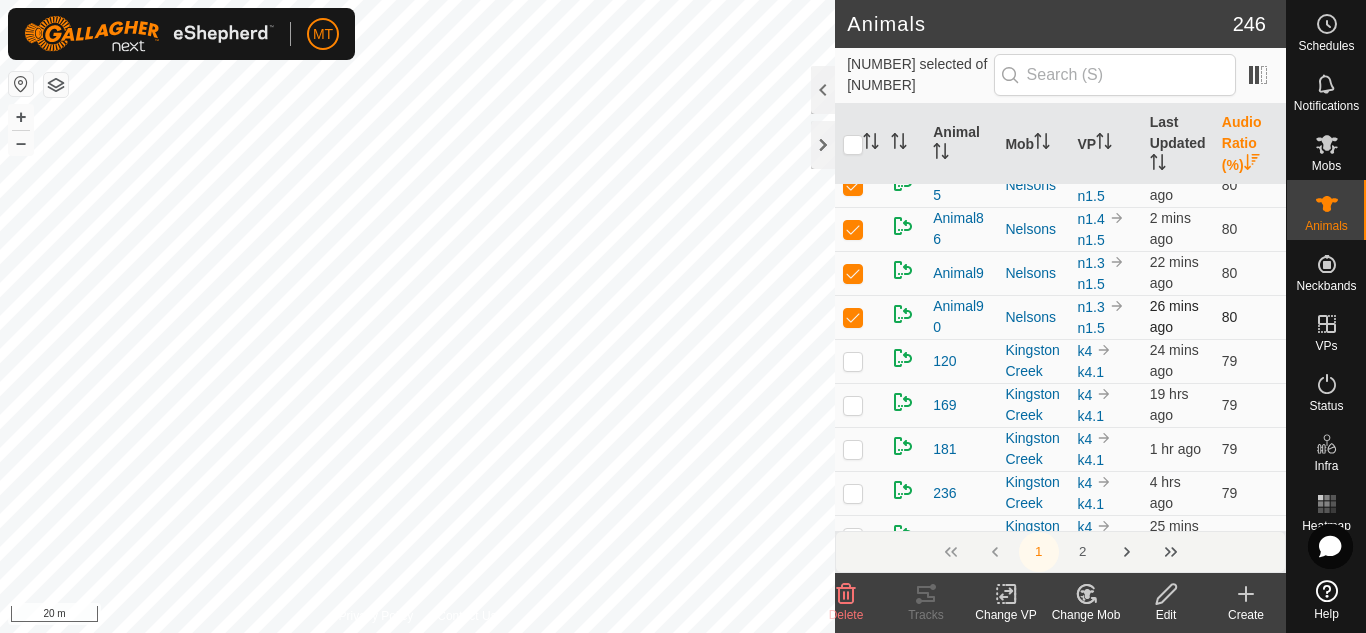 checkbox on "true" 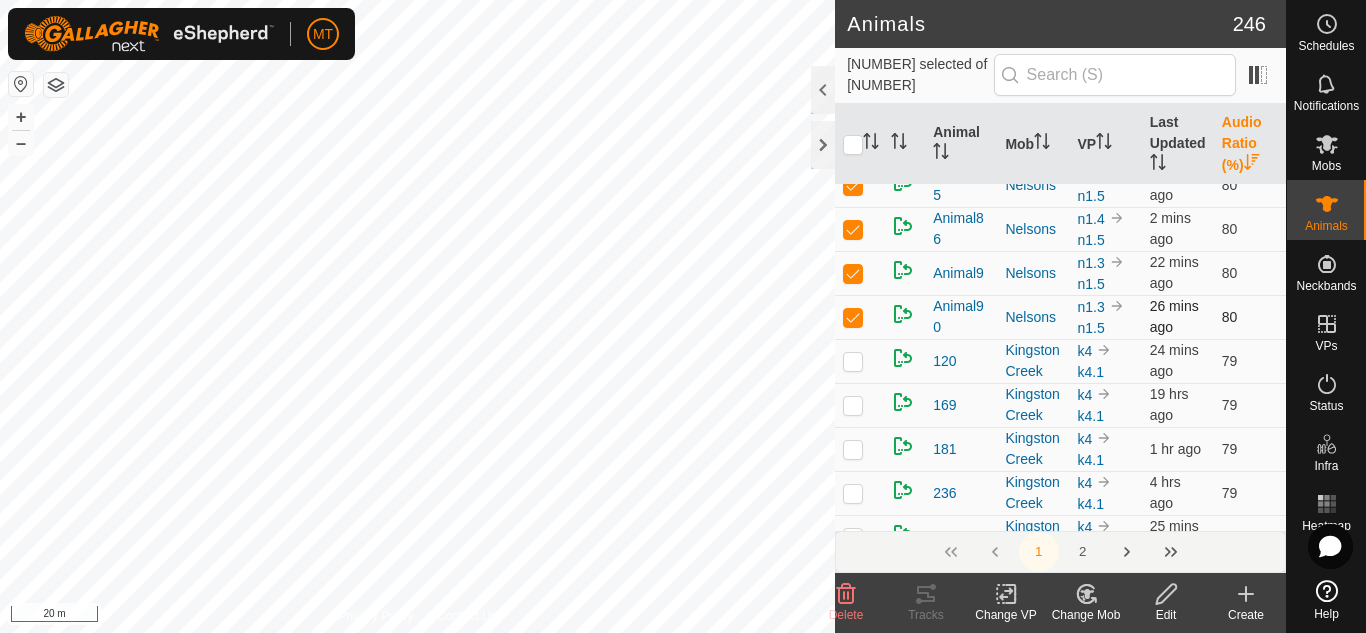 checkbox on "true" 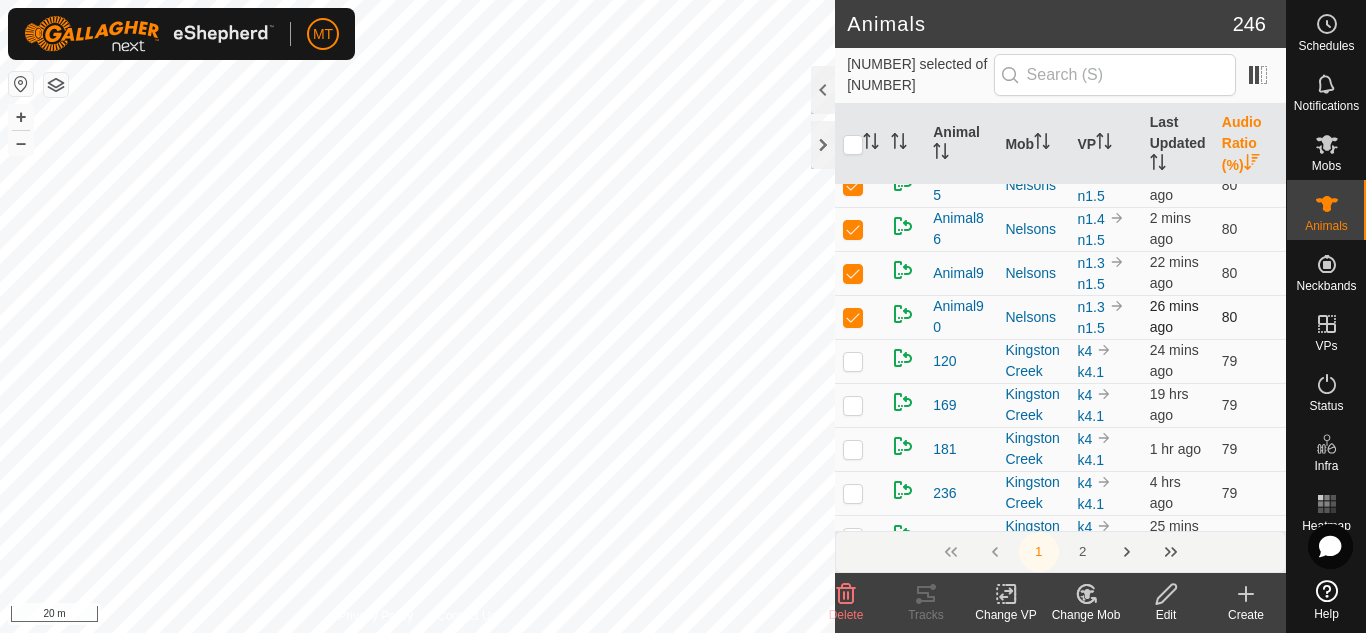 checkbox on "true" 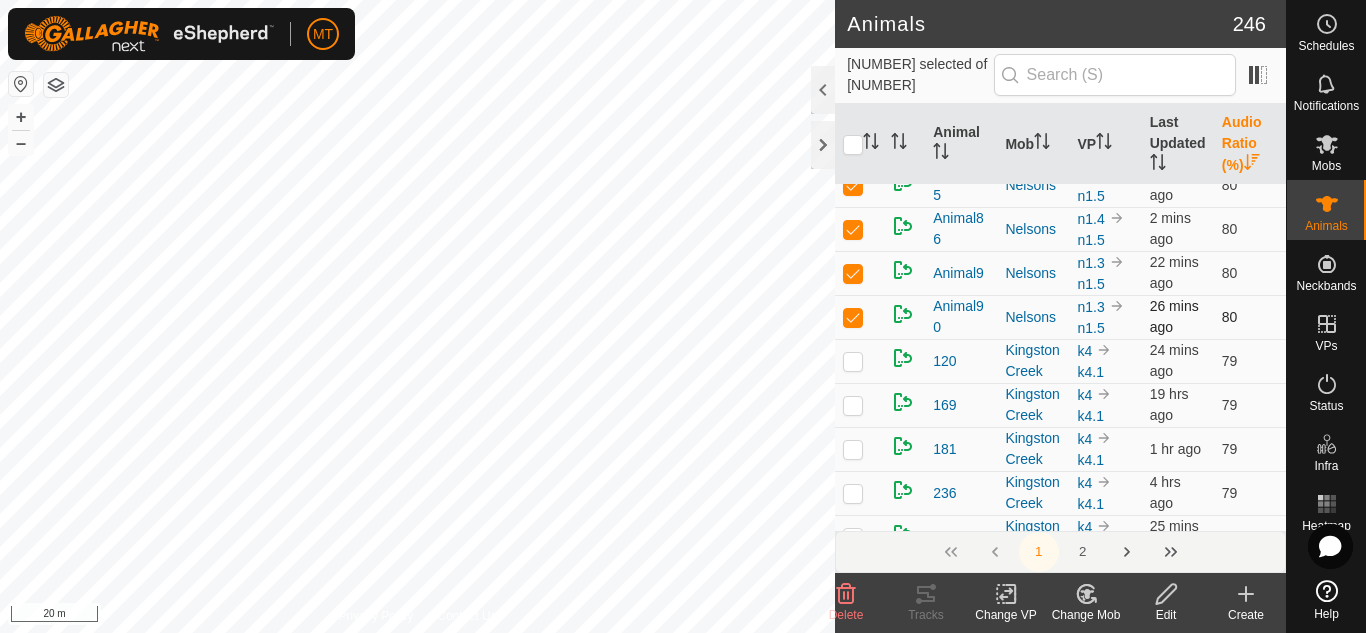 checkbox on "true" 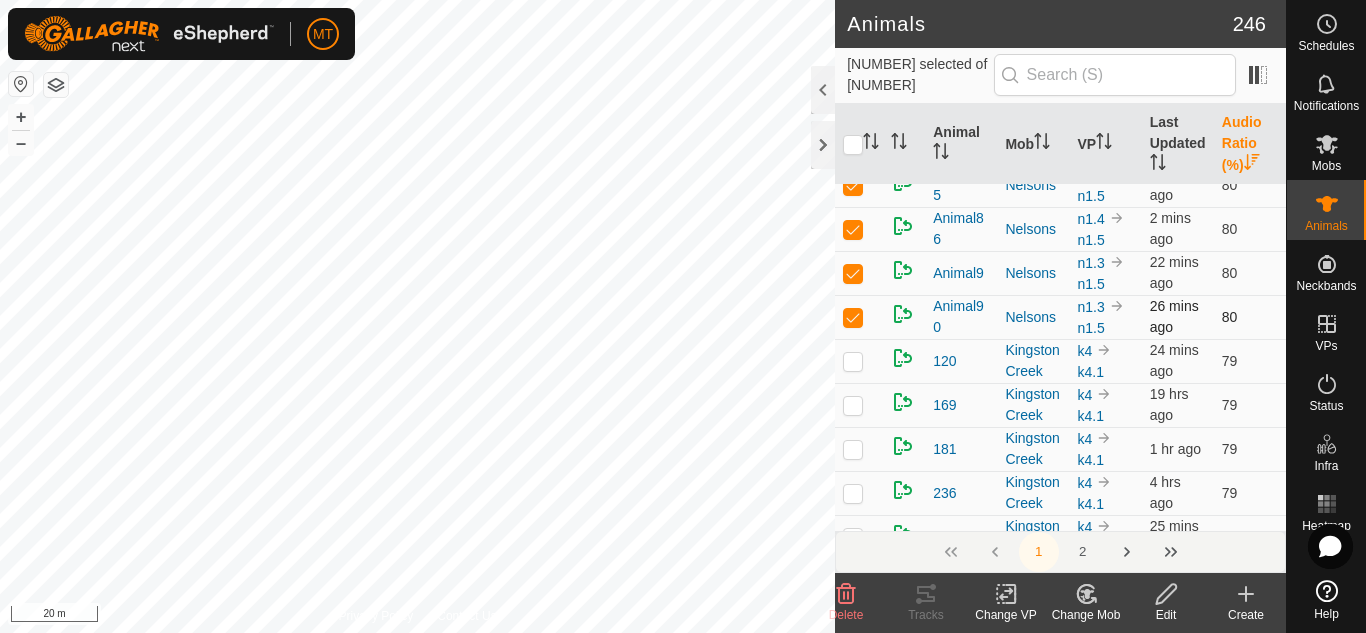 checkbox on "true" 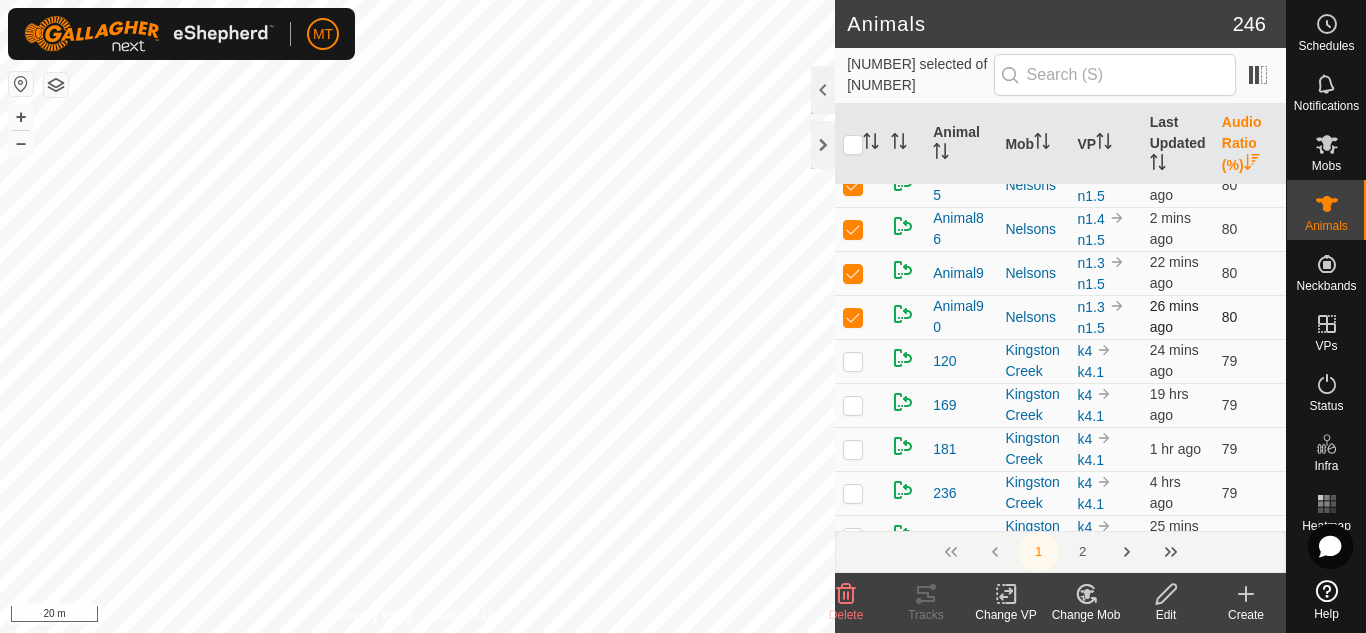 checkbox on "true" 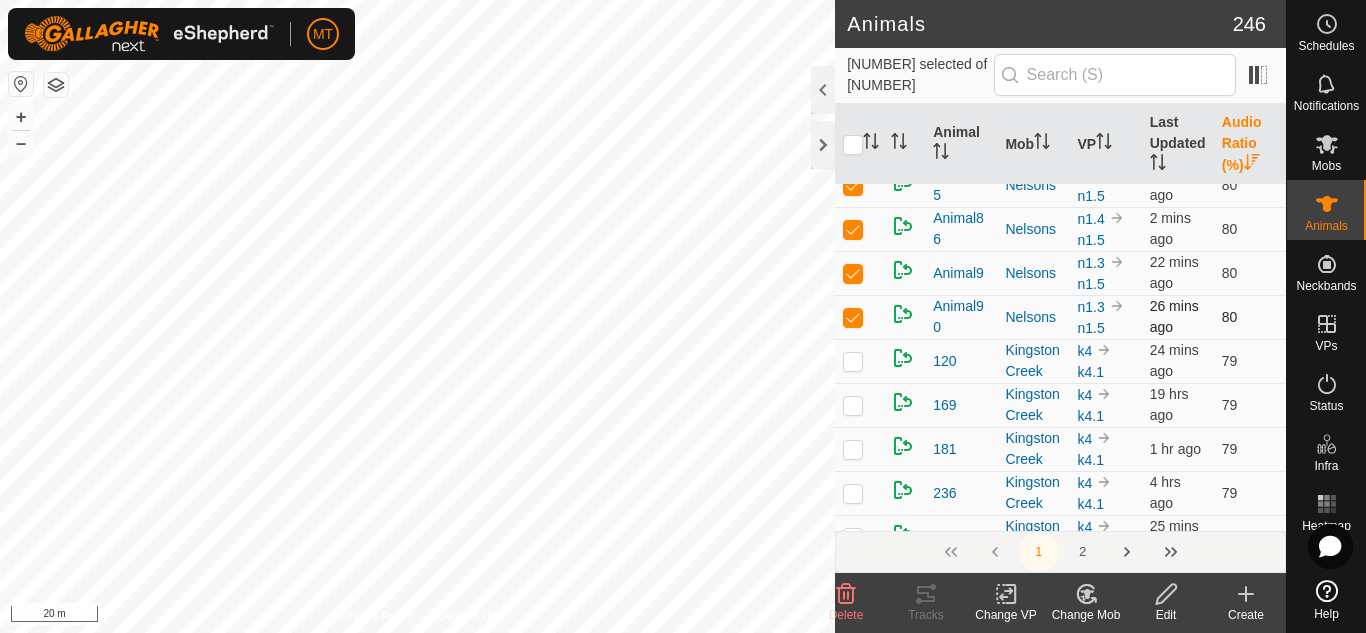 checkbox on "true" 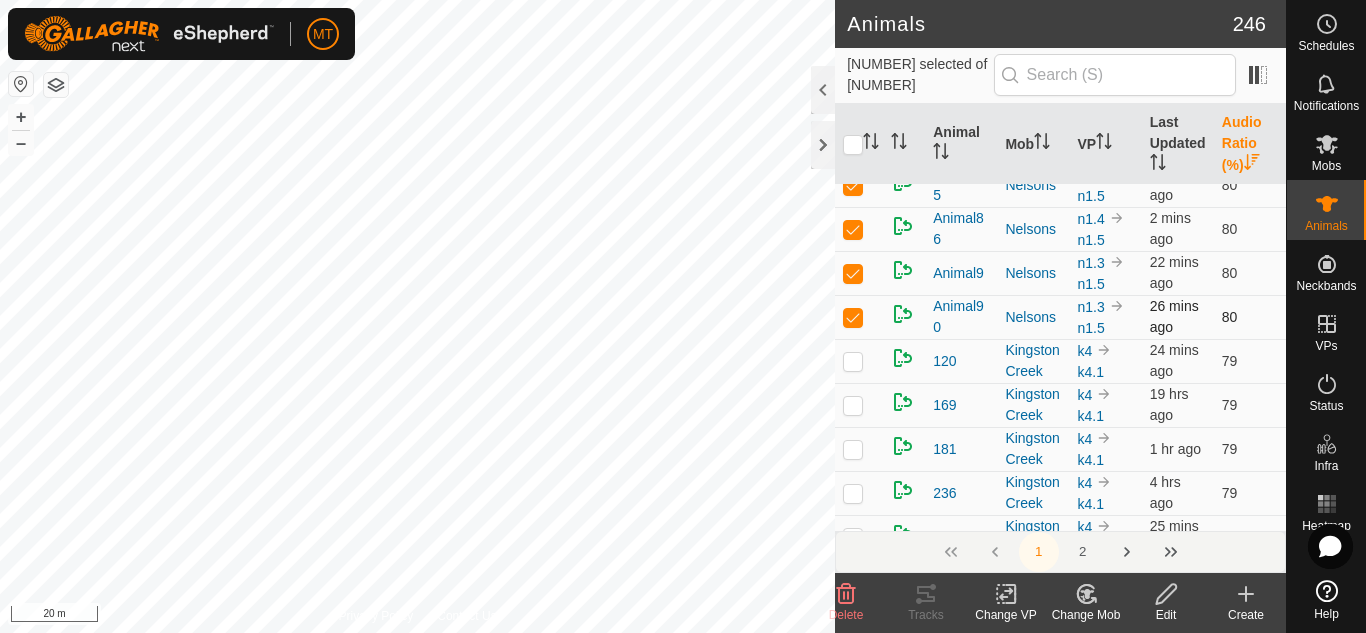 checkbox on "true" 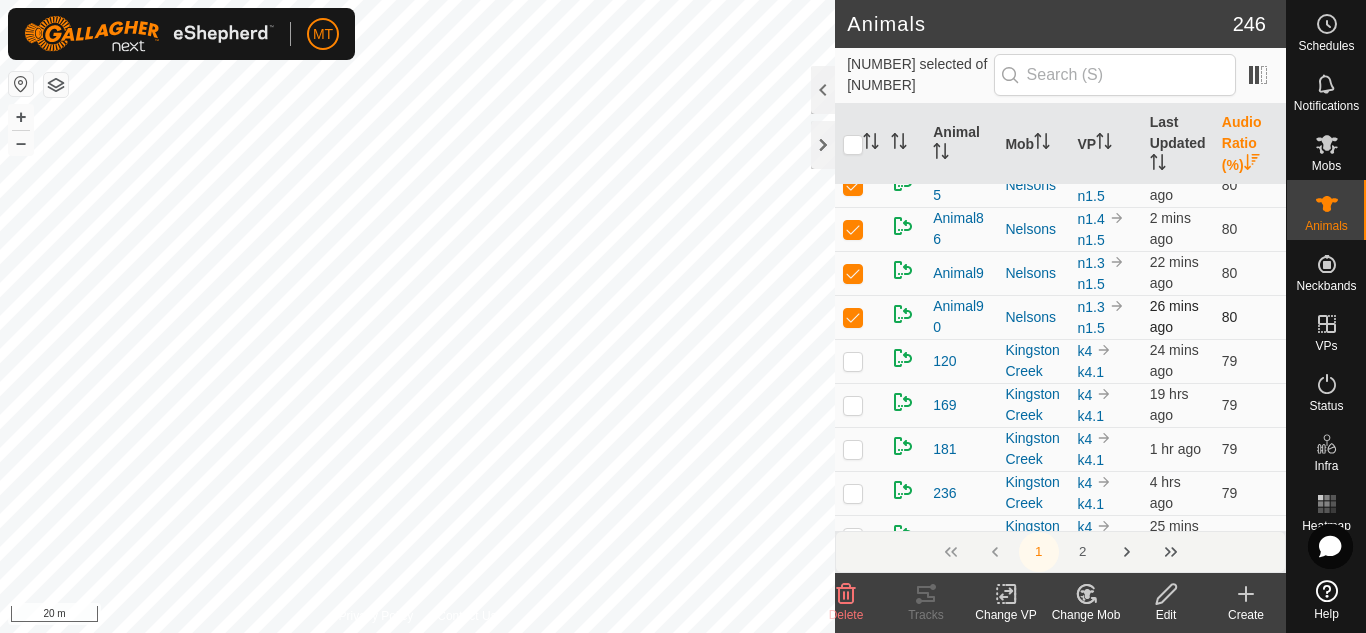 checkbox on "true" 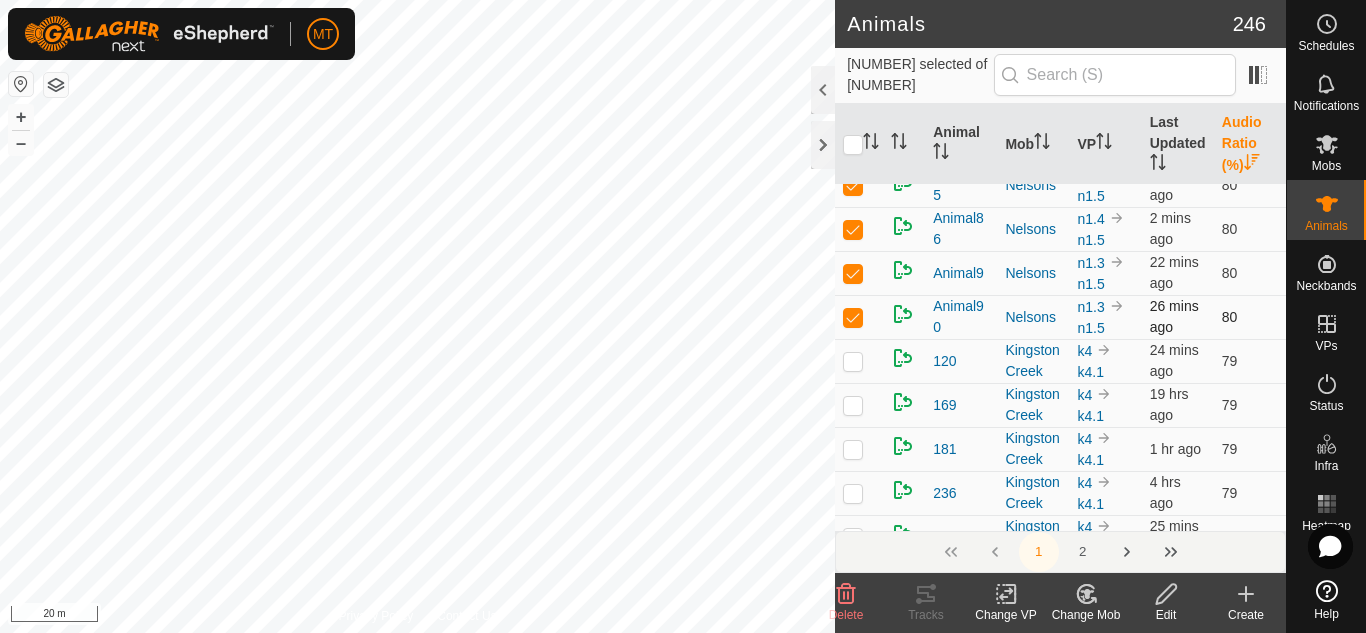 checkbox on "true" 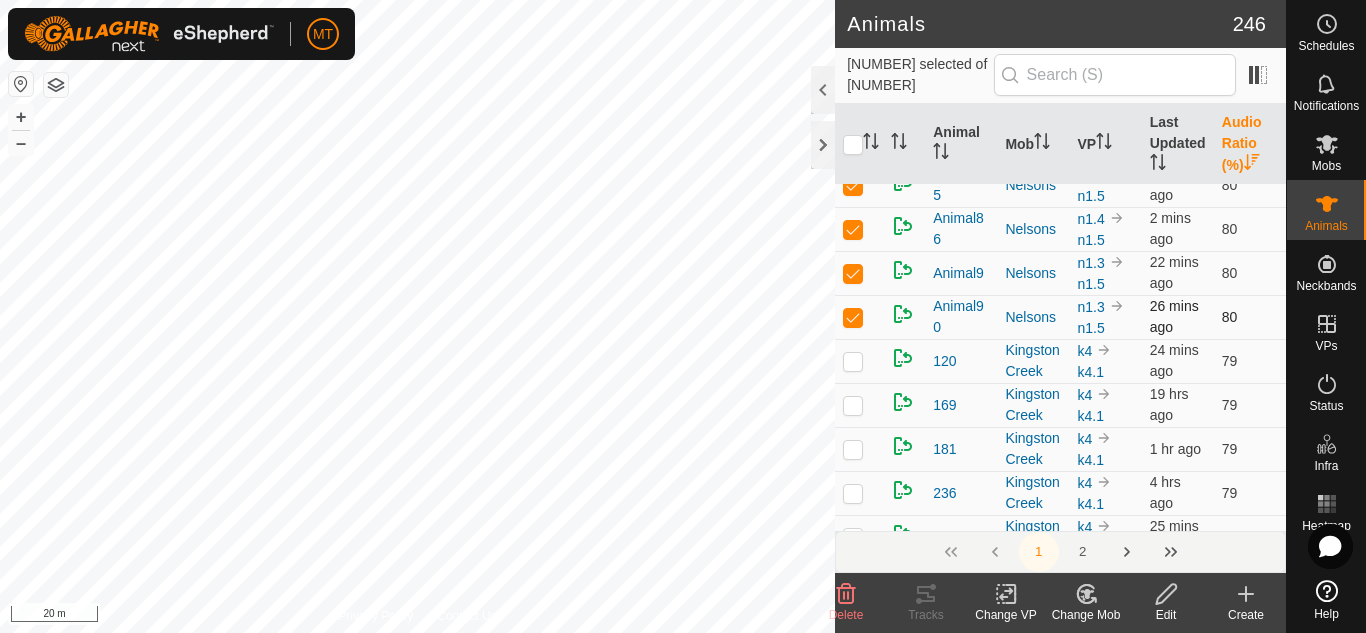 checkbox on "true" 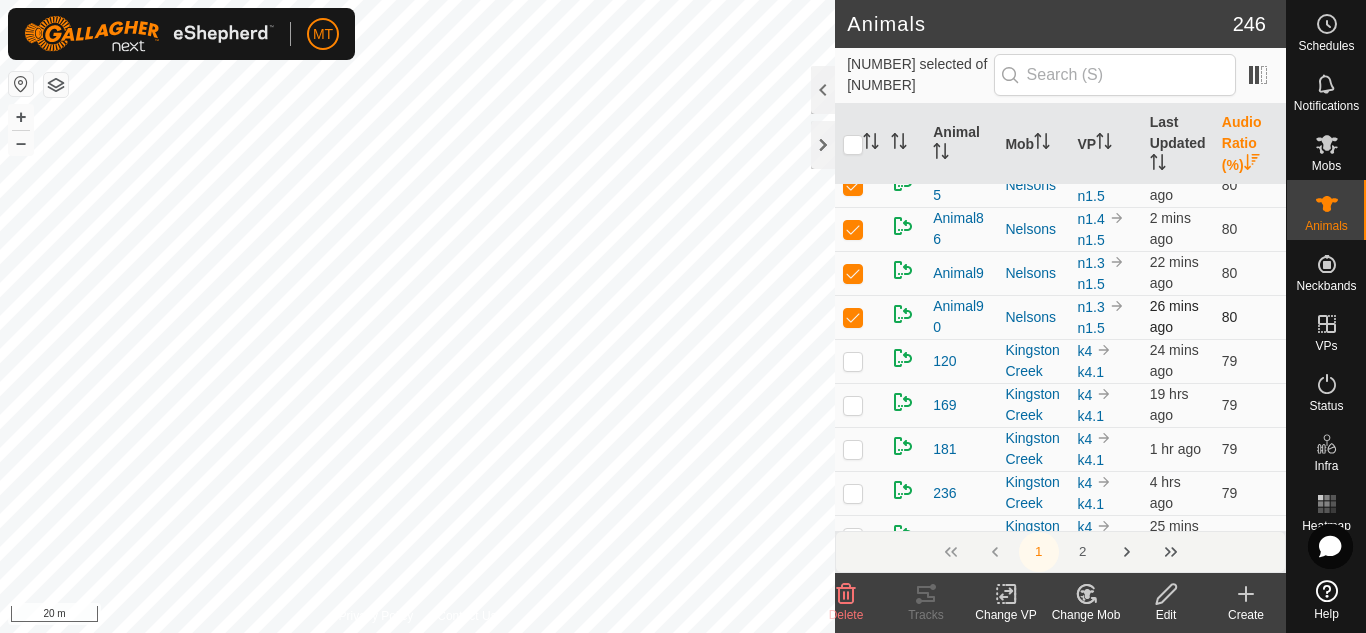 checkbox on "true" 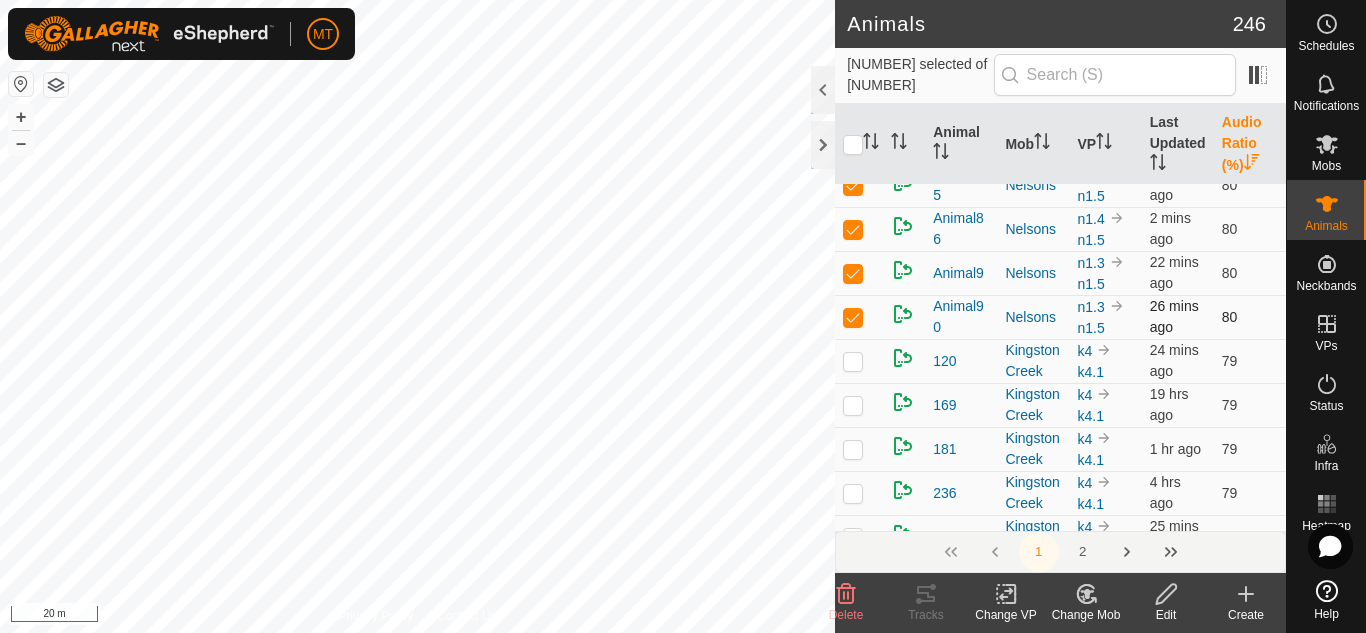 checkbox on "true" 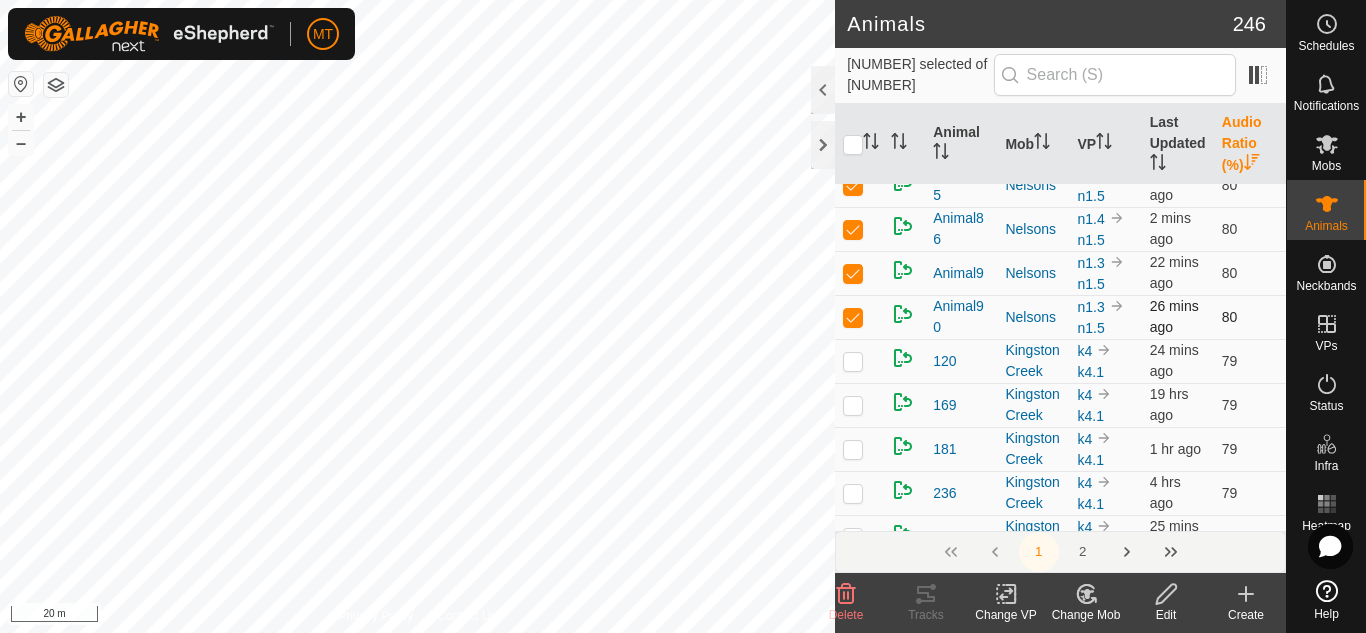 checkbox on "true" 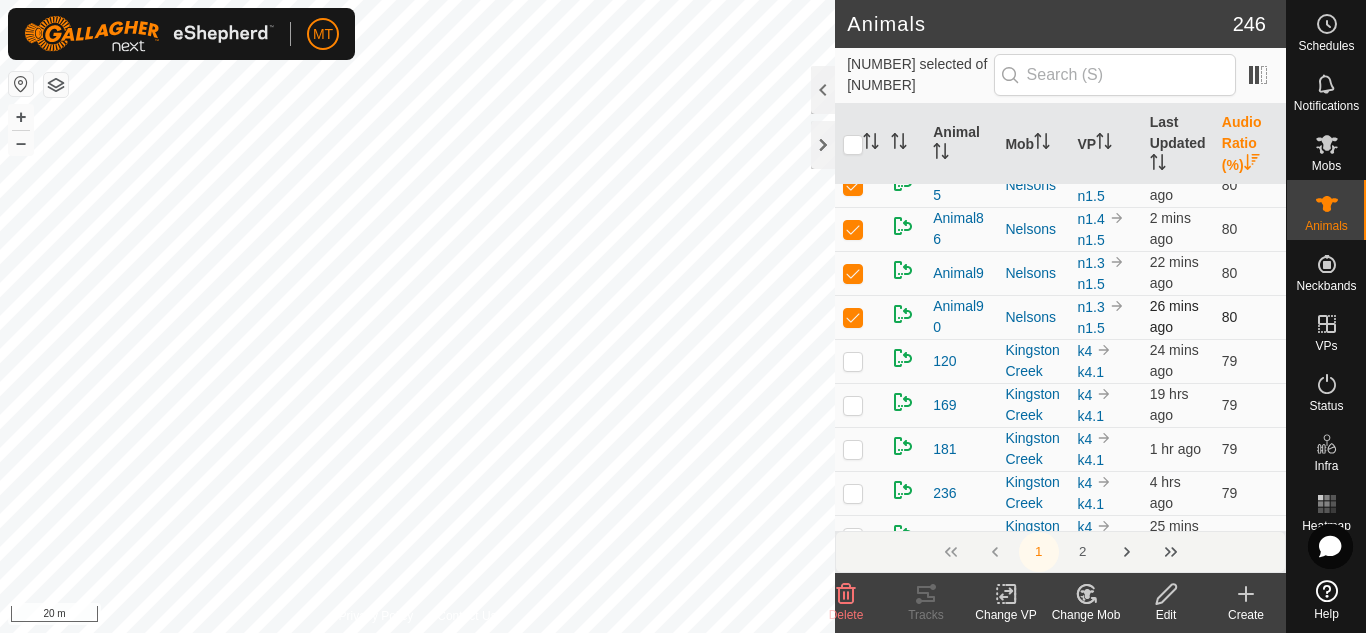 checkbox on "true" 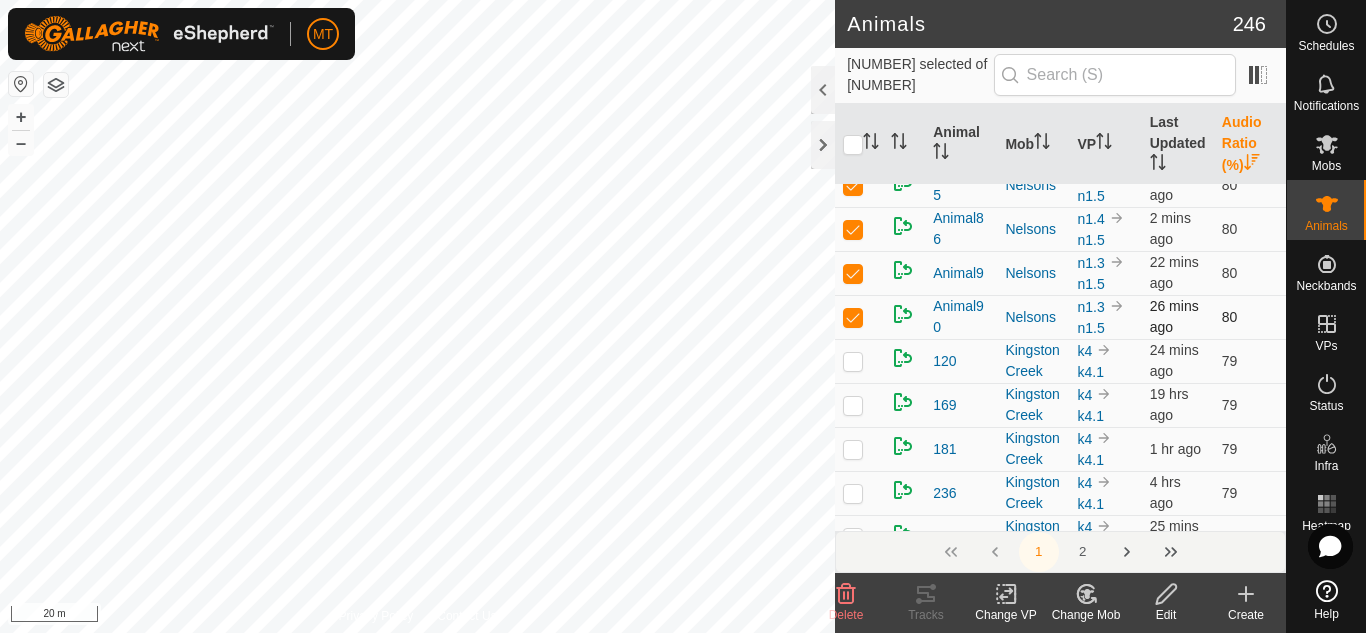 checkbox on "true" 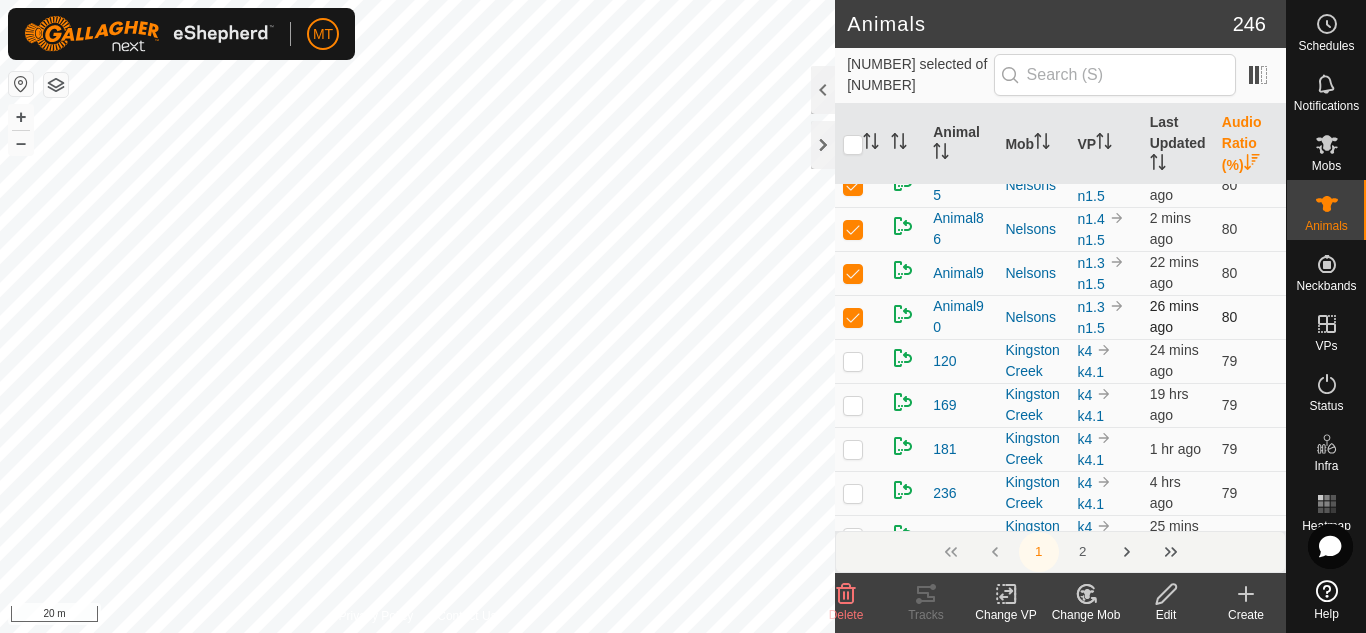 checkbox on "true" 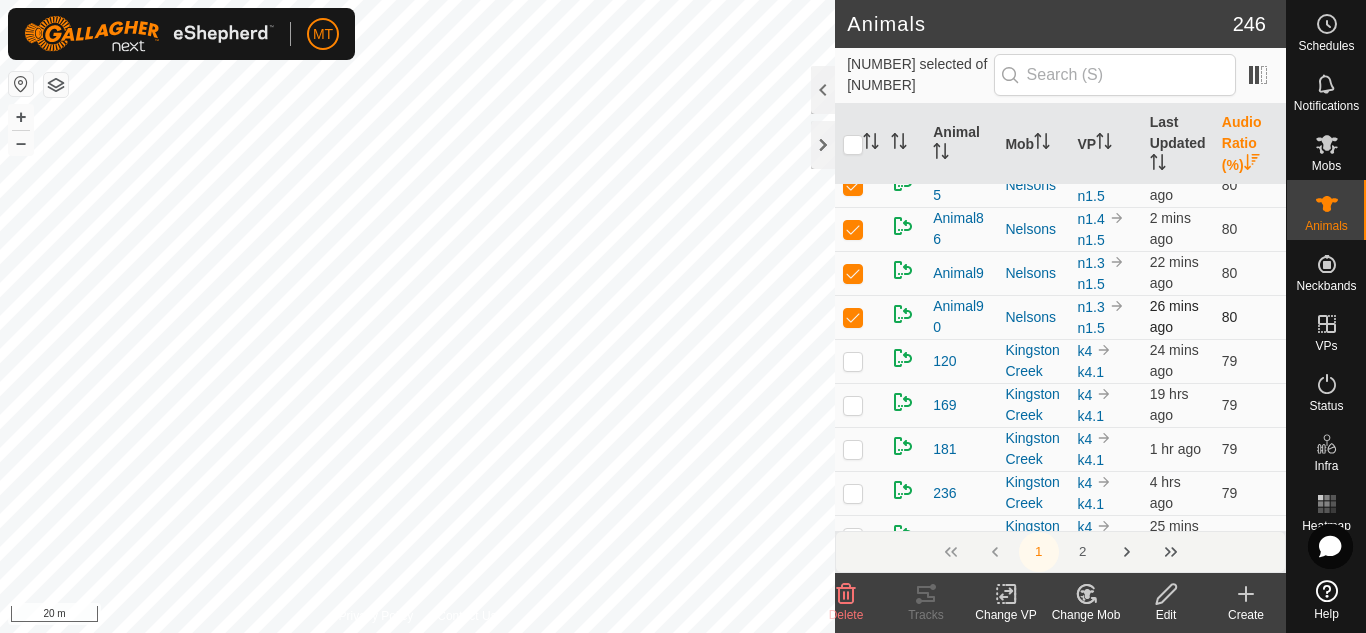 checkbox on "true" 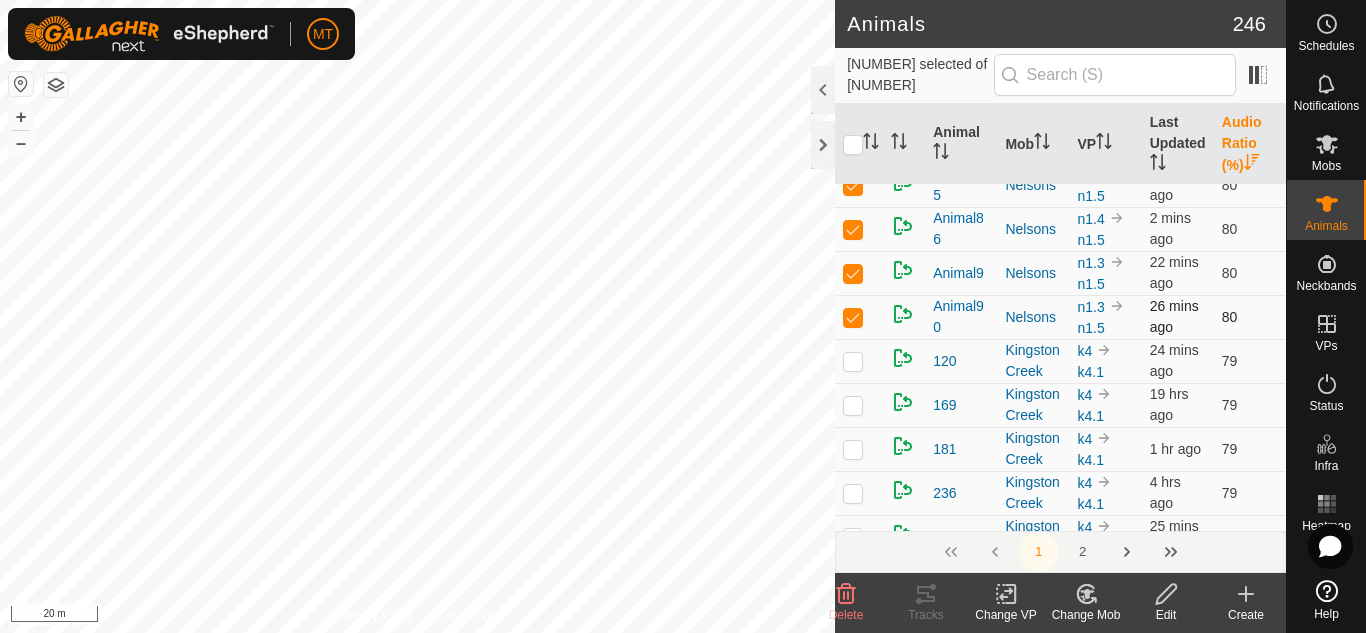 checkbox on "true" 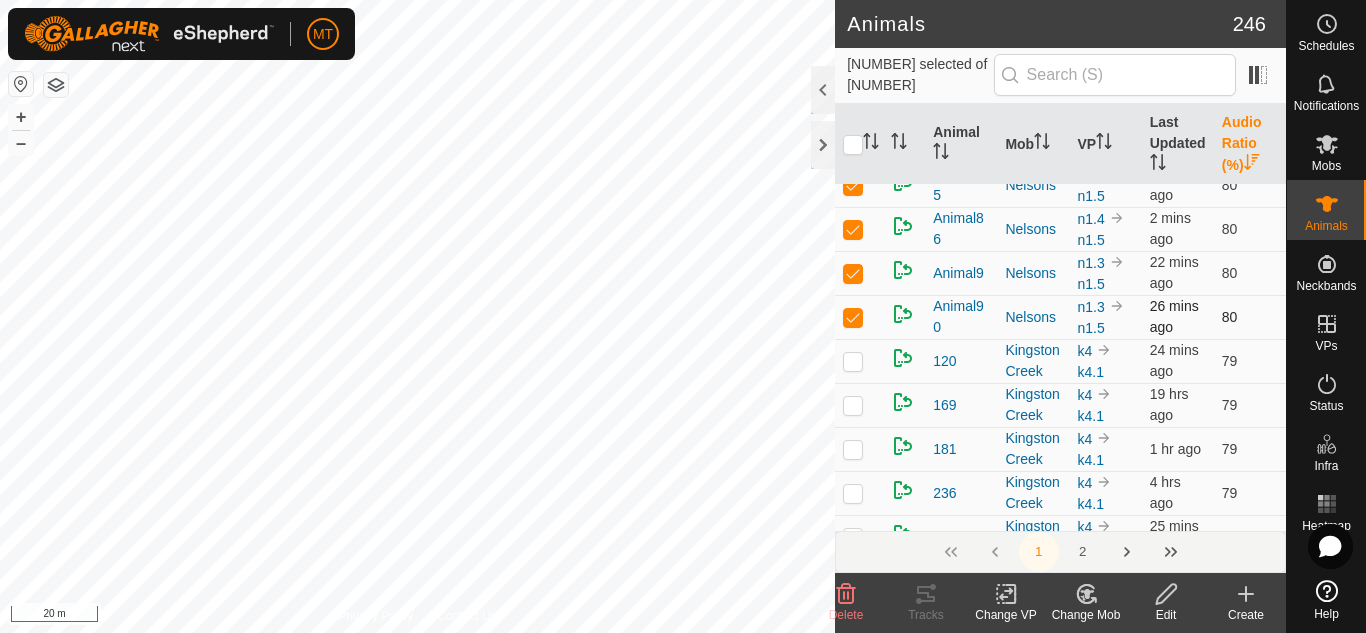 checkbox on "true" 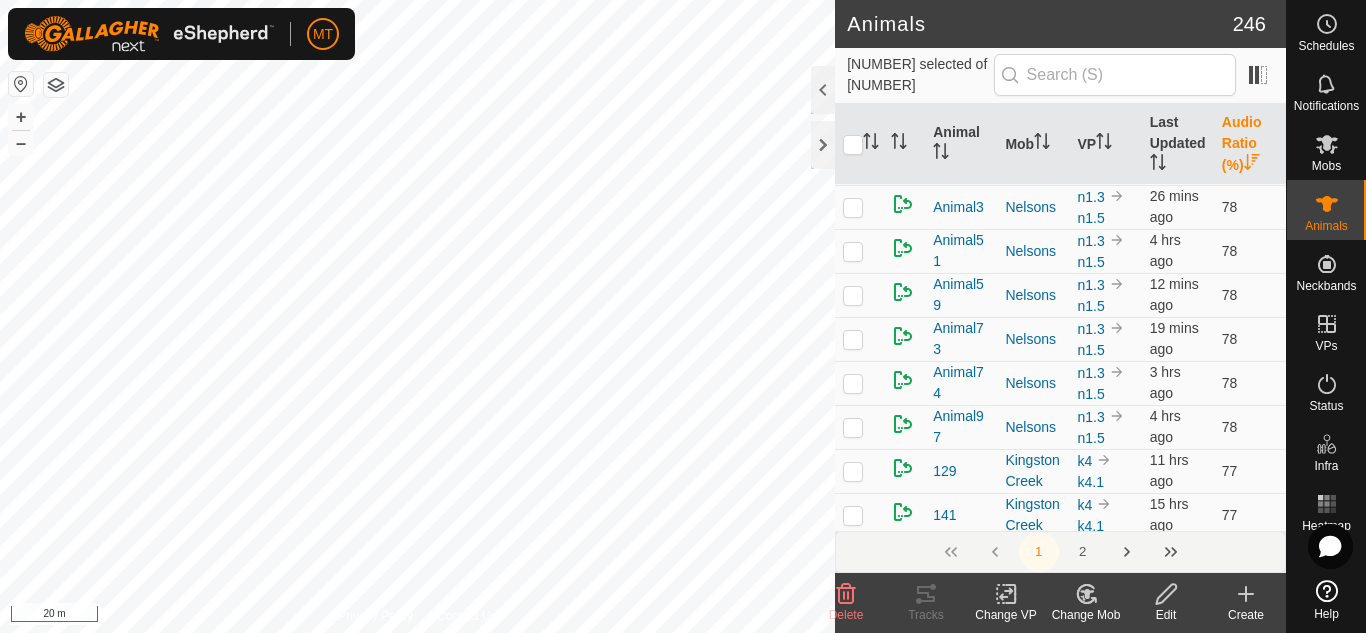scroll, scrollTop: 8510, scrollLeft: 0, axis: vertical 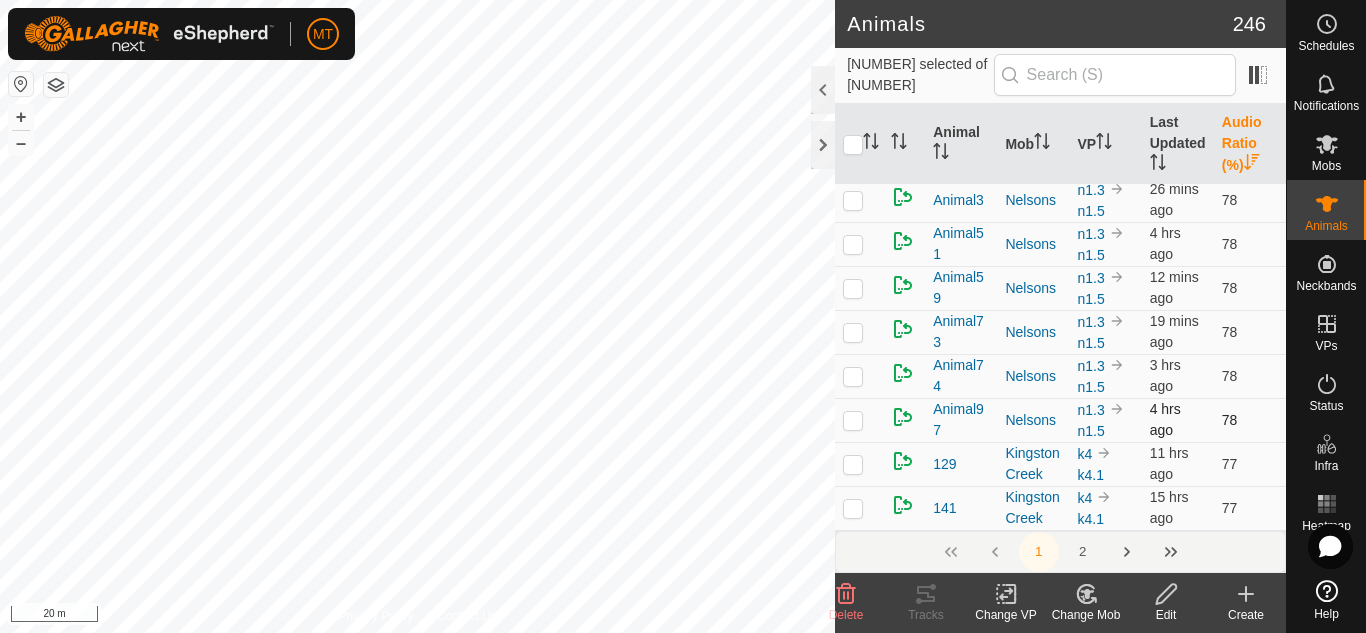 click at bounding box center [853, 420] 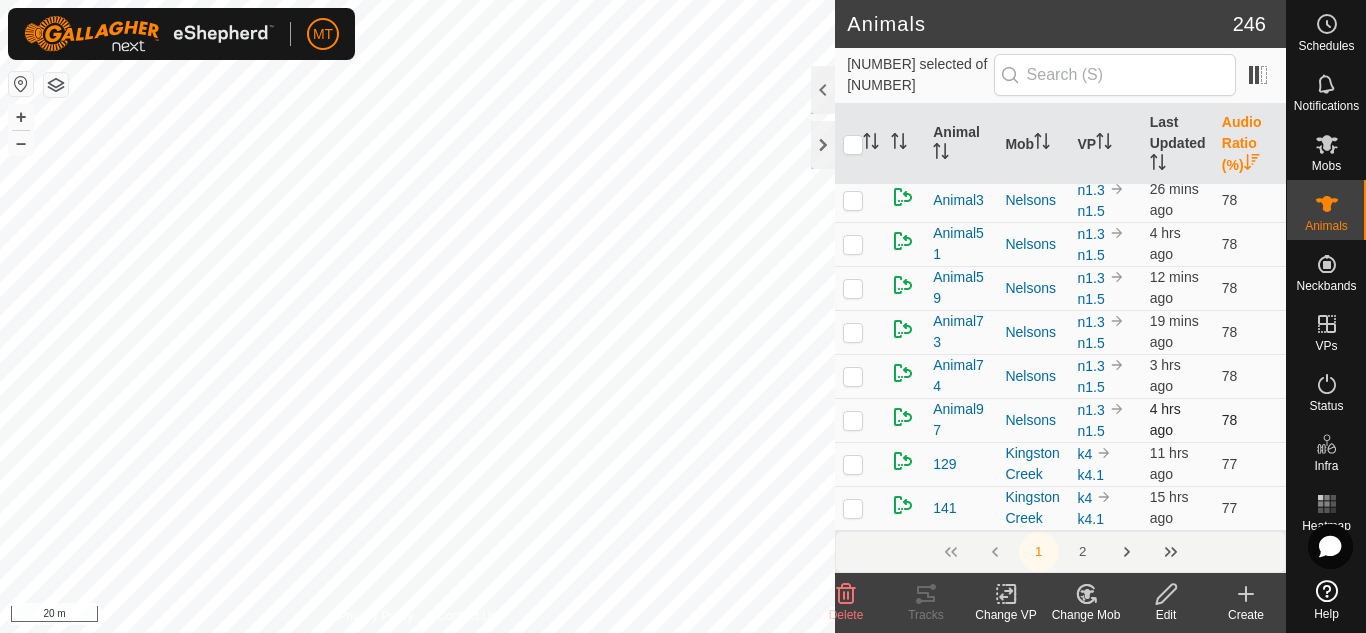 click at bounding box center [853, 420] 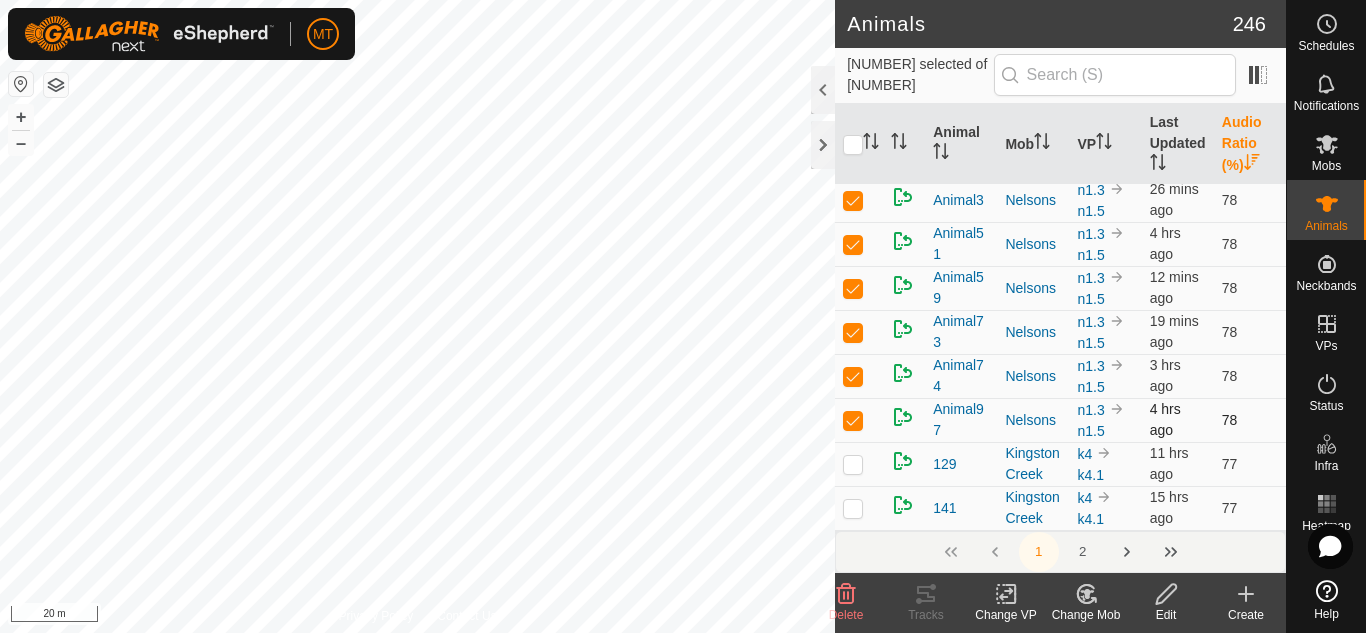 click at bounding box center (853, 420) 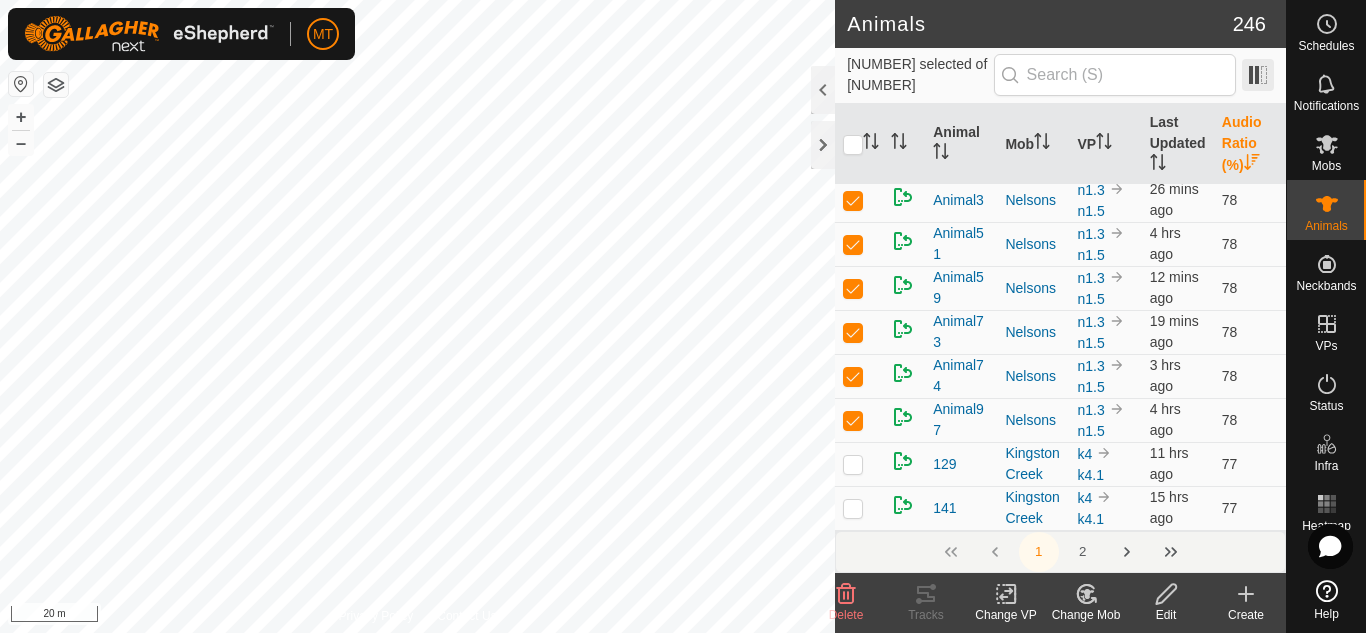 click at bounding box center [1258, 75] 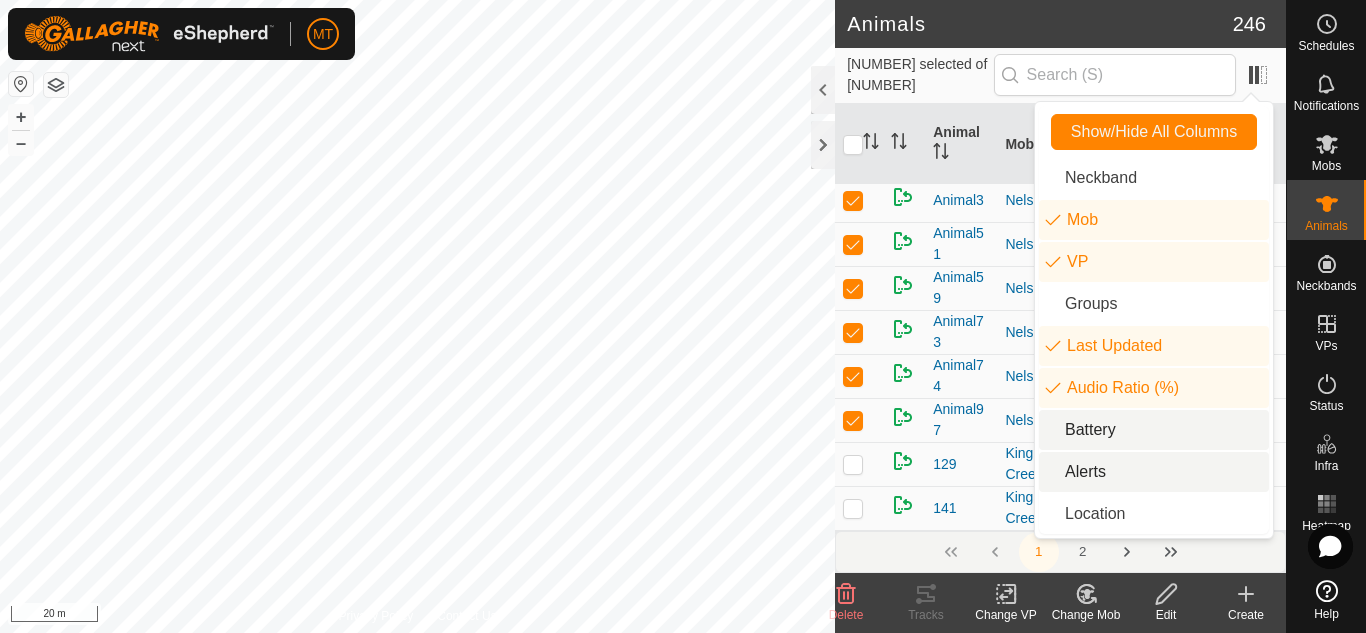 click on "Alerts" at bounding box center [1154, 472] 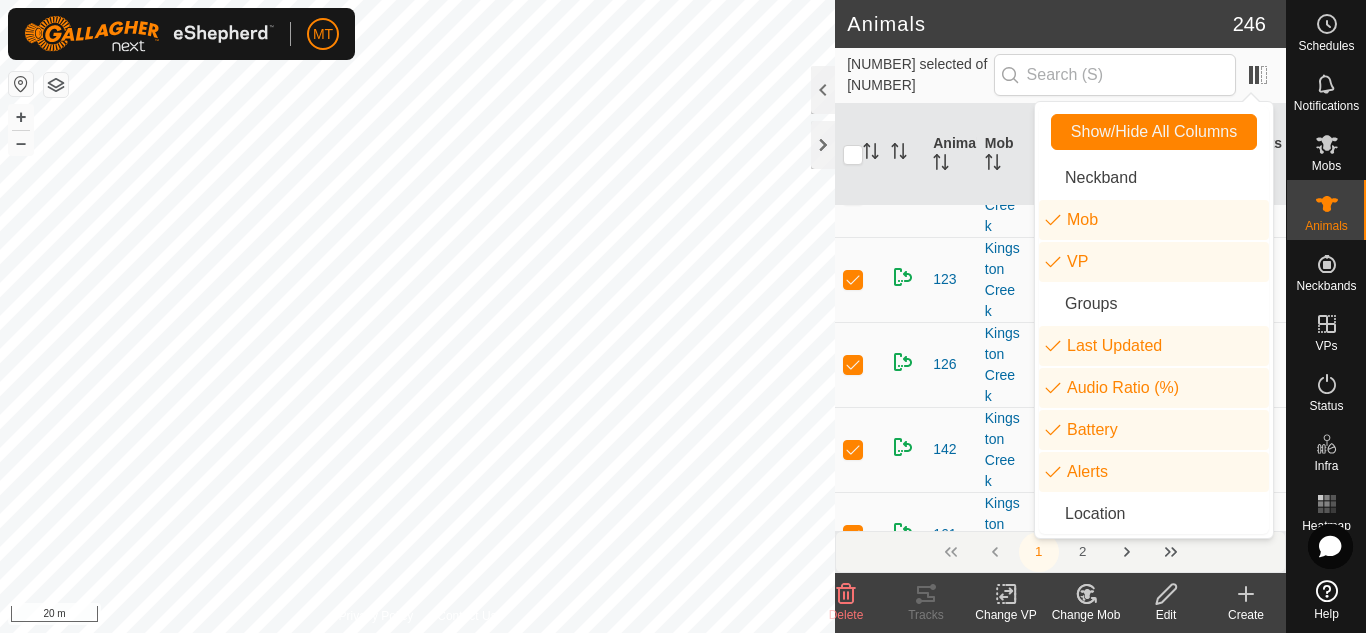 click on "Animals" 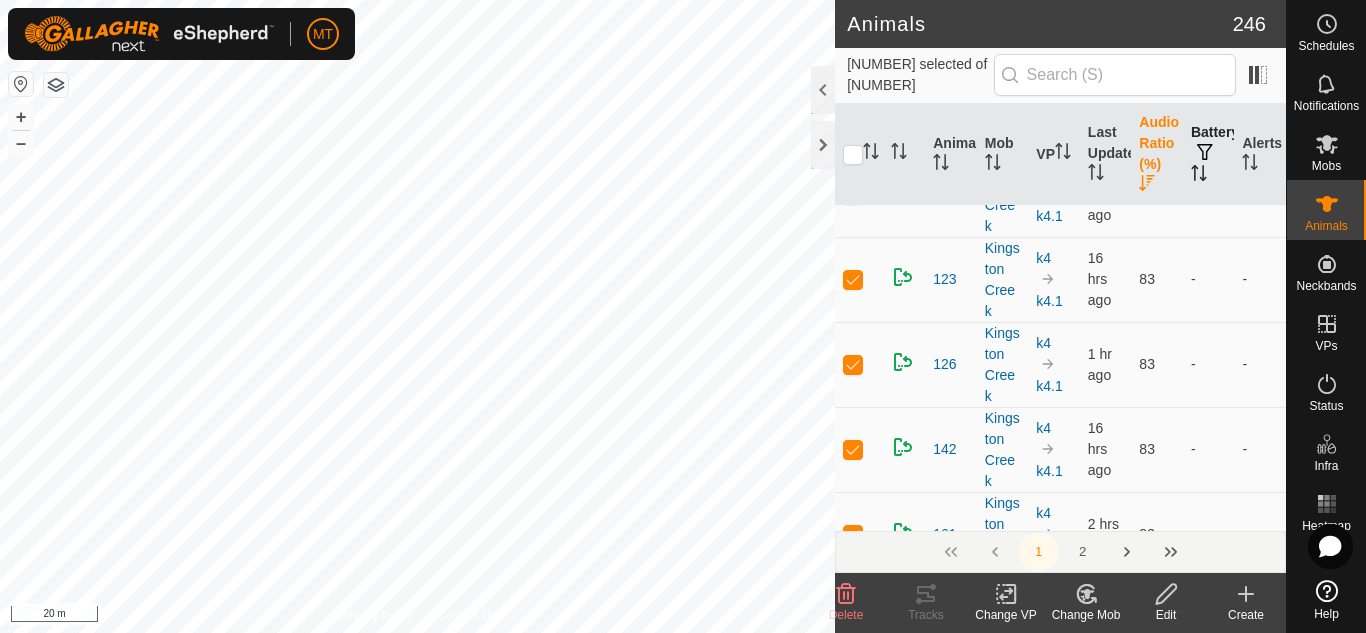 click 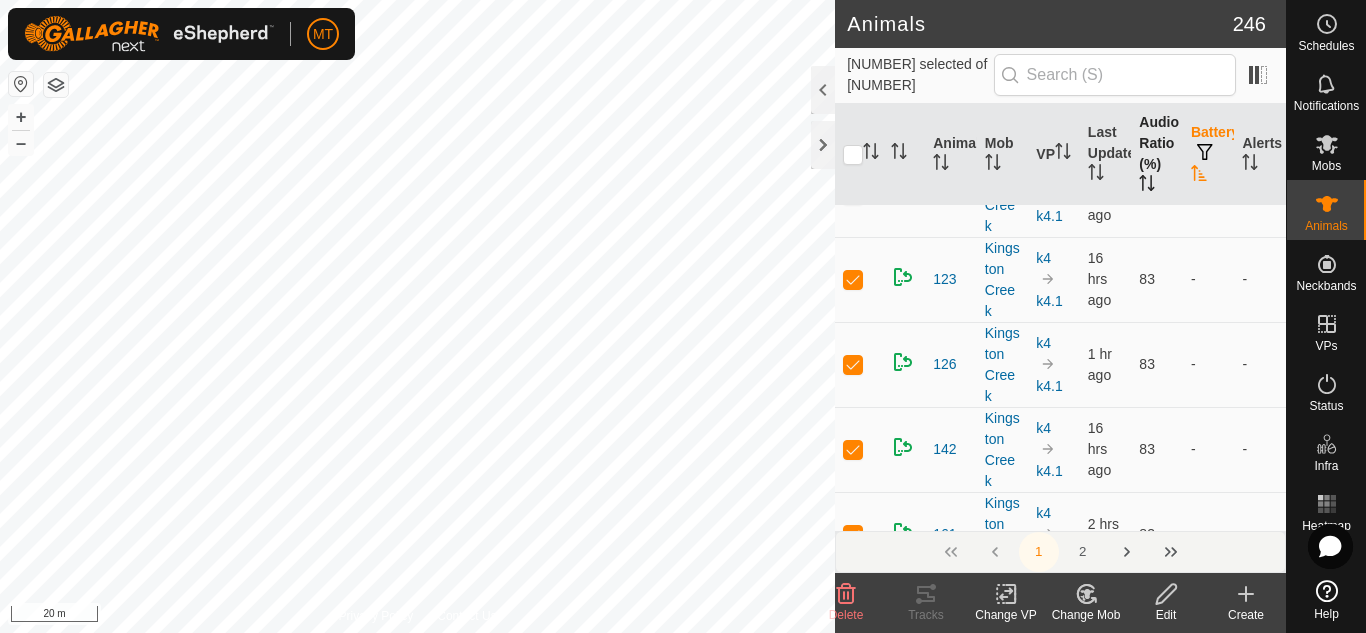 scroll, scrollTop: 0, scrollLeft: 0, axis: both 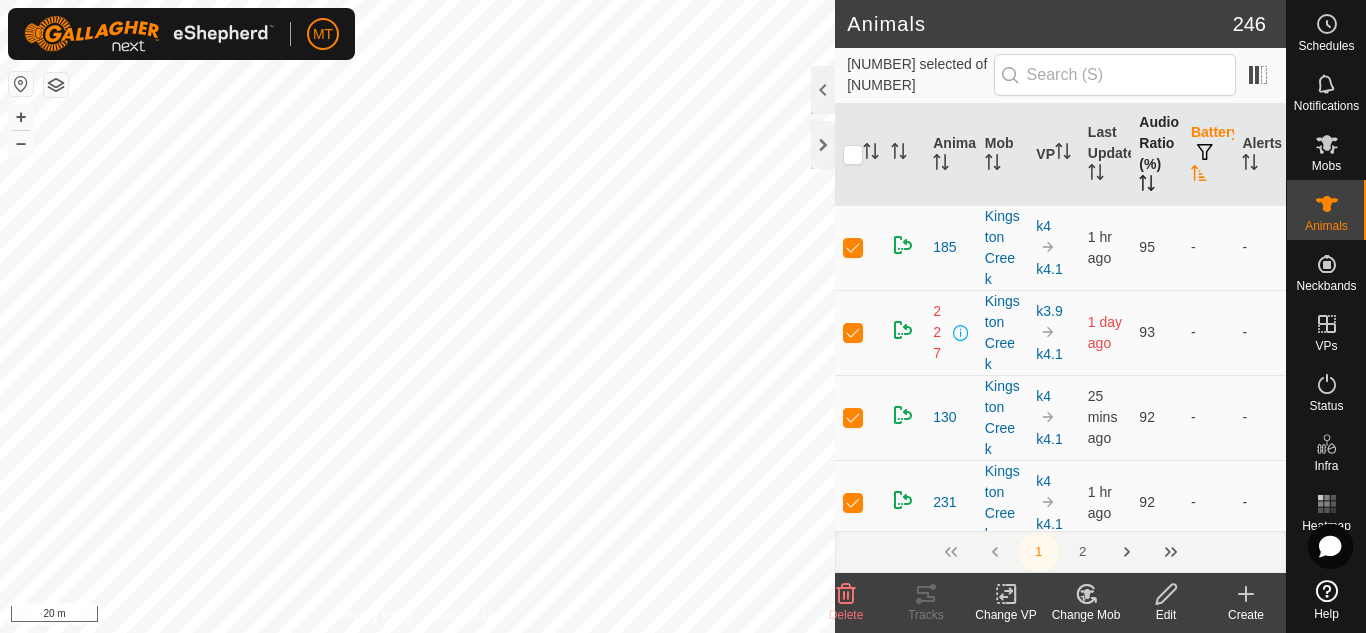 click 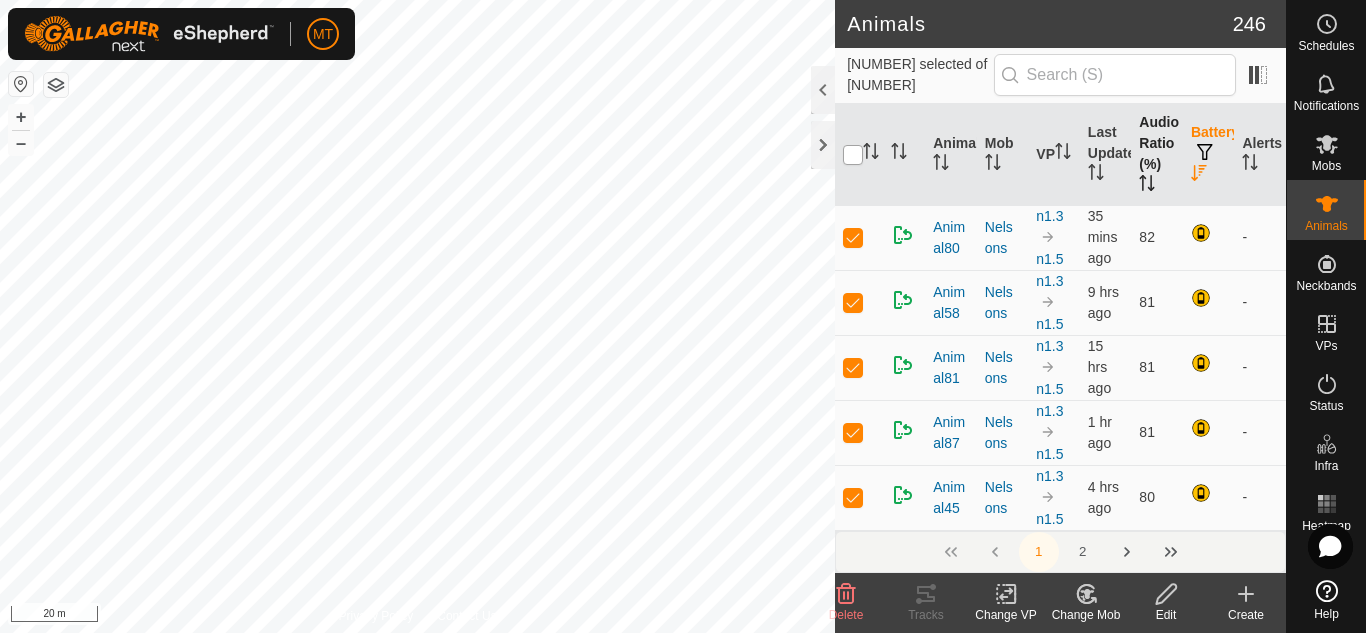 click at bounding box center (853, 155) 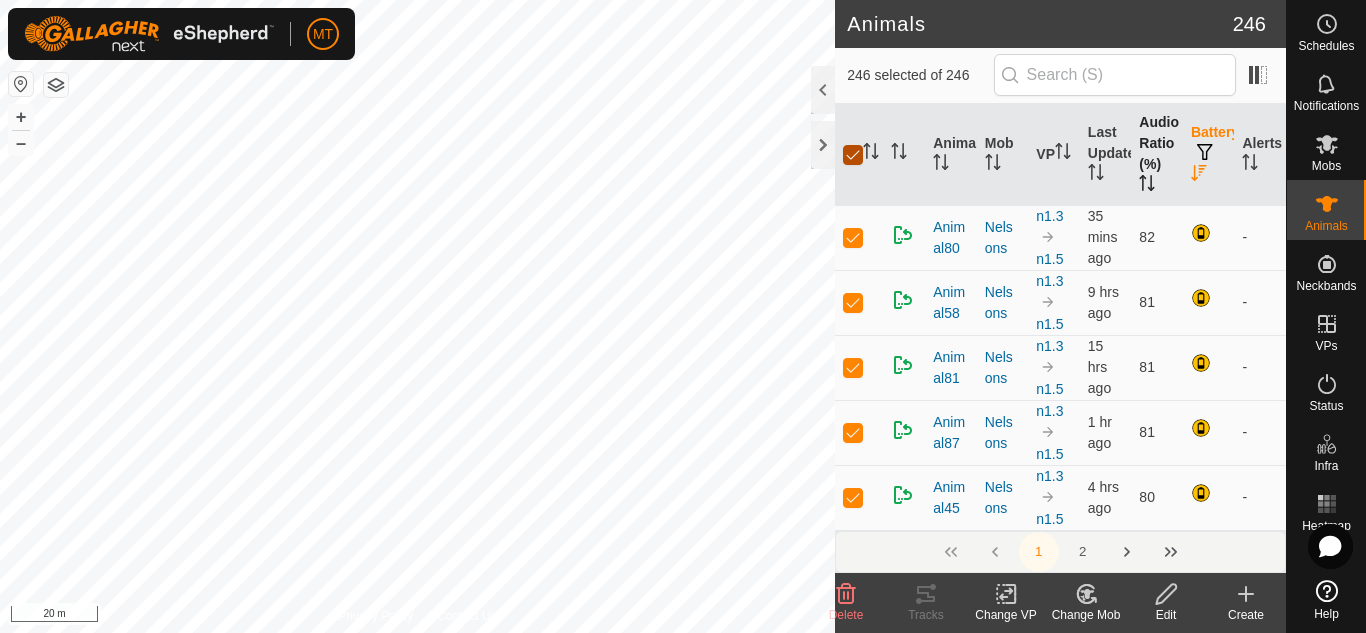 click at bounding box center (853, 155) 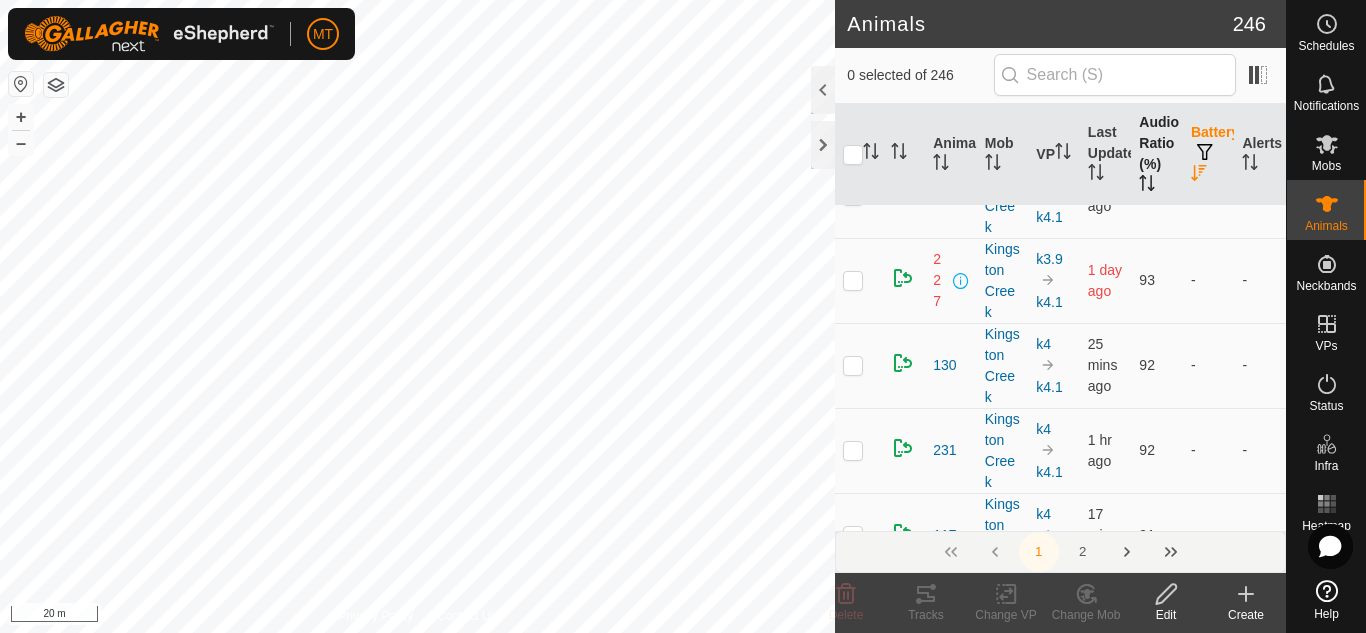 scroll, scrollTop: 1772, scrollLeft: 0, axis: vertical 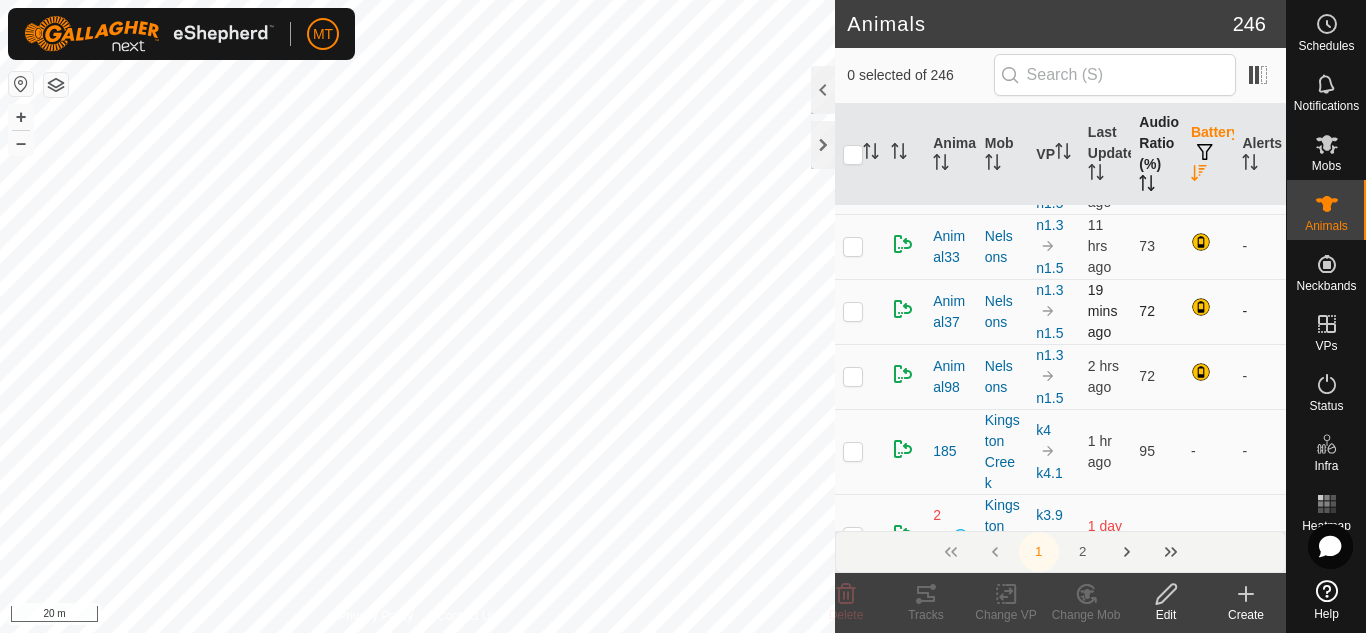 click at bounding box center (853, 311) 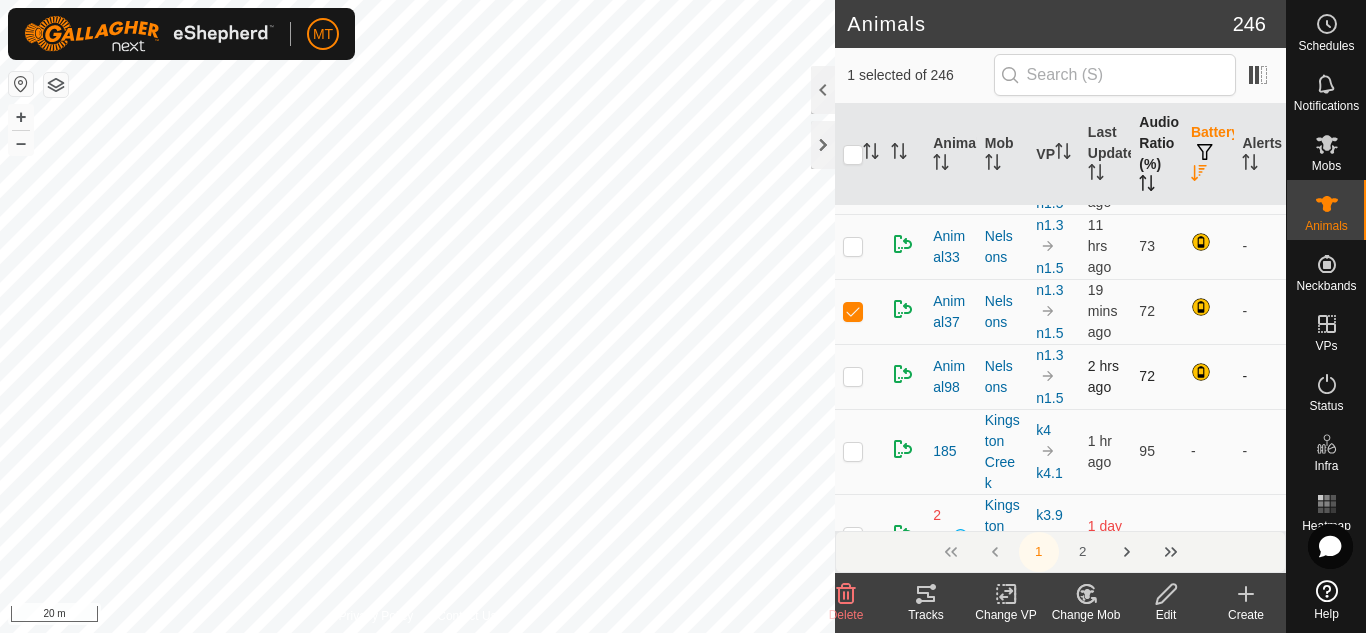 click at bounding box center (853, 376) 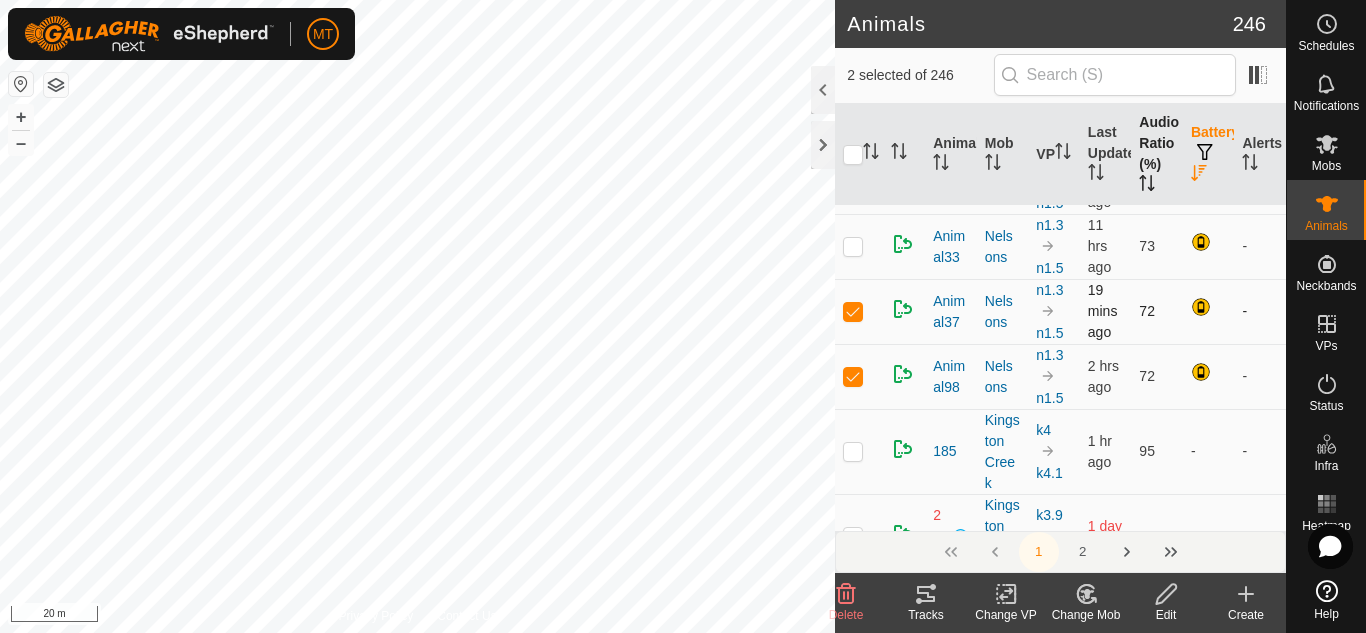 click at bounding box center (853, 311) 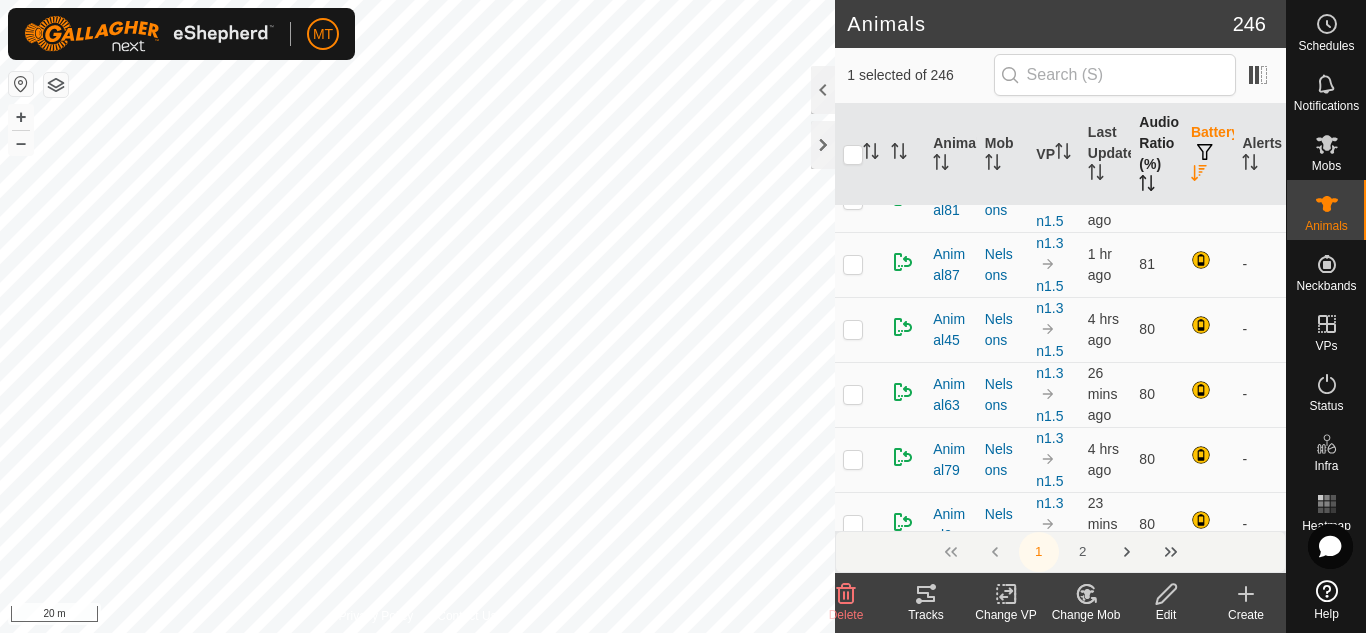 scroll, scrollTop: 0, scrollLeft: 0, axis: both 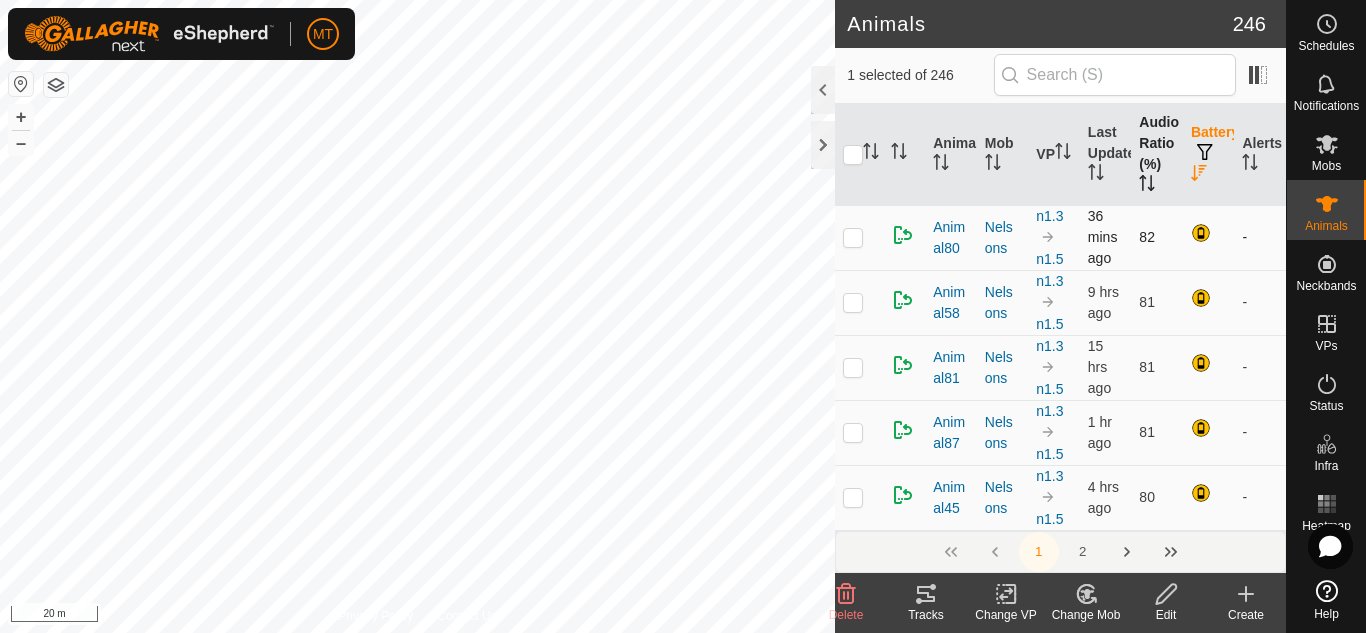 click at bounding box center (853, 237) 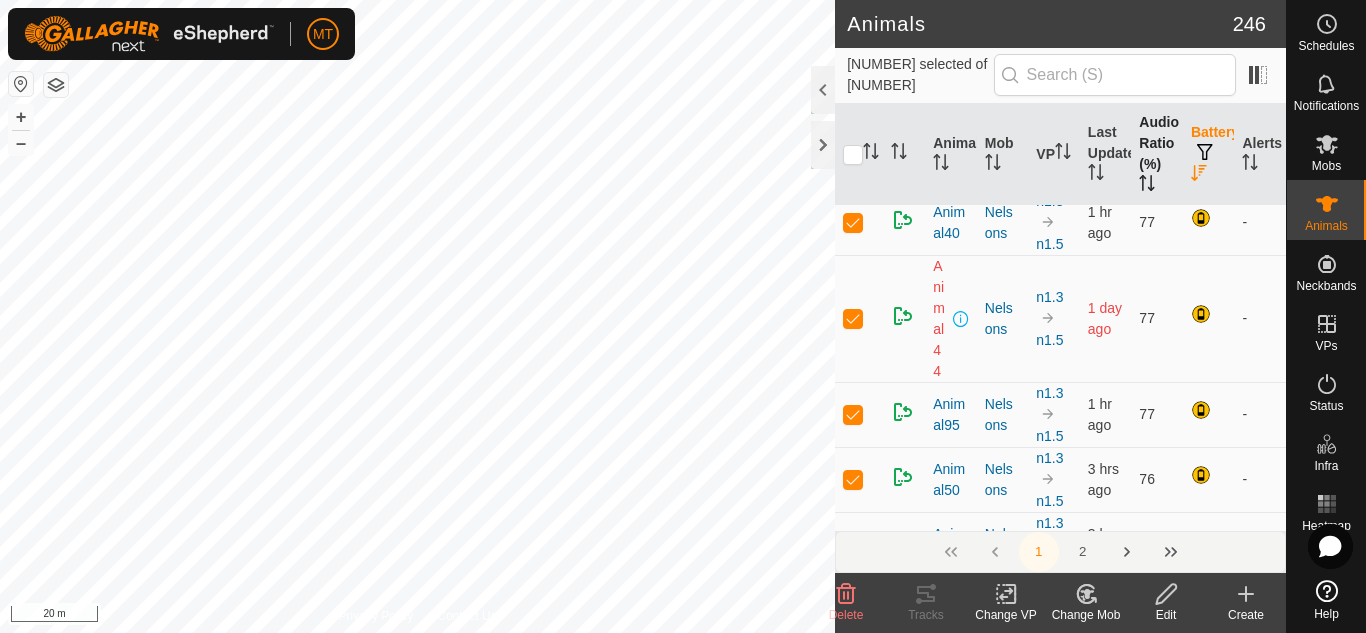 scroll, scrollTop: 1528, scrollLeft: 0, axis: vertical 